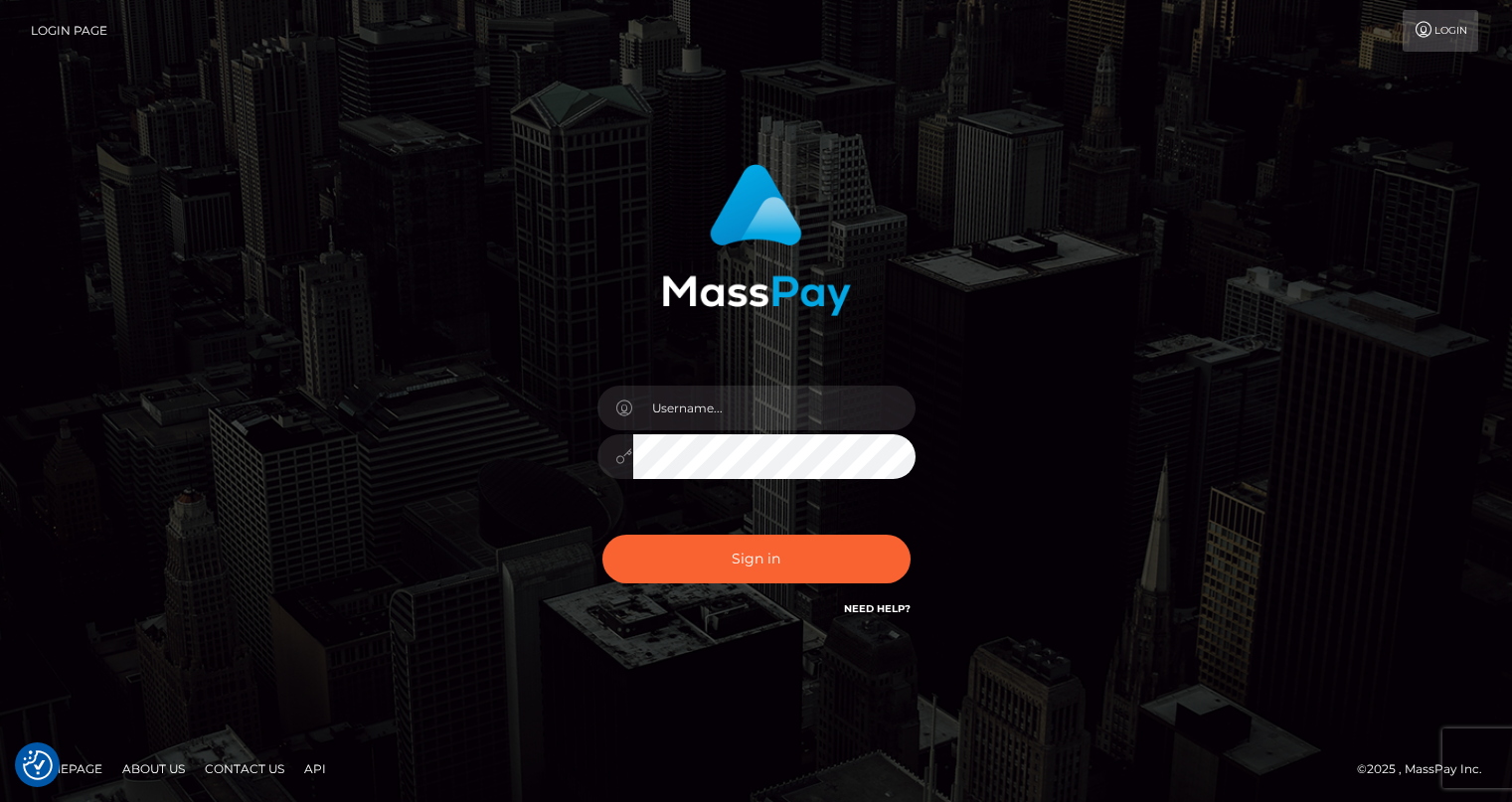 scroll, scrollTop: 0, scrollLeft: 0, axis: both 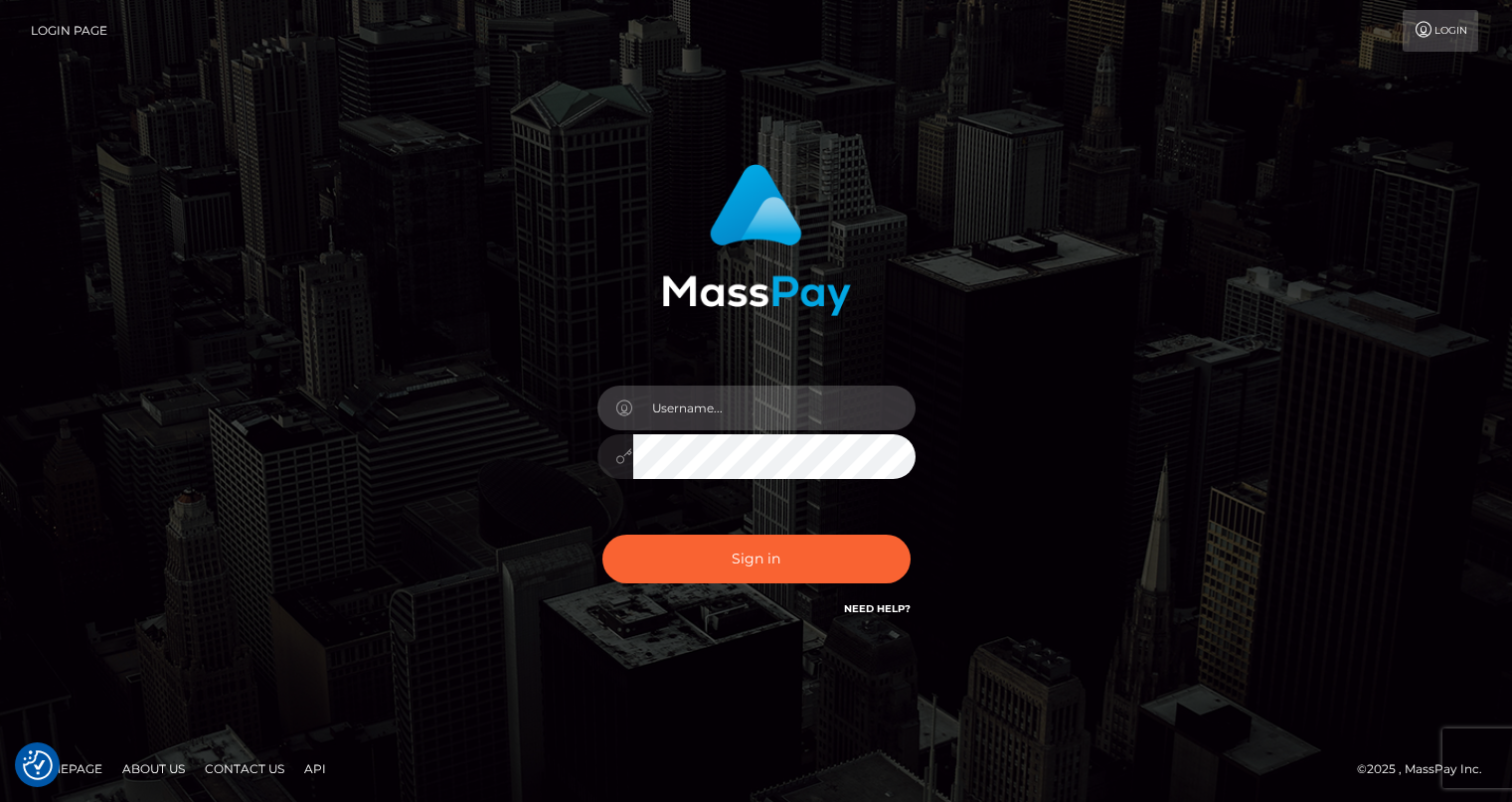click at bounding box center [774, 407] 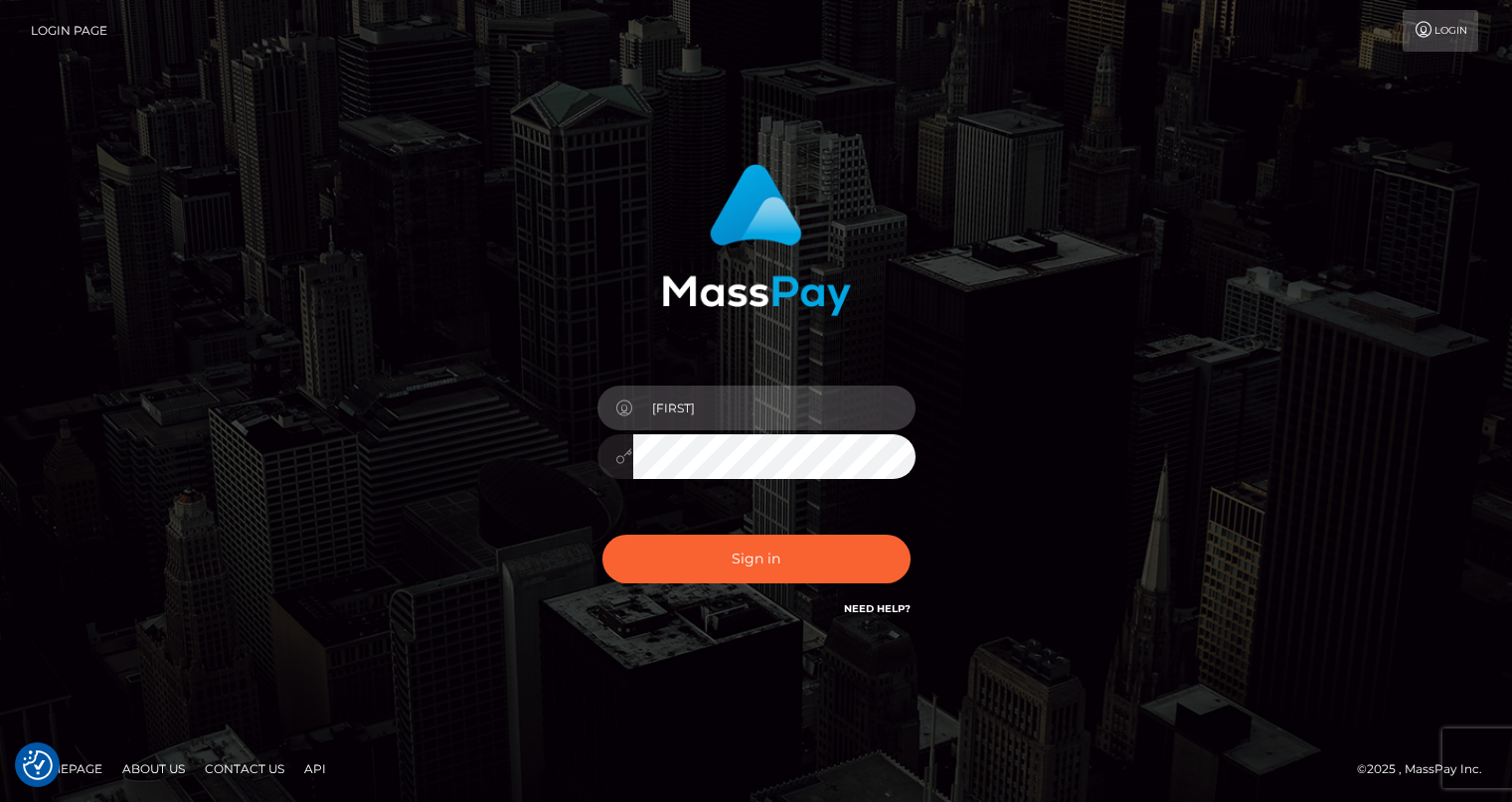 type on "drew guizzetti" 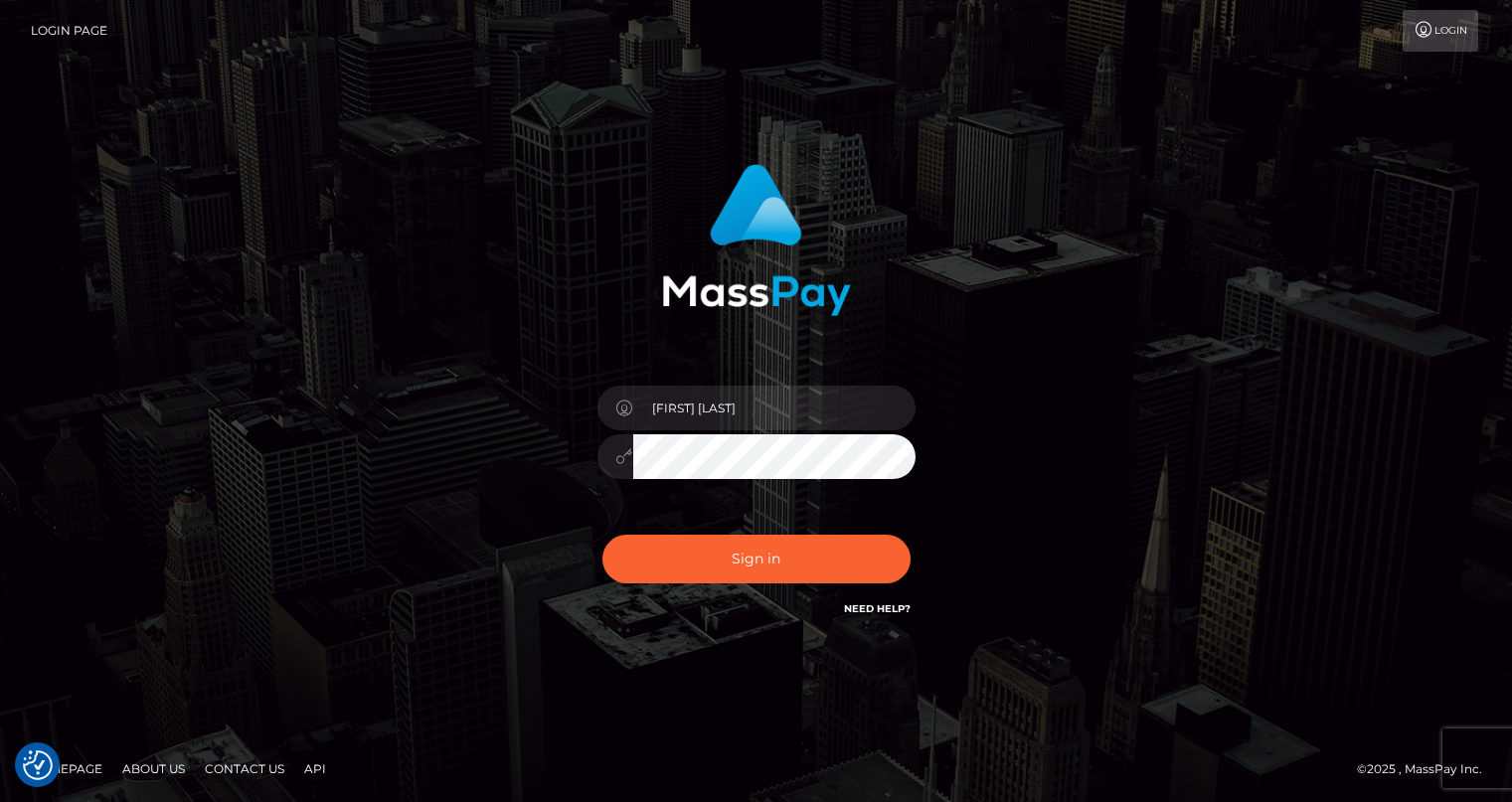 click on "drew guizzetti" at bounding box center [756, 446] 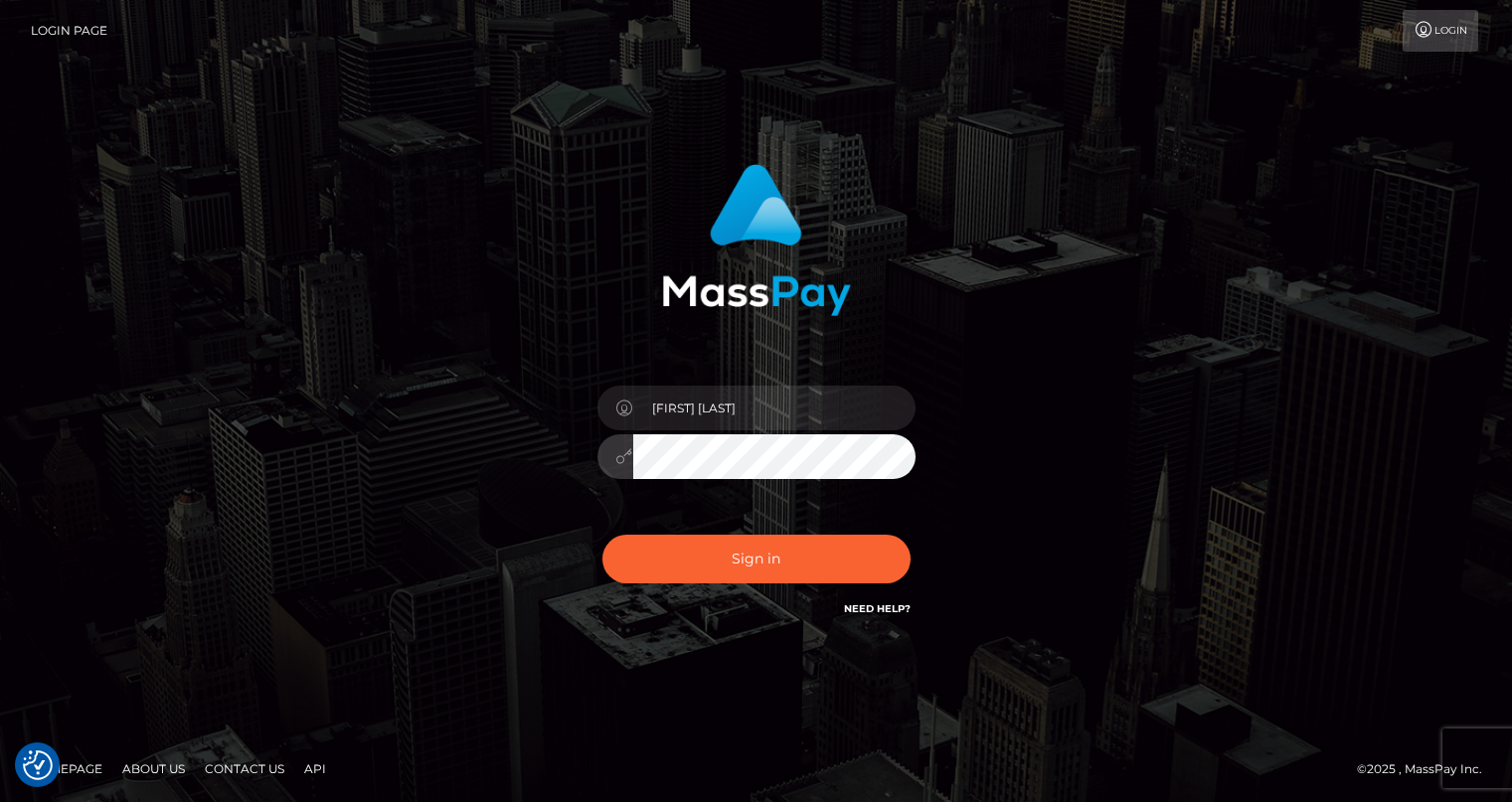 click on "drew guizzetti
Sign in" at bounding box center [756, 401] 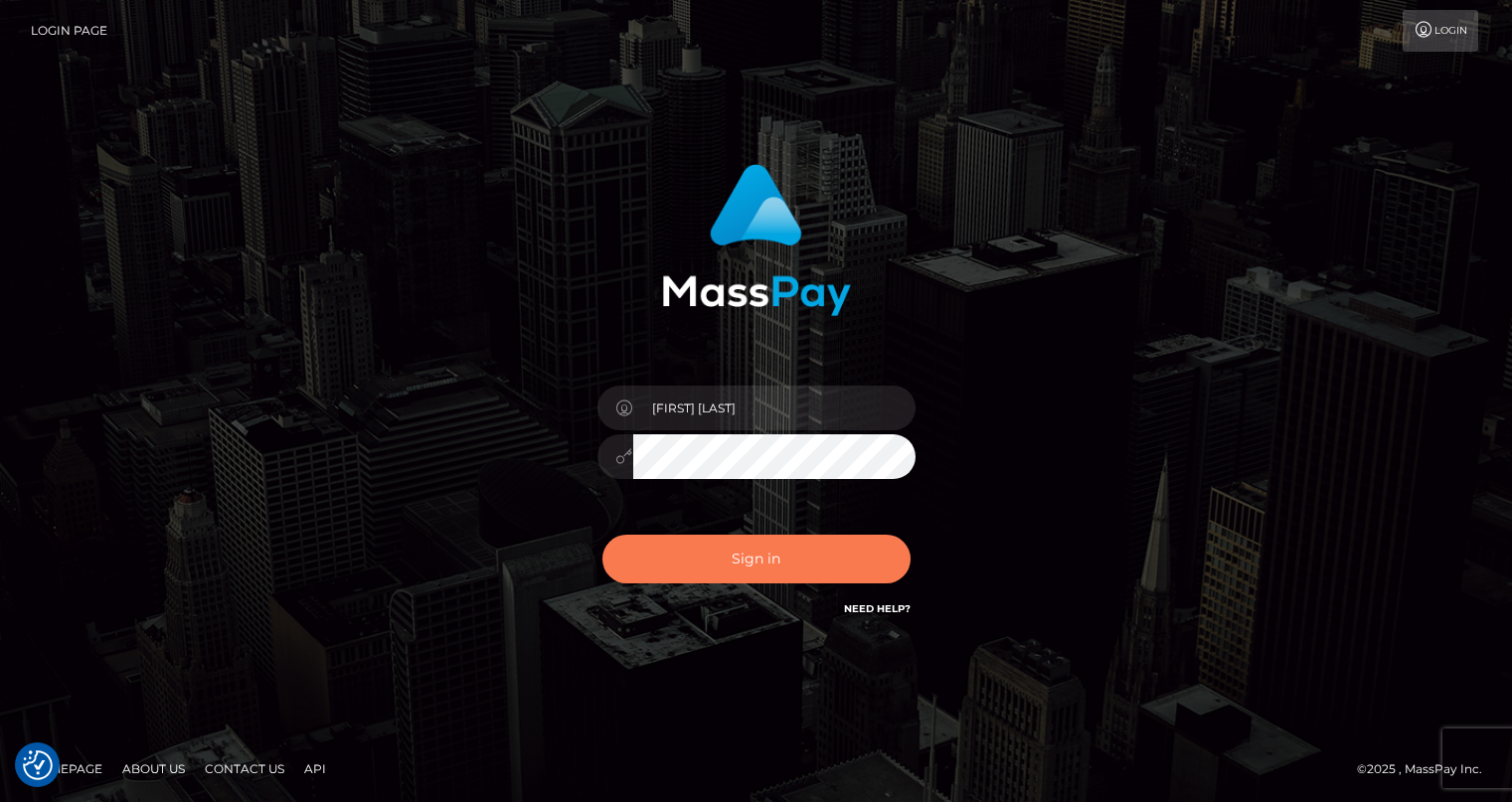 drag, startPoint x: 763, startPoint y: 558, endPoint x: 863, endPoint y: 553, distance: 100.12492 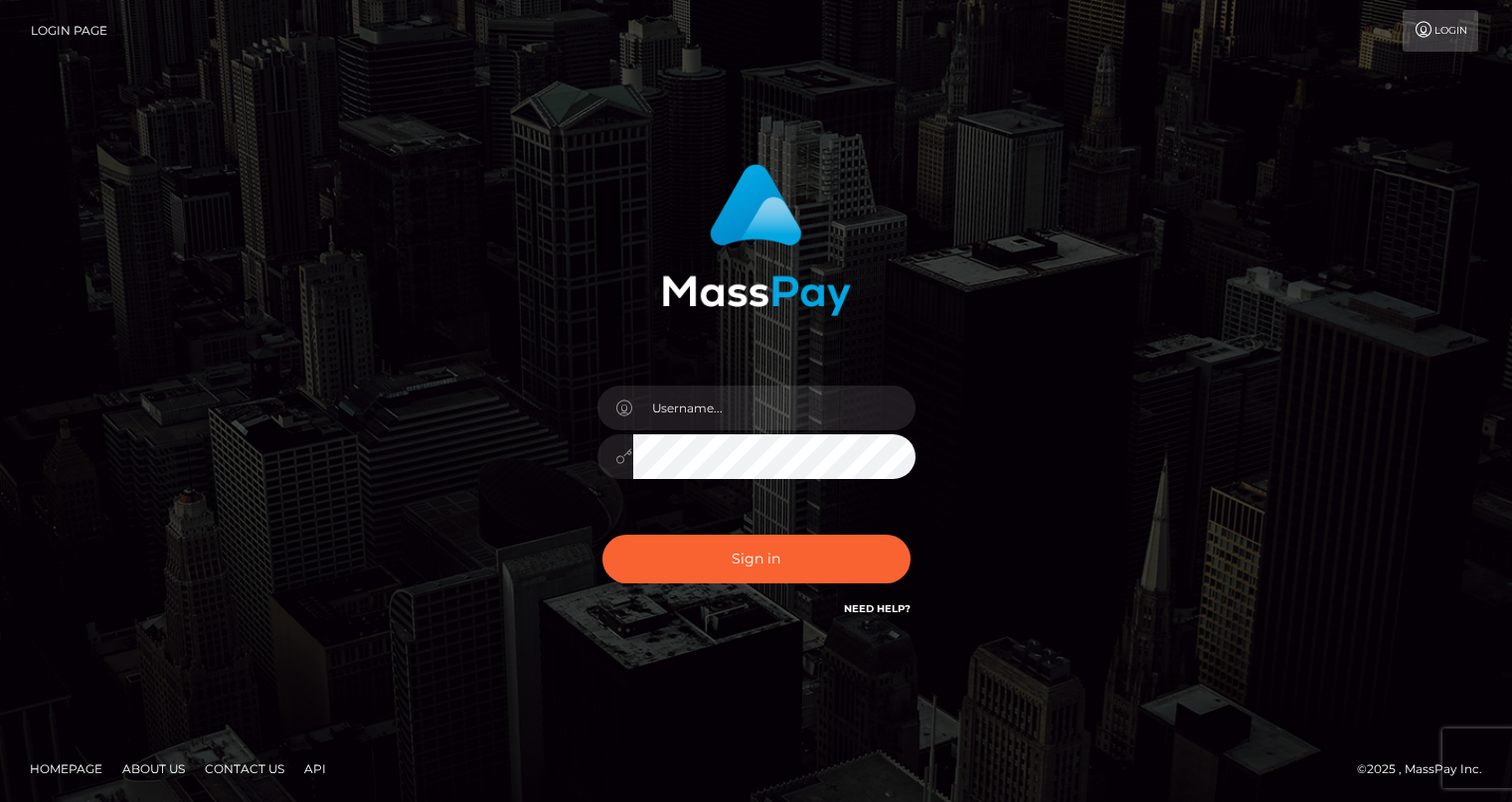 scroll, scrollTop: 0, scrollLeft: 0, axis: both 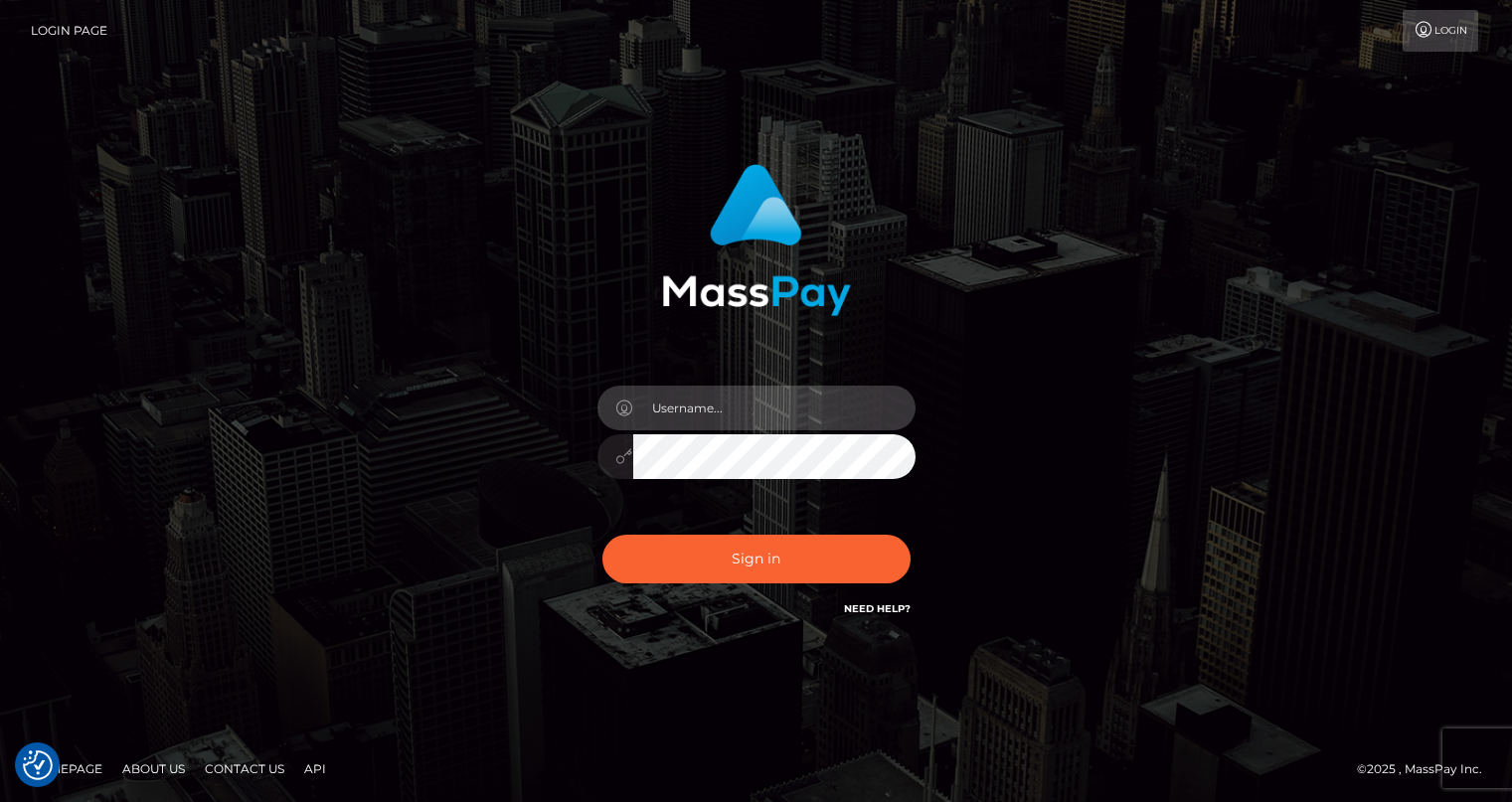 click at bounding box center (774, 407) 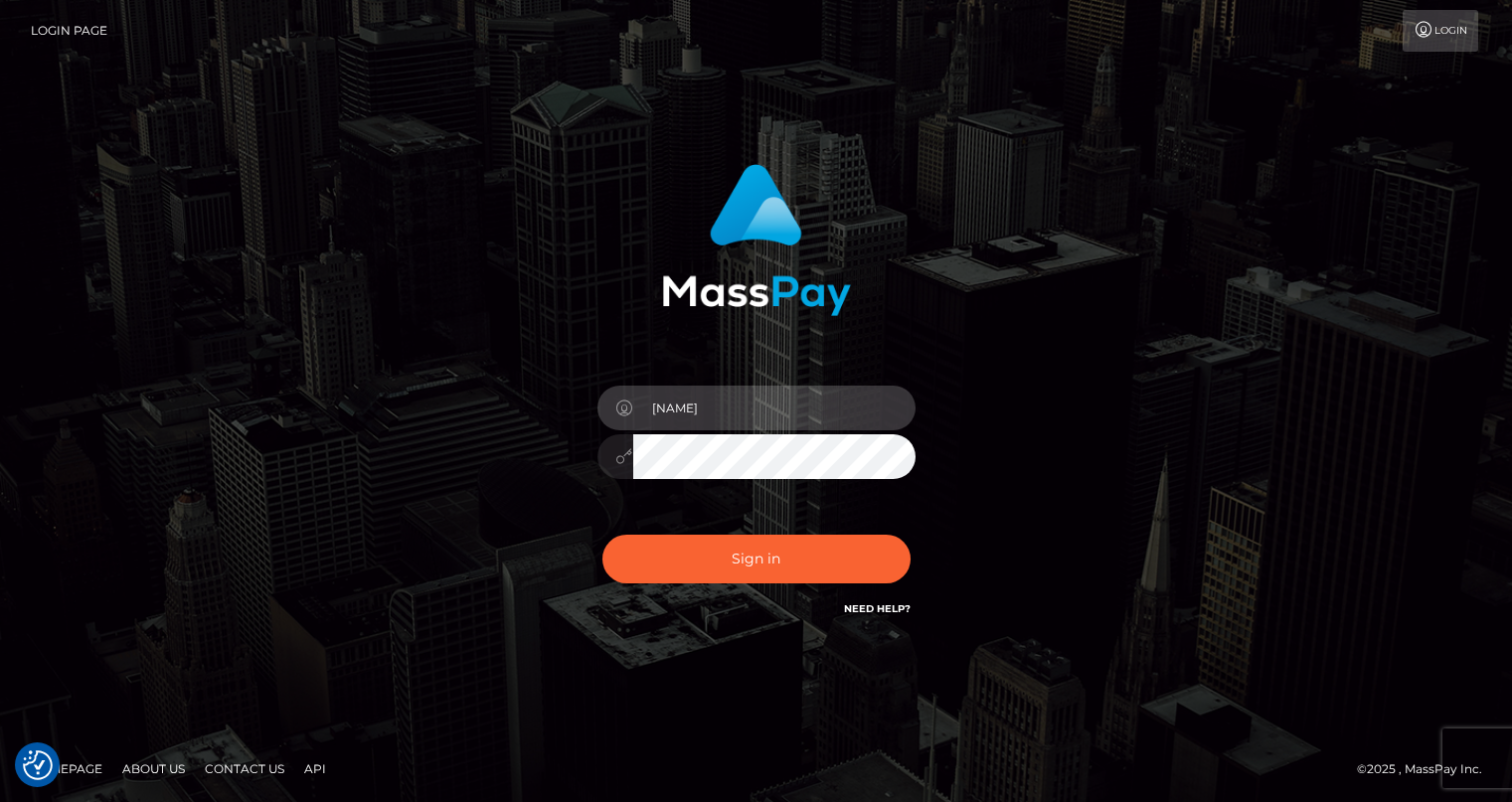 type on "drew guizzetti" 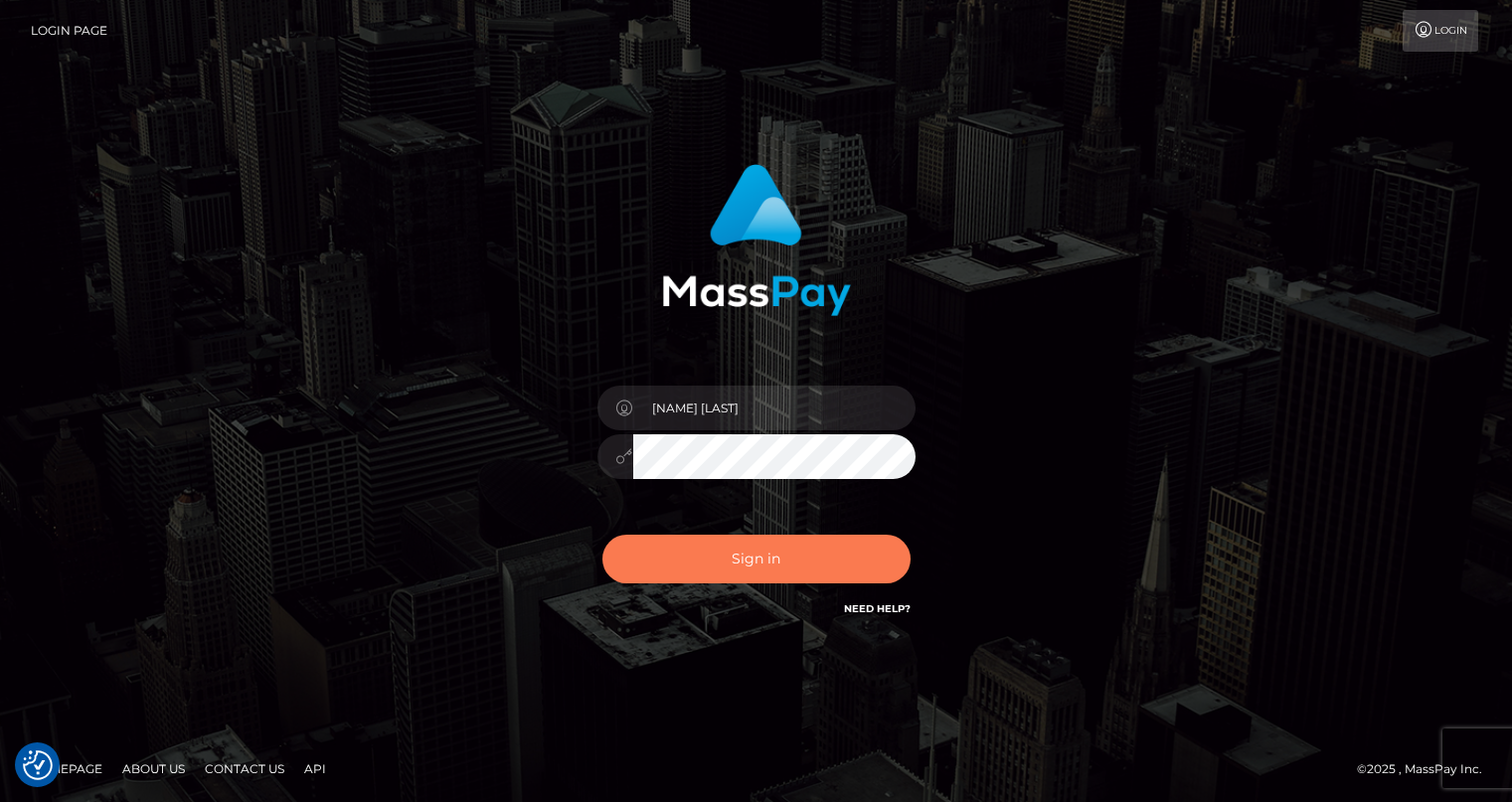 click on "Sign in" at bounding box center (756, 559) 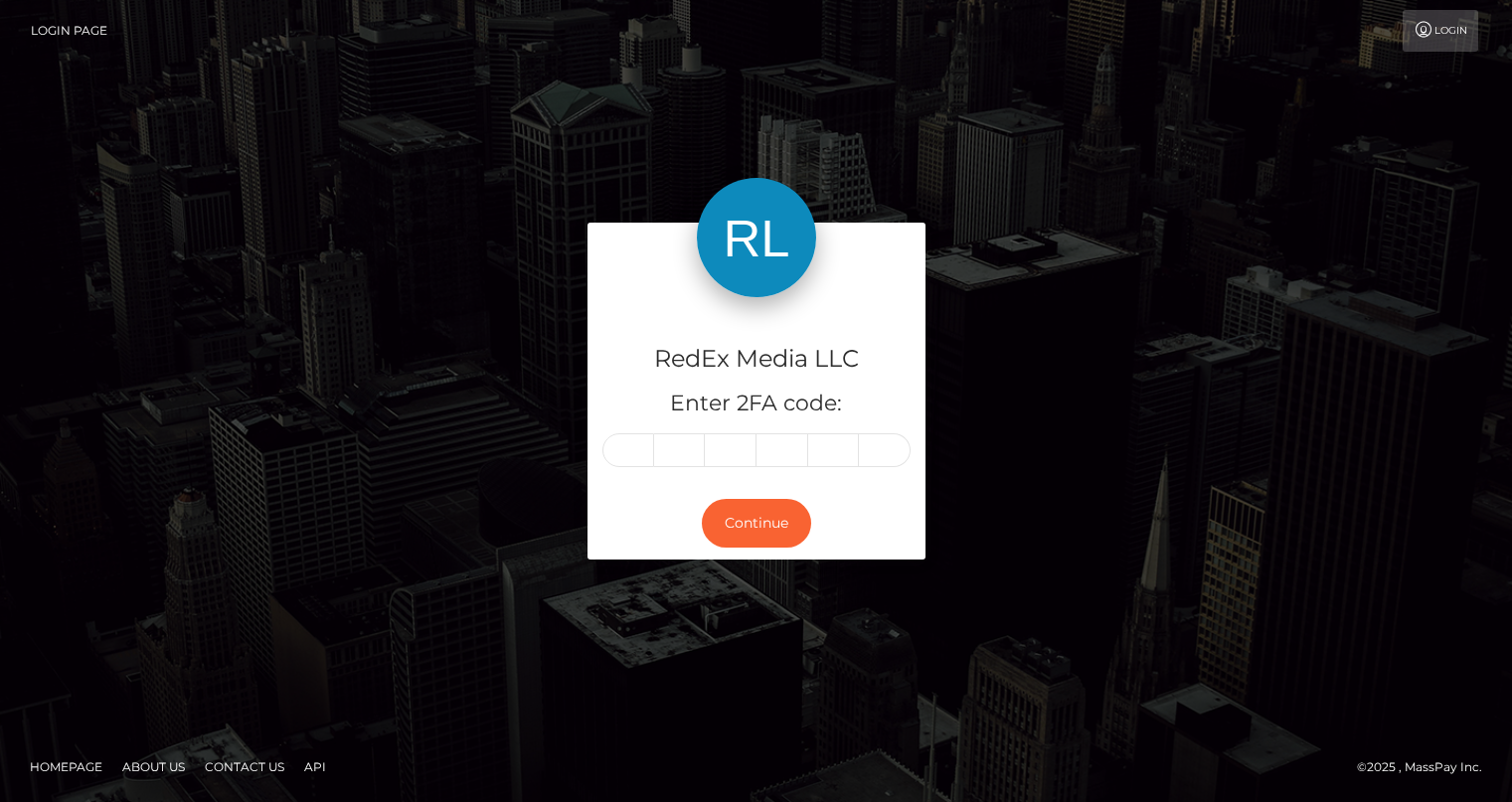 scroll, scrollTop: 0, scrollLeft: 0, axis: both 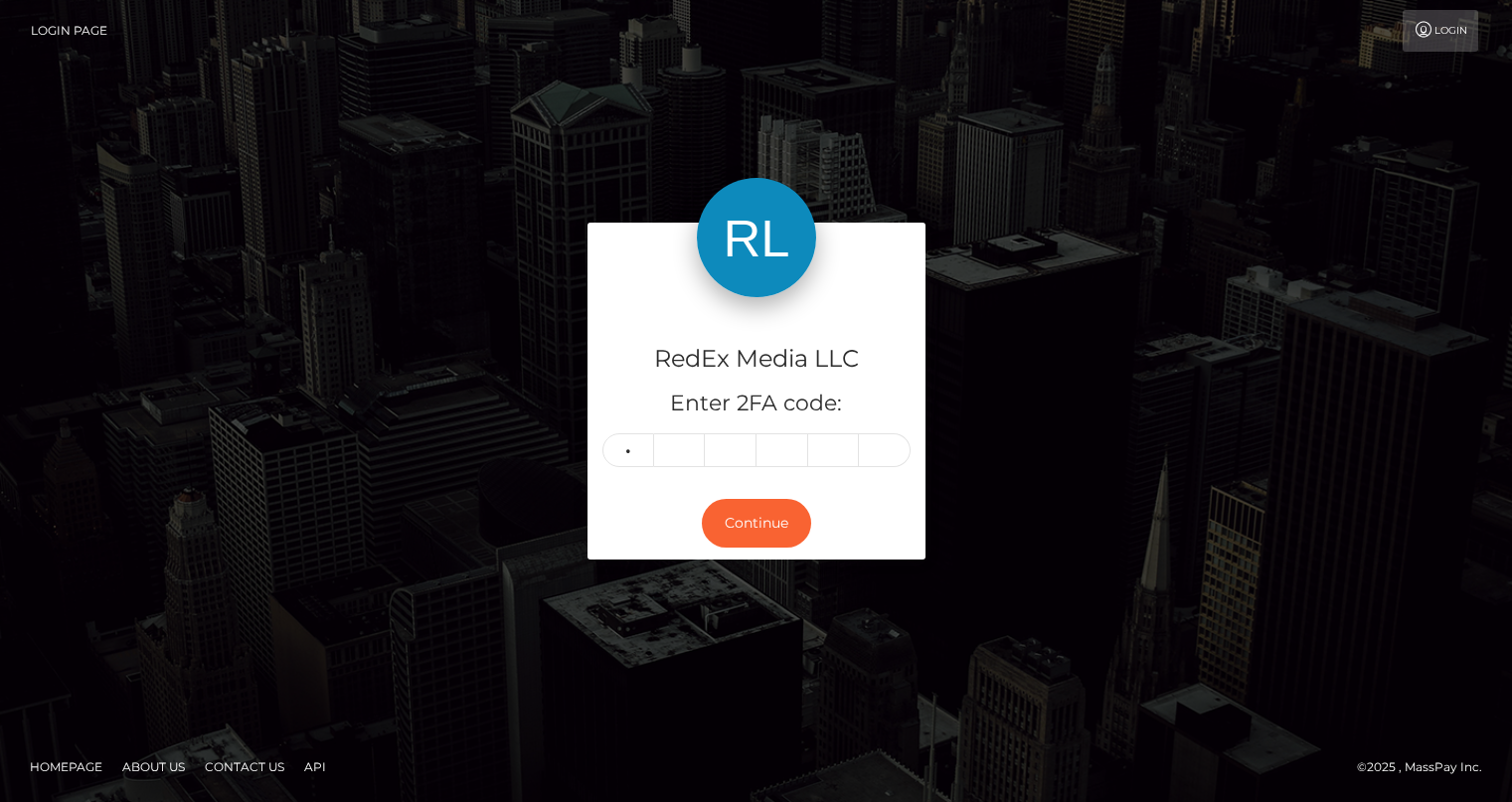 type on "7" 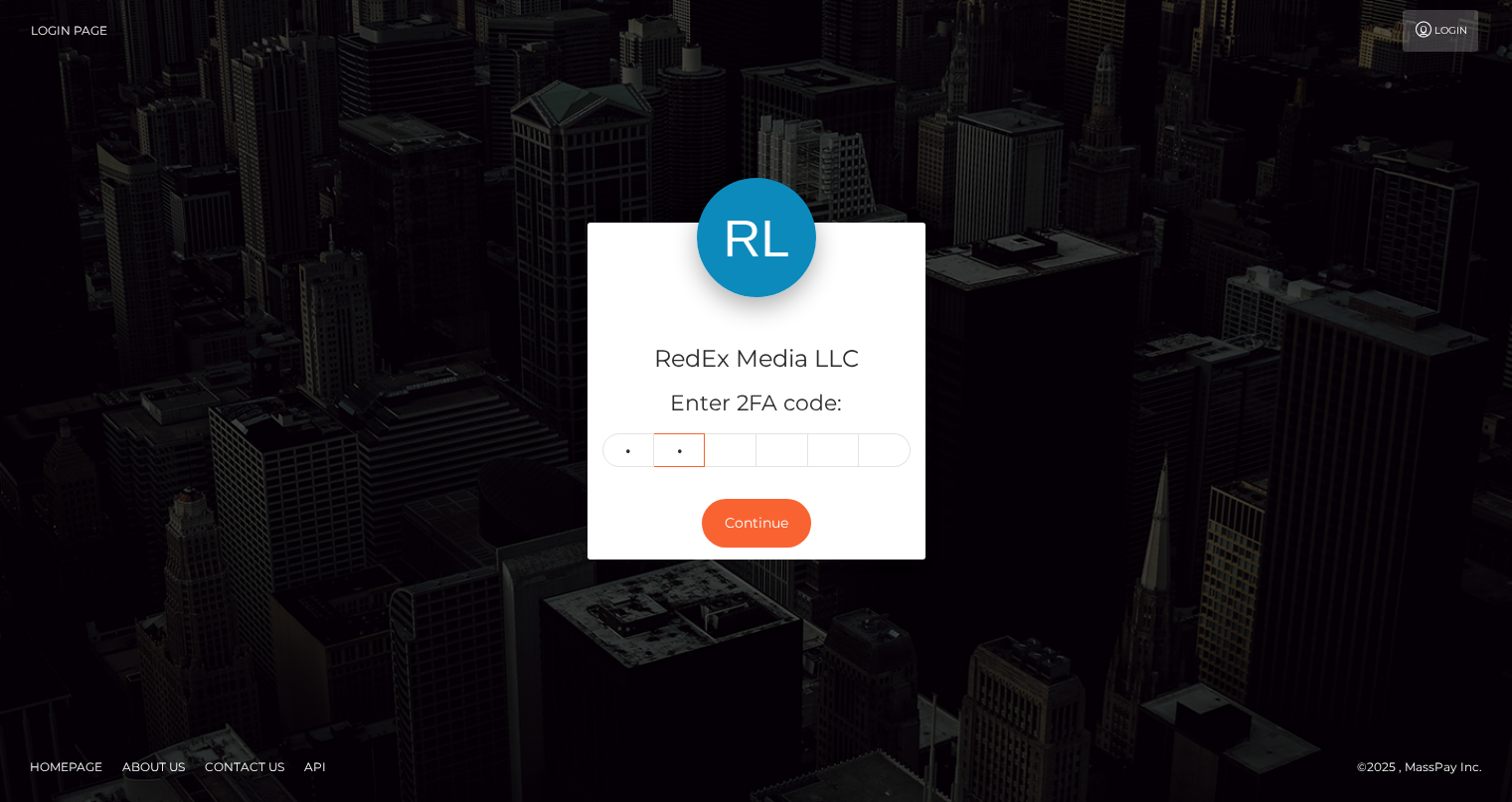 type on "1" 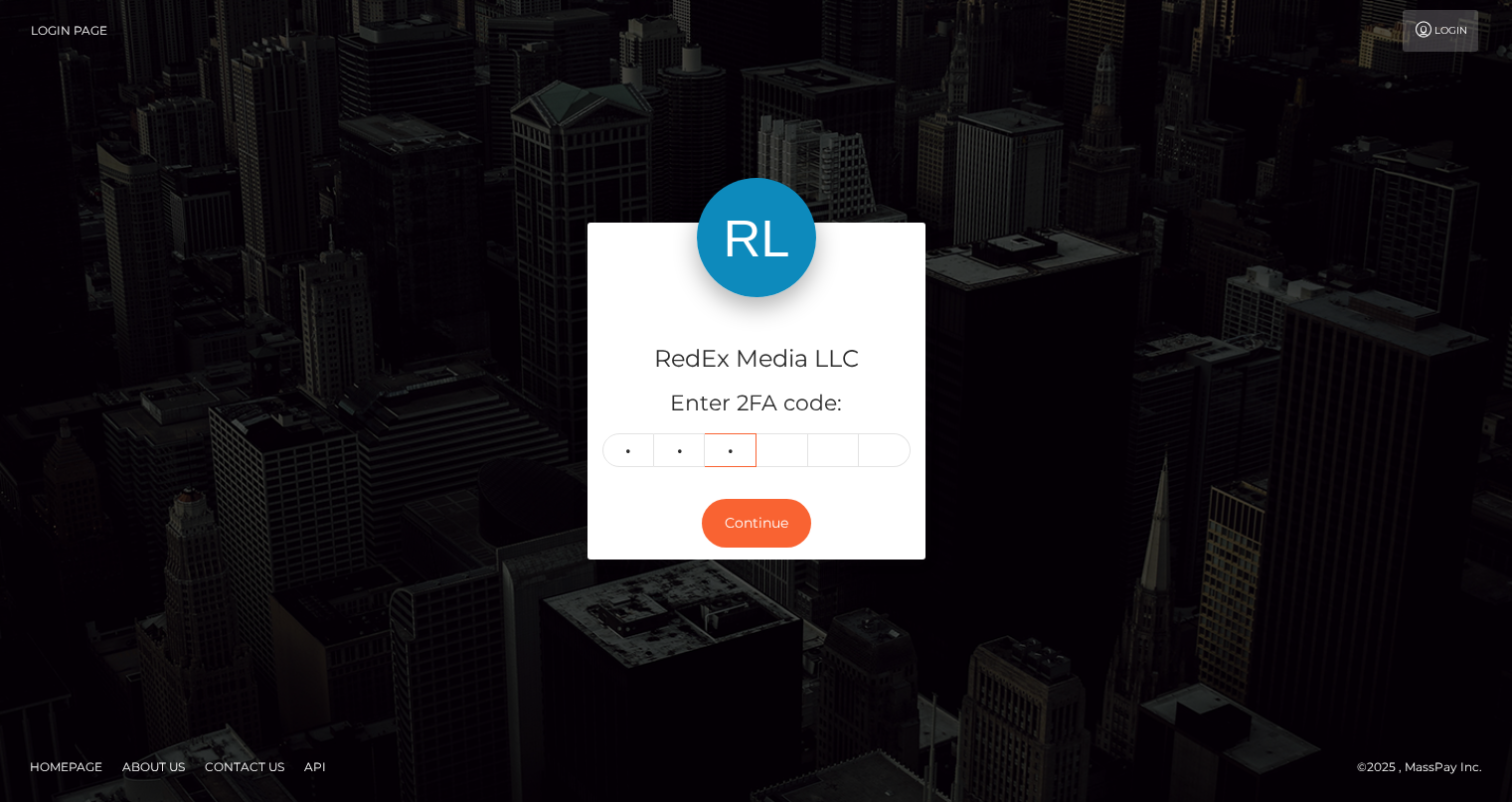 type on "2" 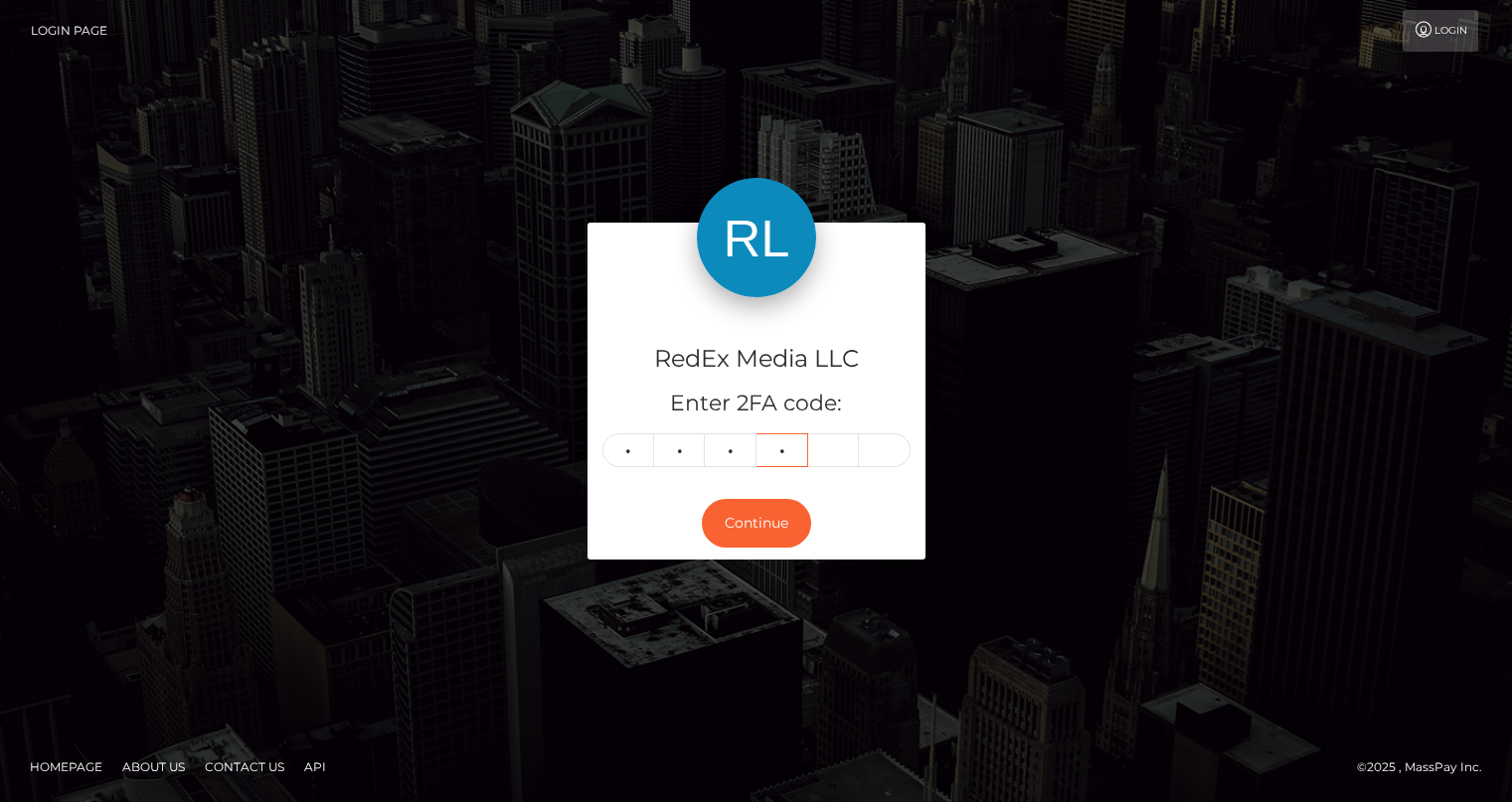 type on "7" 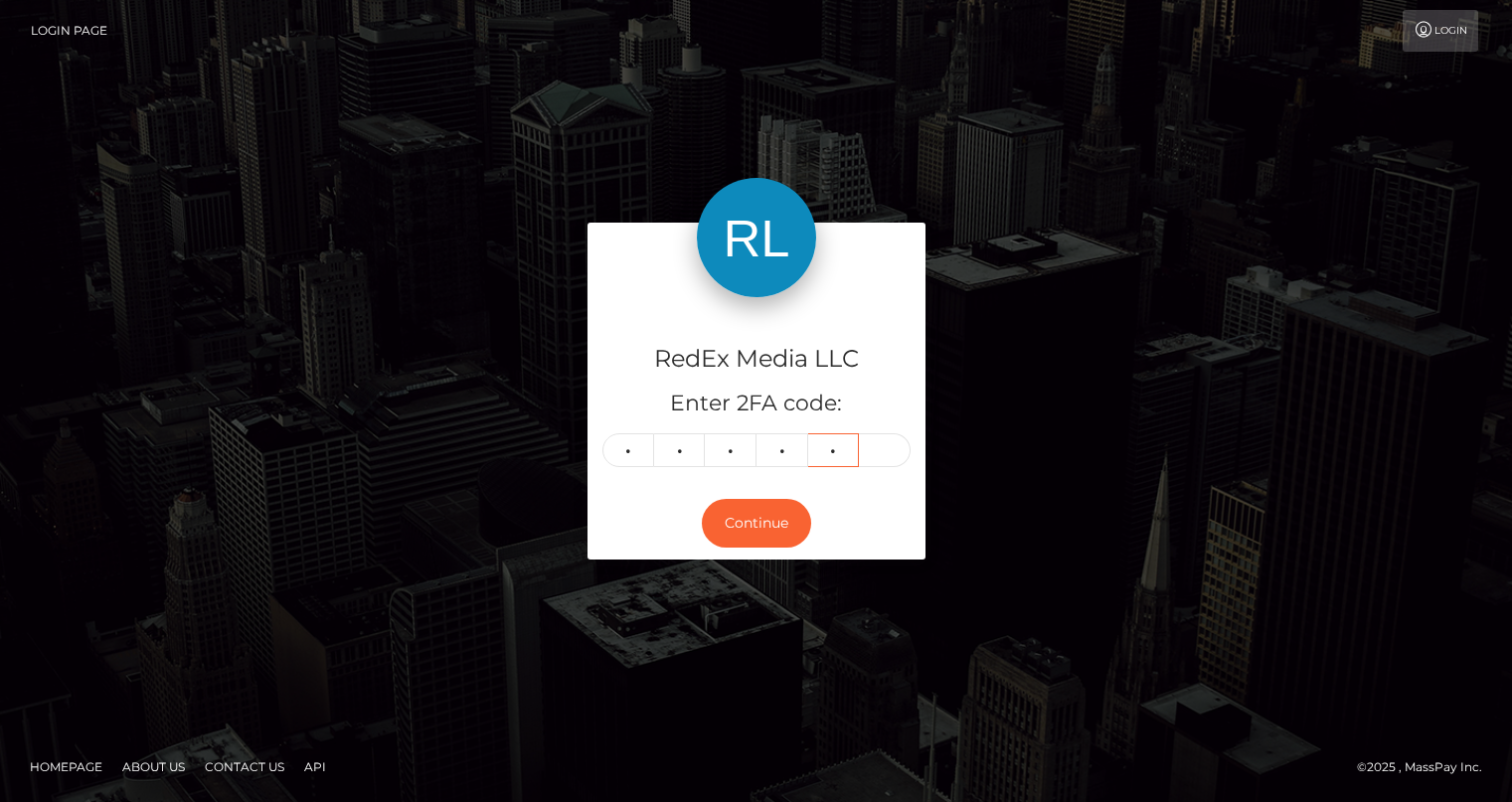 type on "8" 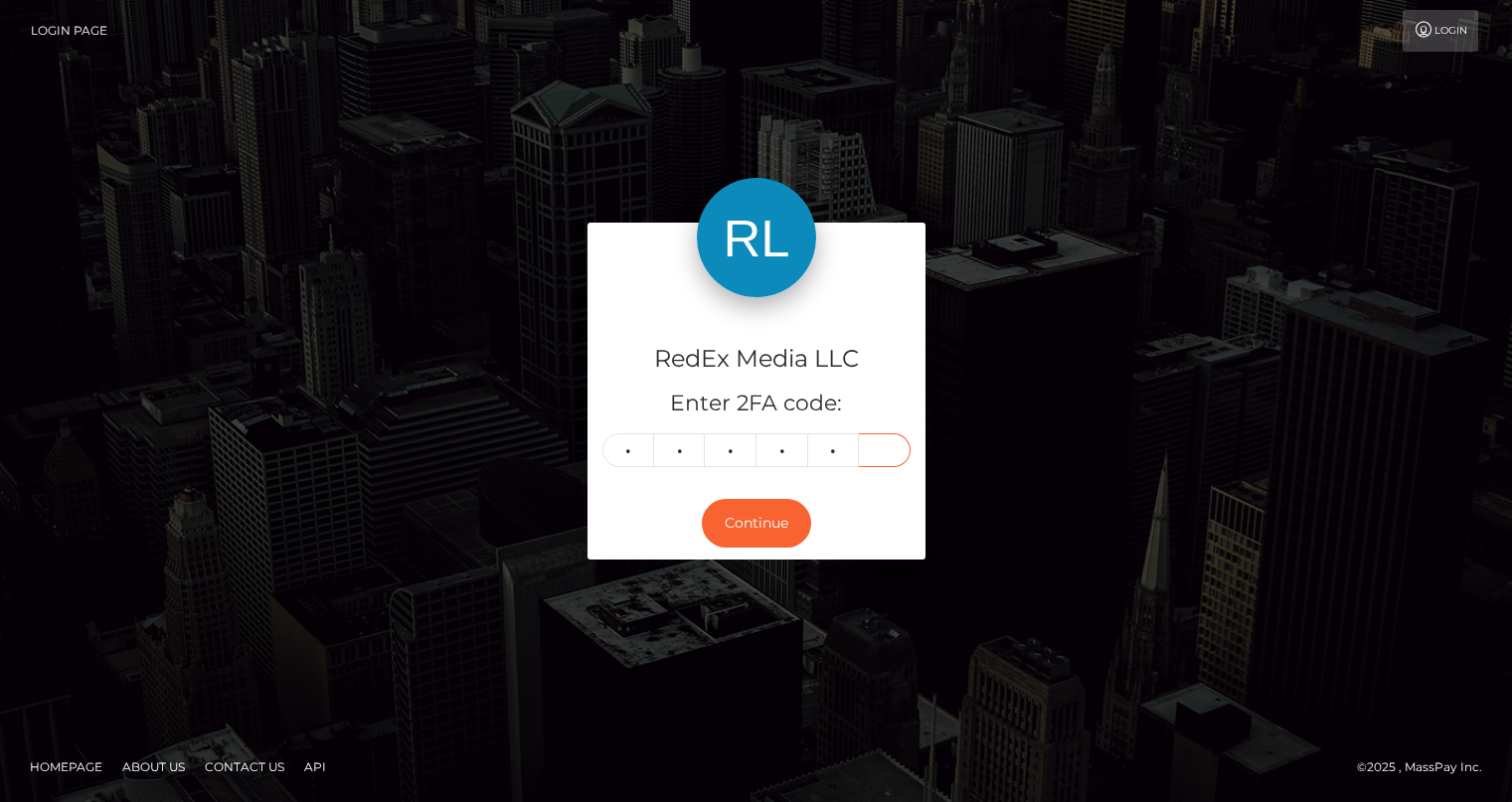 type on "7" 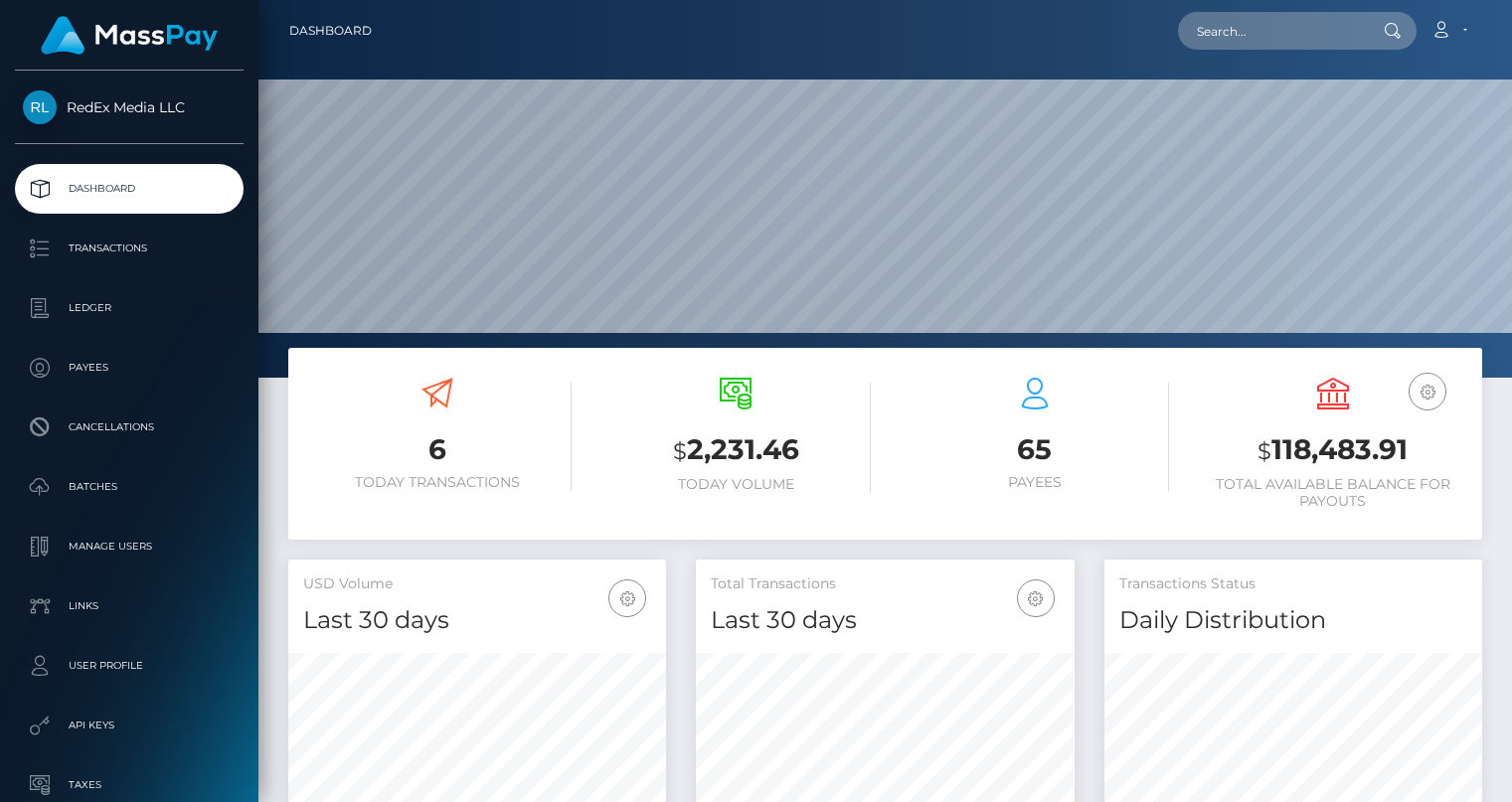 scroll, scrollTop: 0, scrollLeft: 0, axis: both 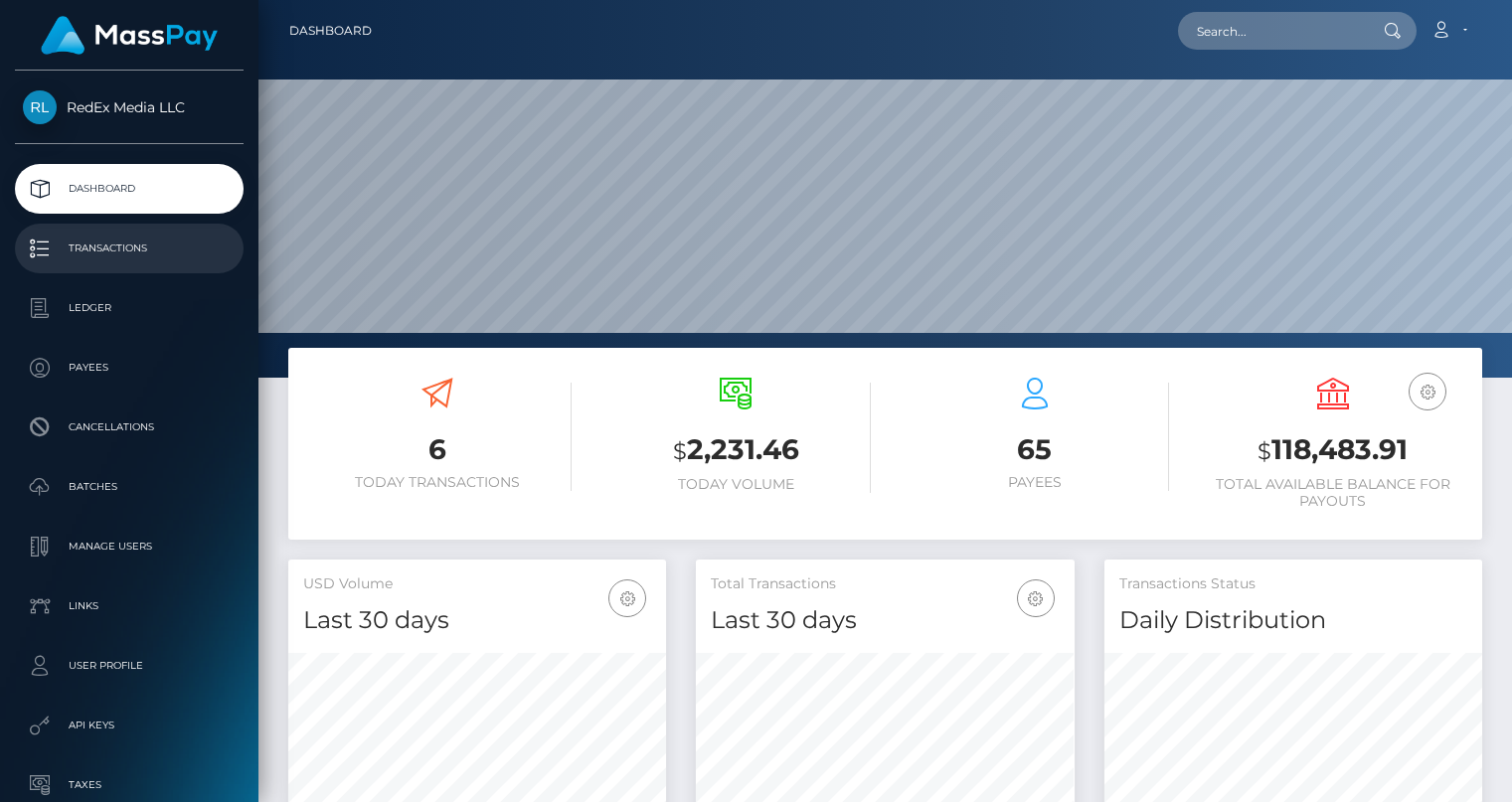 click on "Transactions" at bounding box center [129, 248] 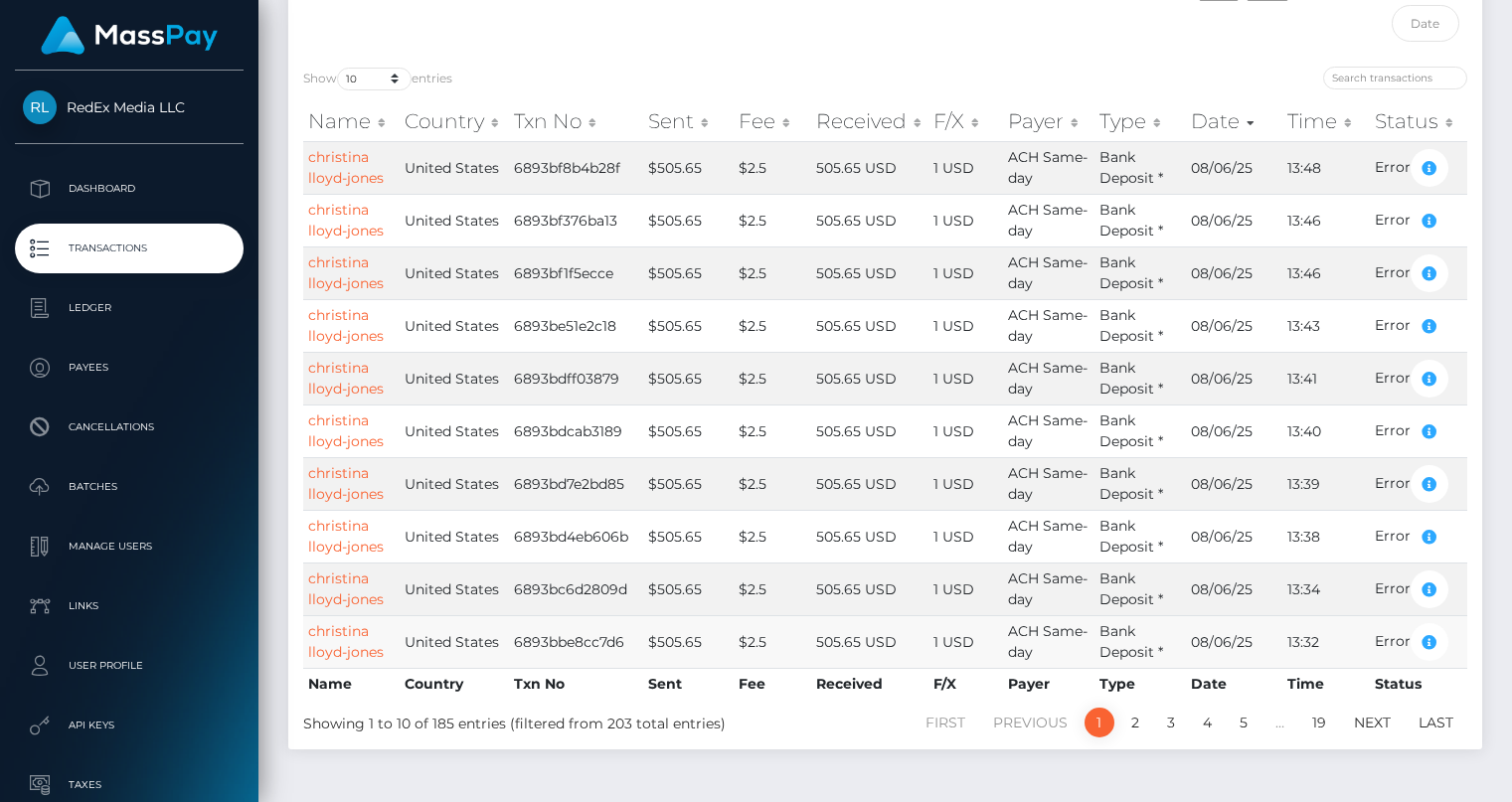 scroll, scrollTop: 207, scrollLeft: 0, axis: vertical 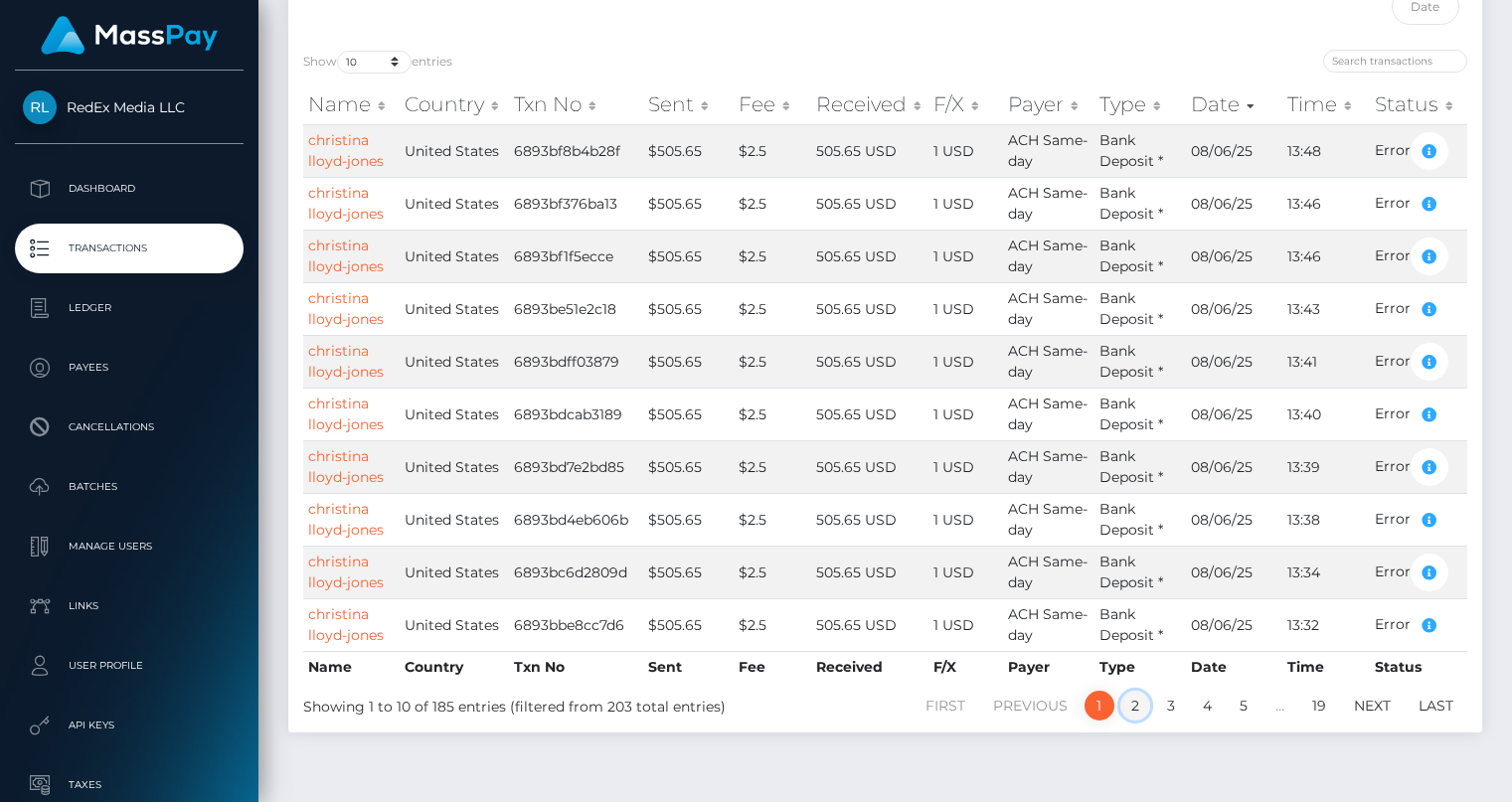click on "2" at bounding box center [1135, 706] 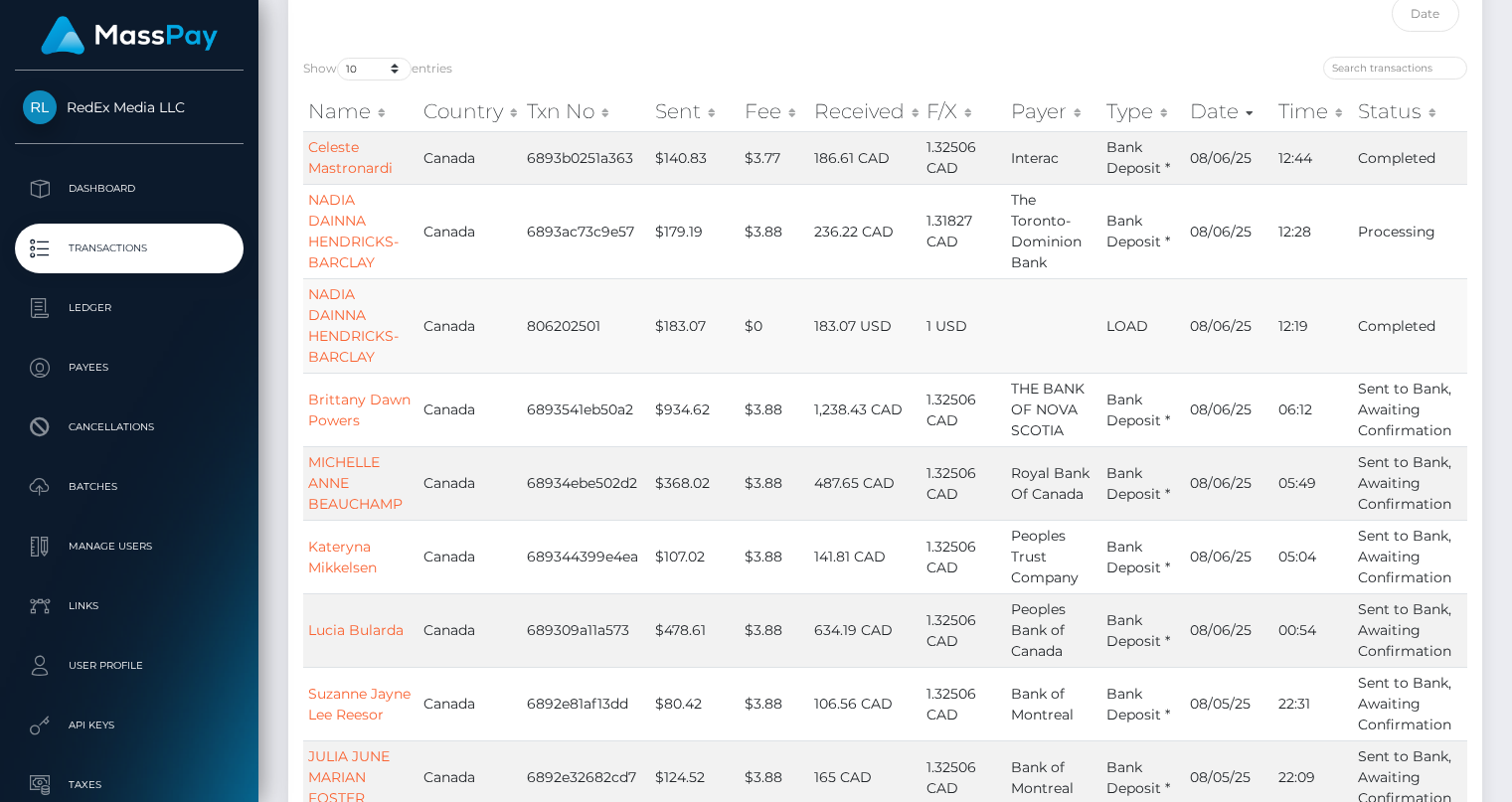 scroll, scrollTop: 0, scrollLeft: 0, axis: both 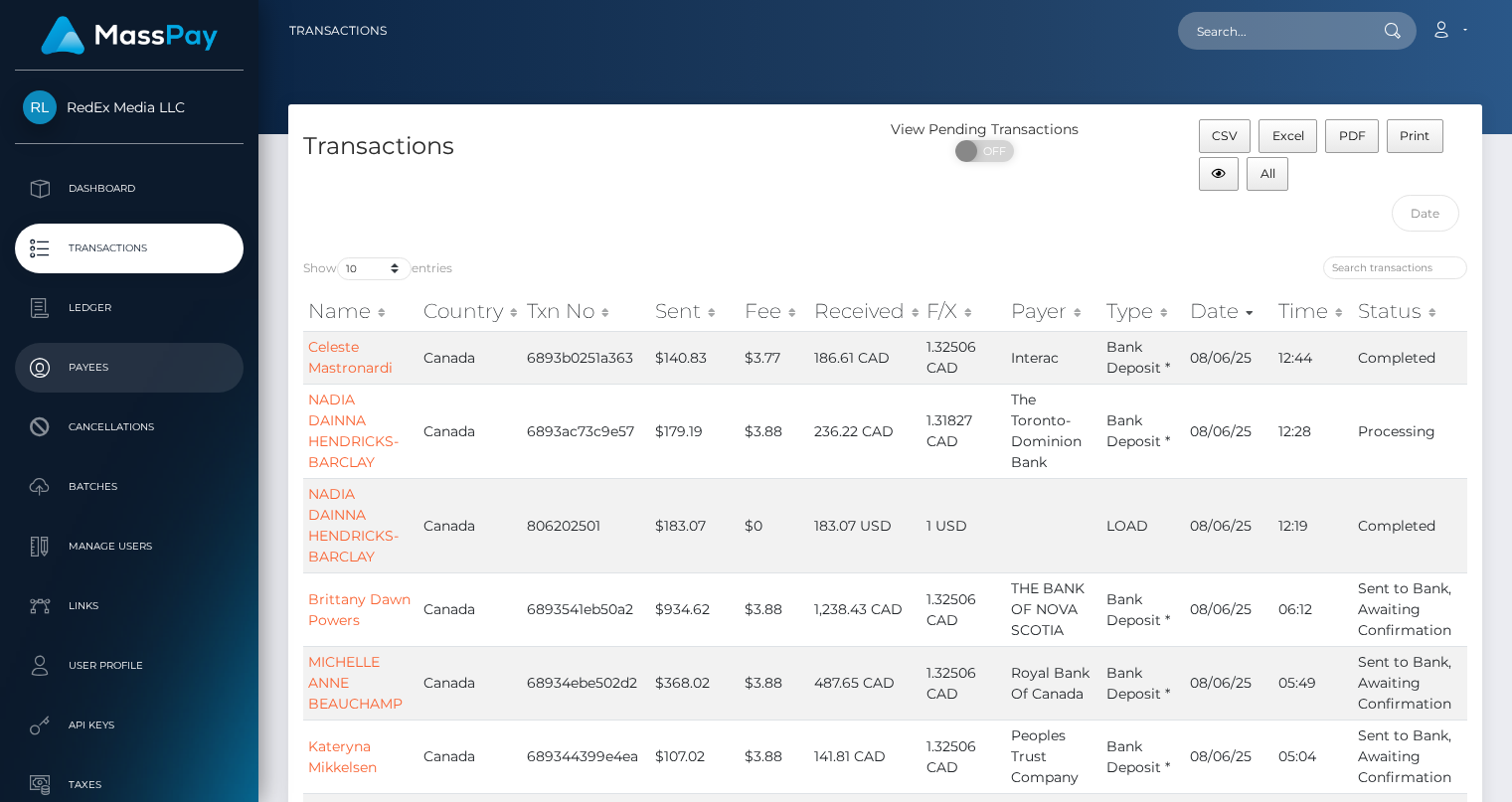 click on "Payees" at bounding box center (129, 368) 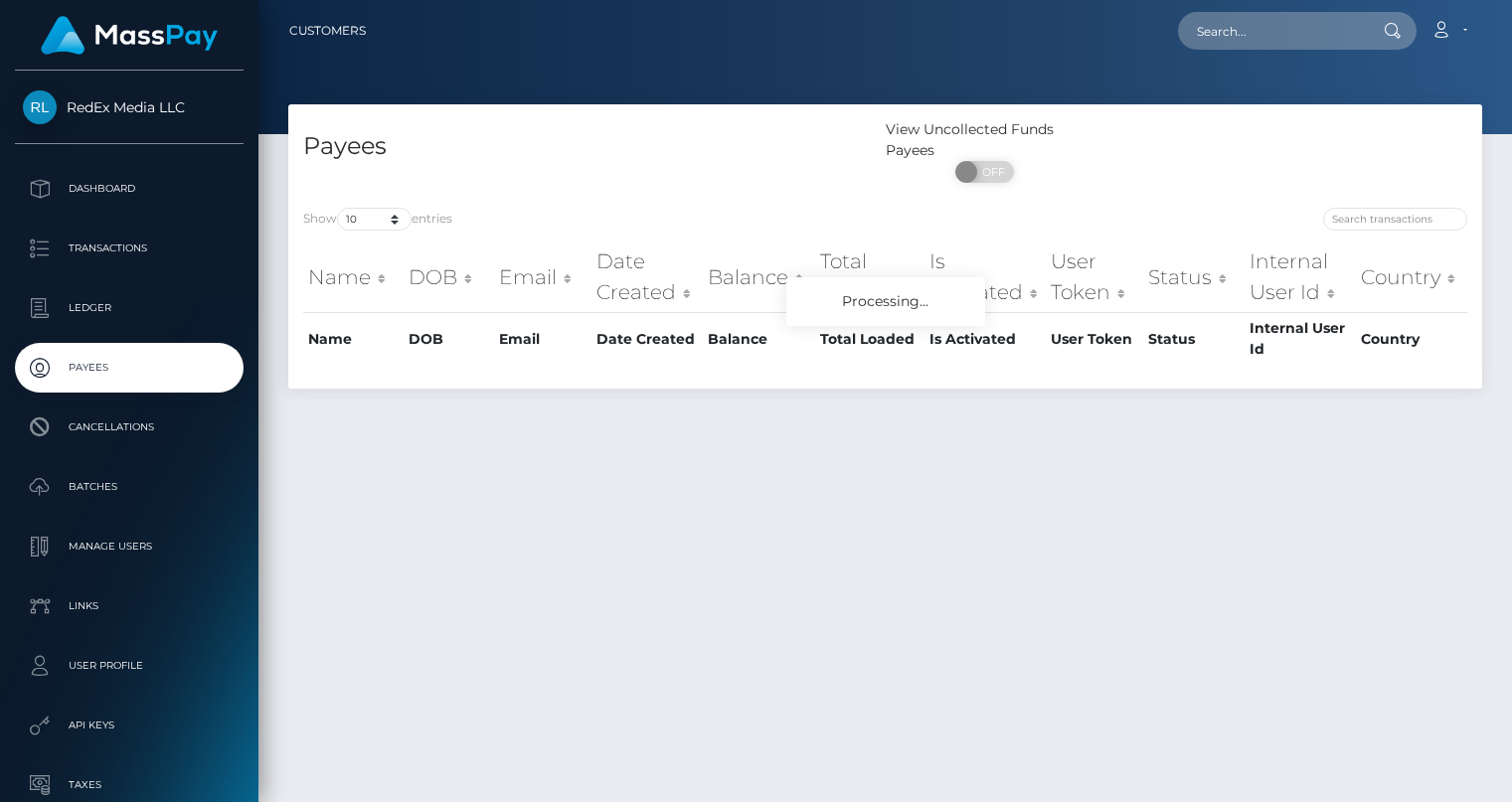 scroll, scrollTop: 0, scrollLeft: 0, axis: both 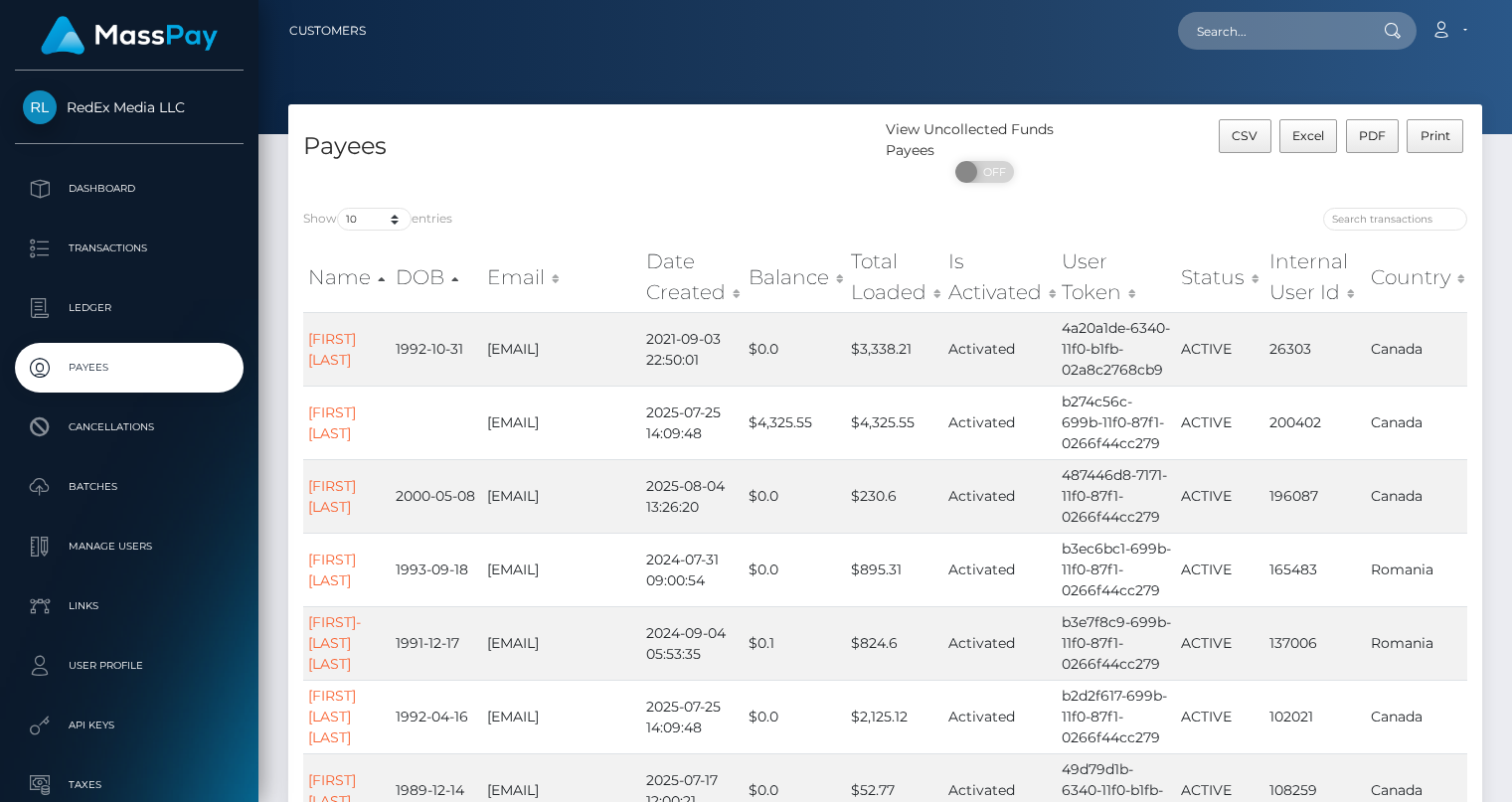 click on "Showing 1 to 10 of 65 entries
Name DOB Email Date Created Balance Total Loaded Is Activated User Token Status Internal User Id Country
Name DOB Email Date Created Balance Total Loaded Is Activated User Token Status Internal User Id Country
[FIRST]  [LAST] 1992-10-31 [EMAIL] 2021-09-03 22:50:01 $0.0 $3,338.21 Activated 4a20a1de-6340-11f0-b1fb-02a8c2768cb9 ACTIVE 26303 [COUNTRY] [FIRST]  [LAST] [EMAIL] 2025-07-25 14:09:48 $4,325.55 $4,325.55 Activated b274c56c-699b-11f0-87f1-0266f44cc279 ACTIVE 200402 [COUNTRY] [FIRST]  [LAST] 2000-05-08 [EMAIL] 2025-08-04 13:26:20 $0.0 $230.6 Activated 487446d8-7171-11f0-87f1-0266f44cc279 ACTIVE 196087 [COUNTRY] [FIRST]  [LAST] 1993-09-18 [EMAIL] 2024-07-31 09:00:54" at bounding box center [885, 671] 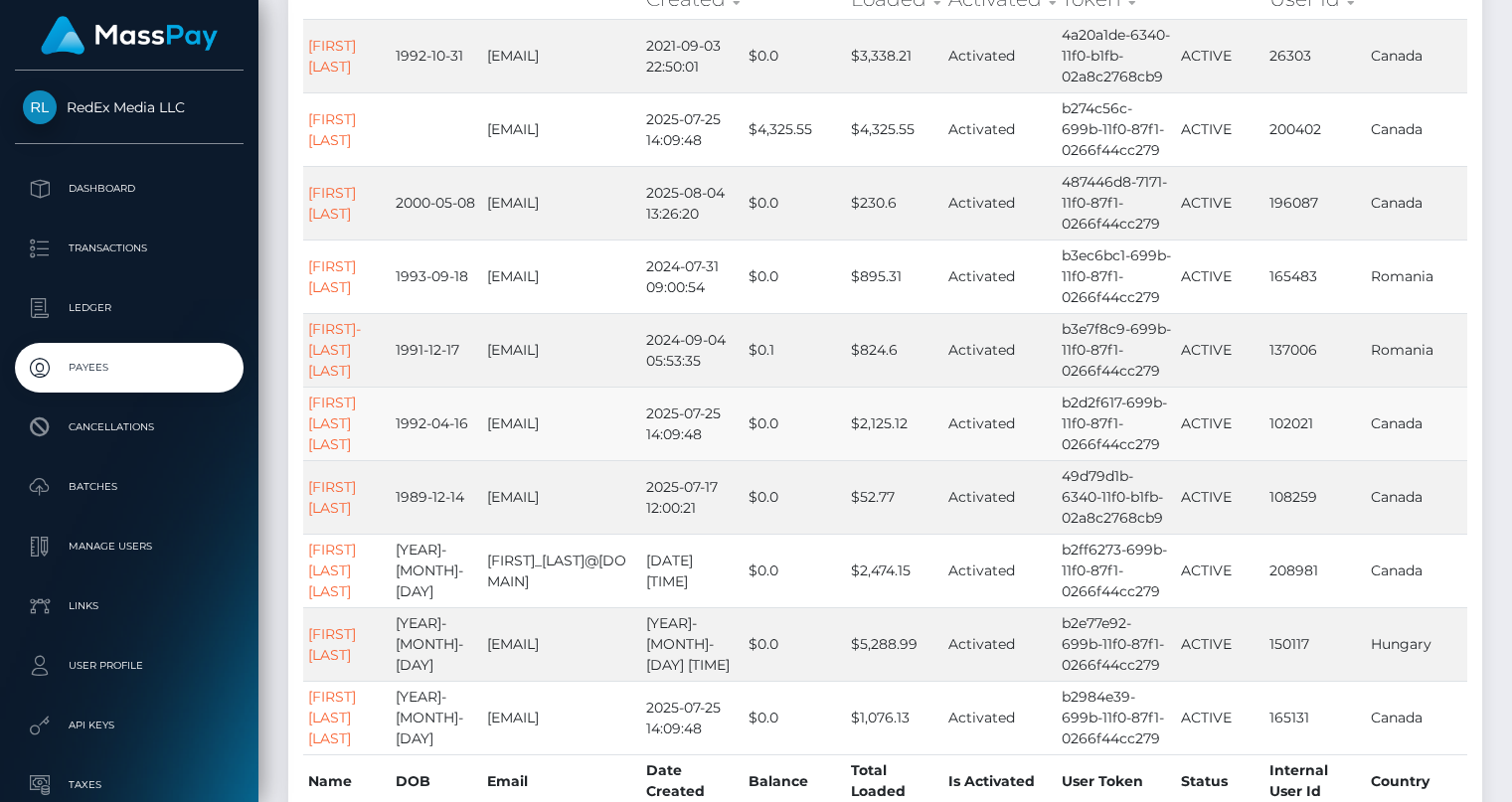 scroll, scrollTop: 361, scrollLeft: 0, axis: vertical 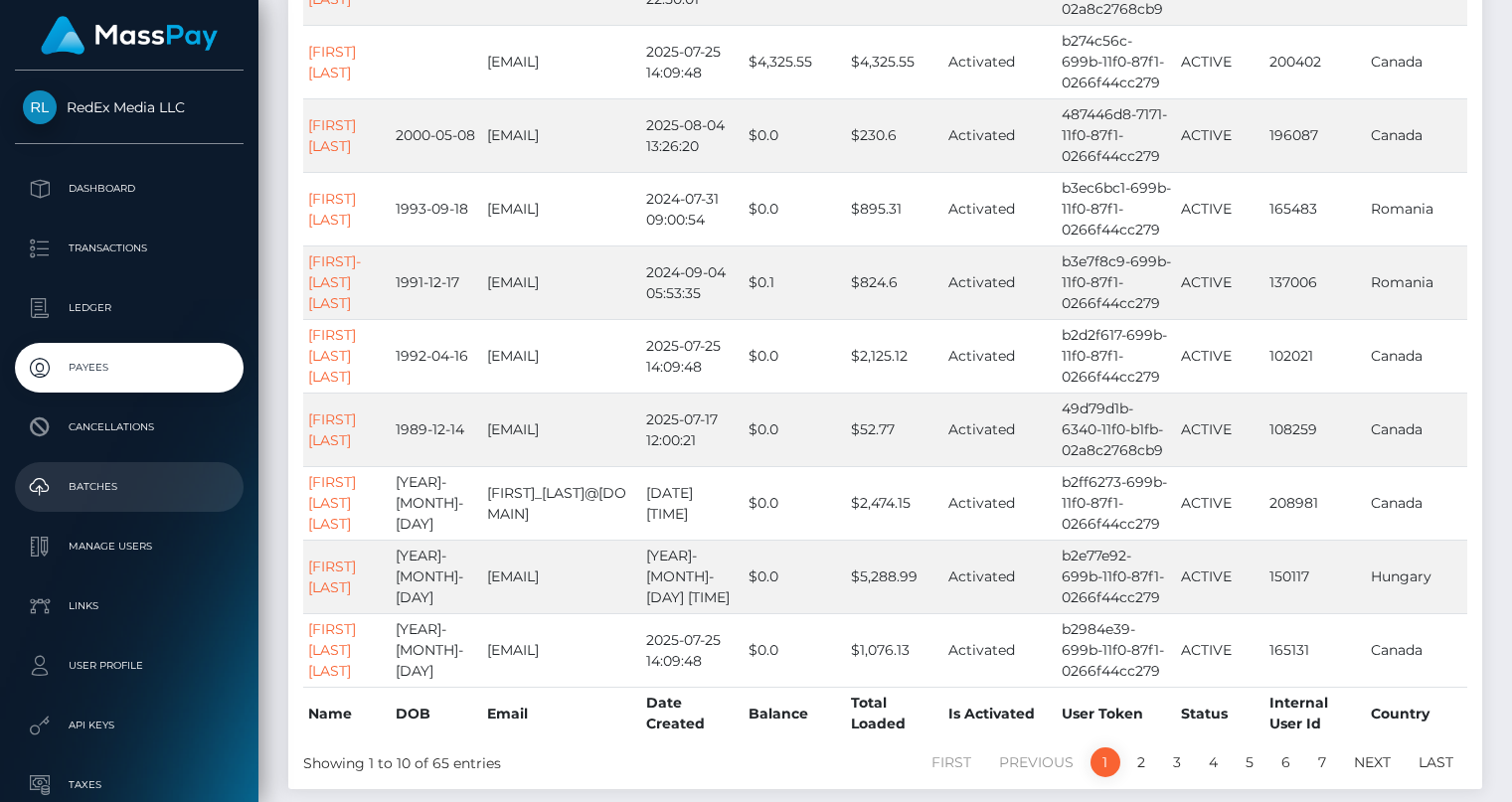 click on "Batches" at bounding box center (129, 487) 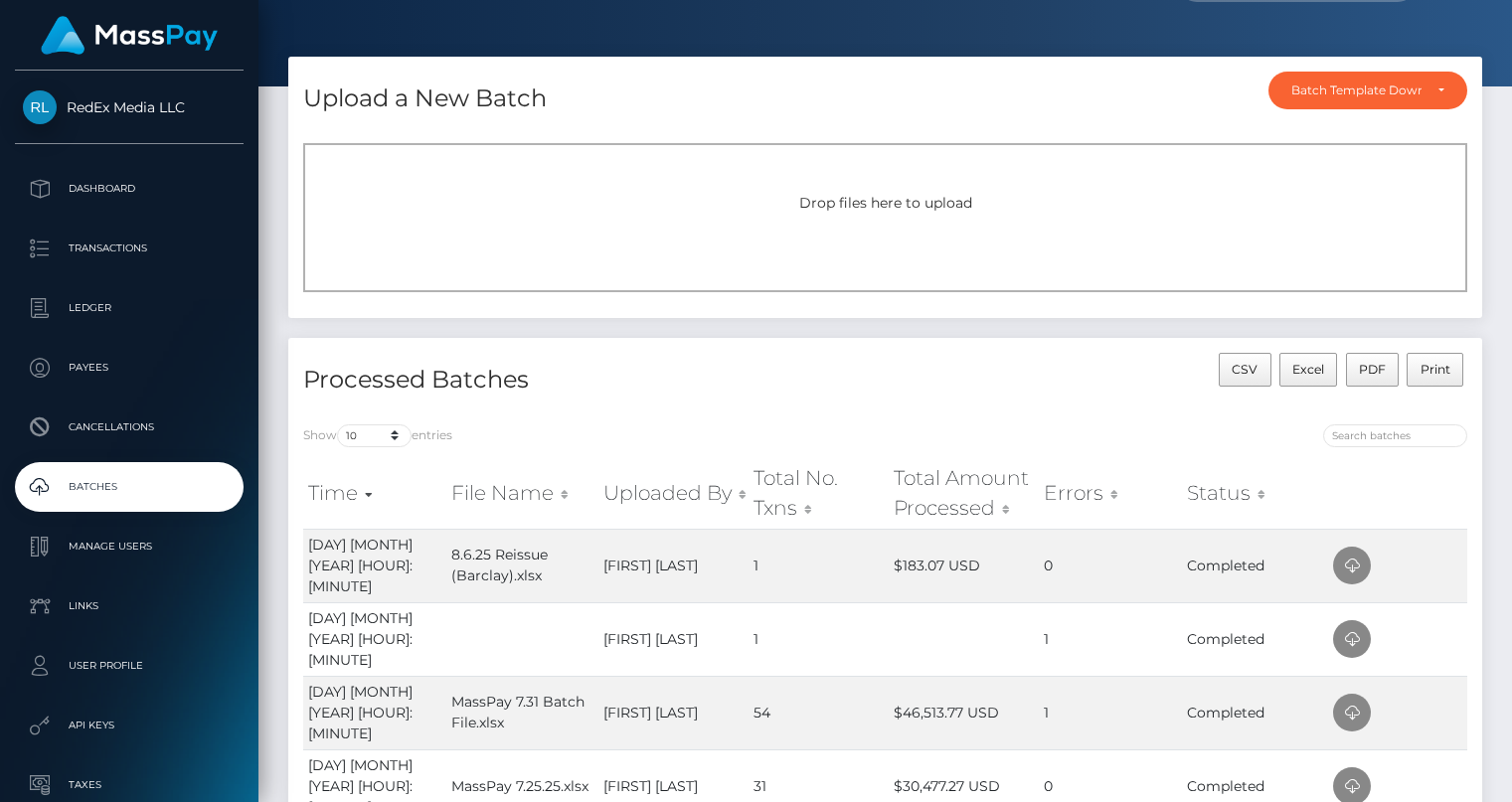 scroll, scrollTop: 99, scrollLeft: 0, axis: vertical 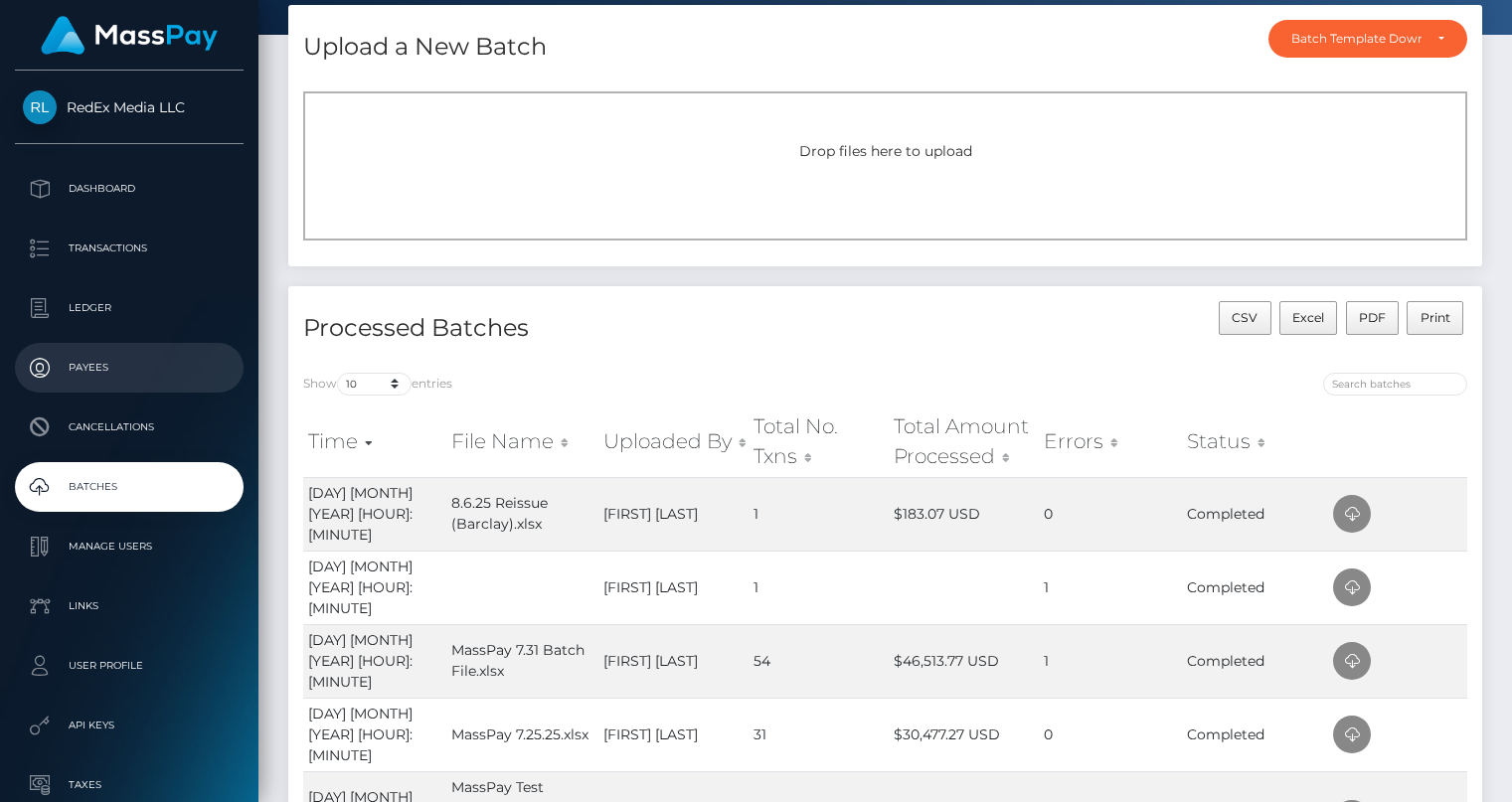 click on "Payees" at bounding box center (129, 368) 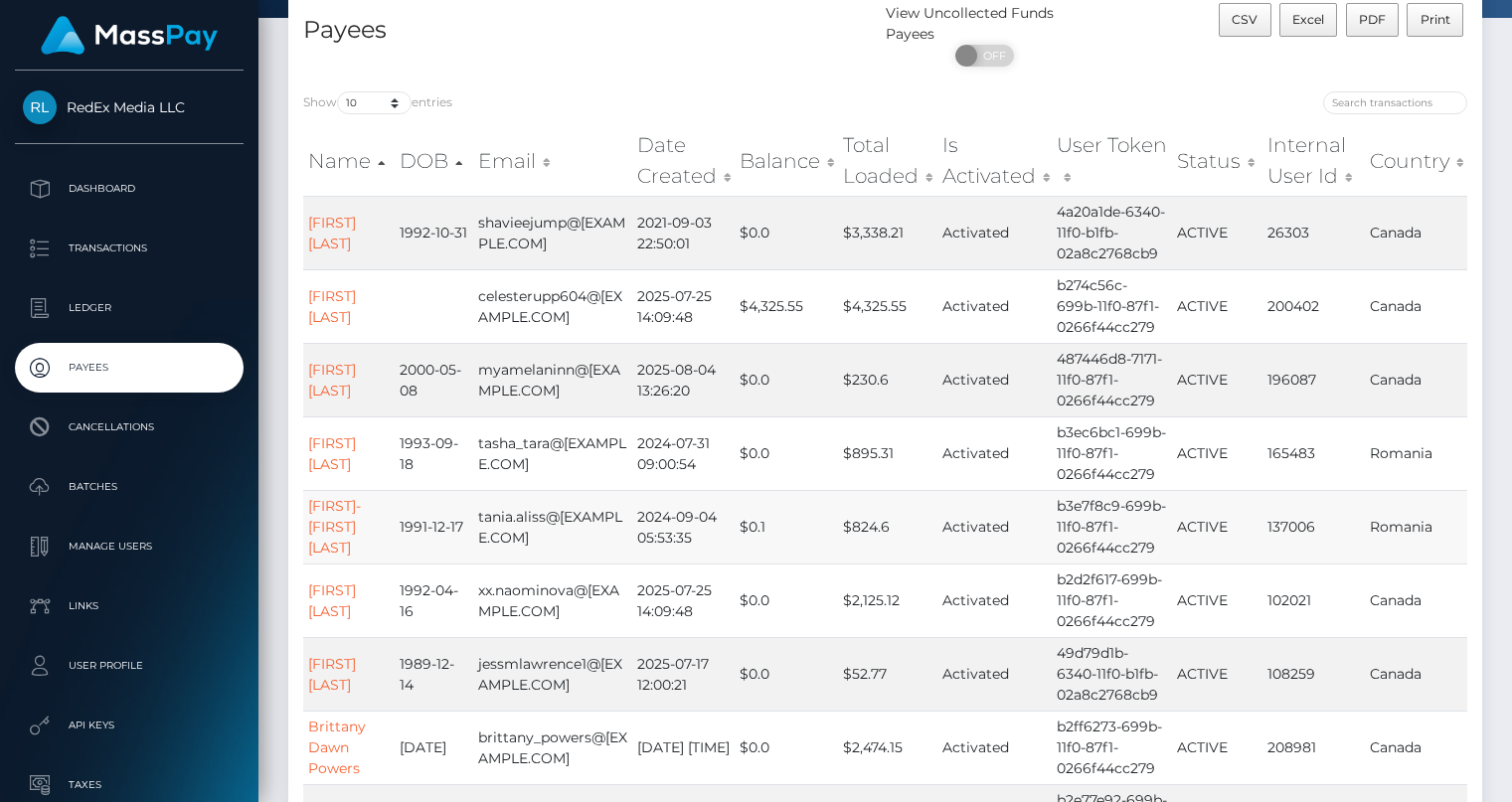 scroll, scrollTop: 55, scrollLeft: 0, axis: vertical 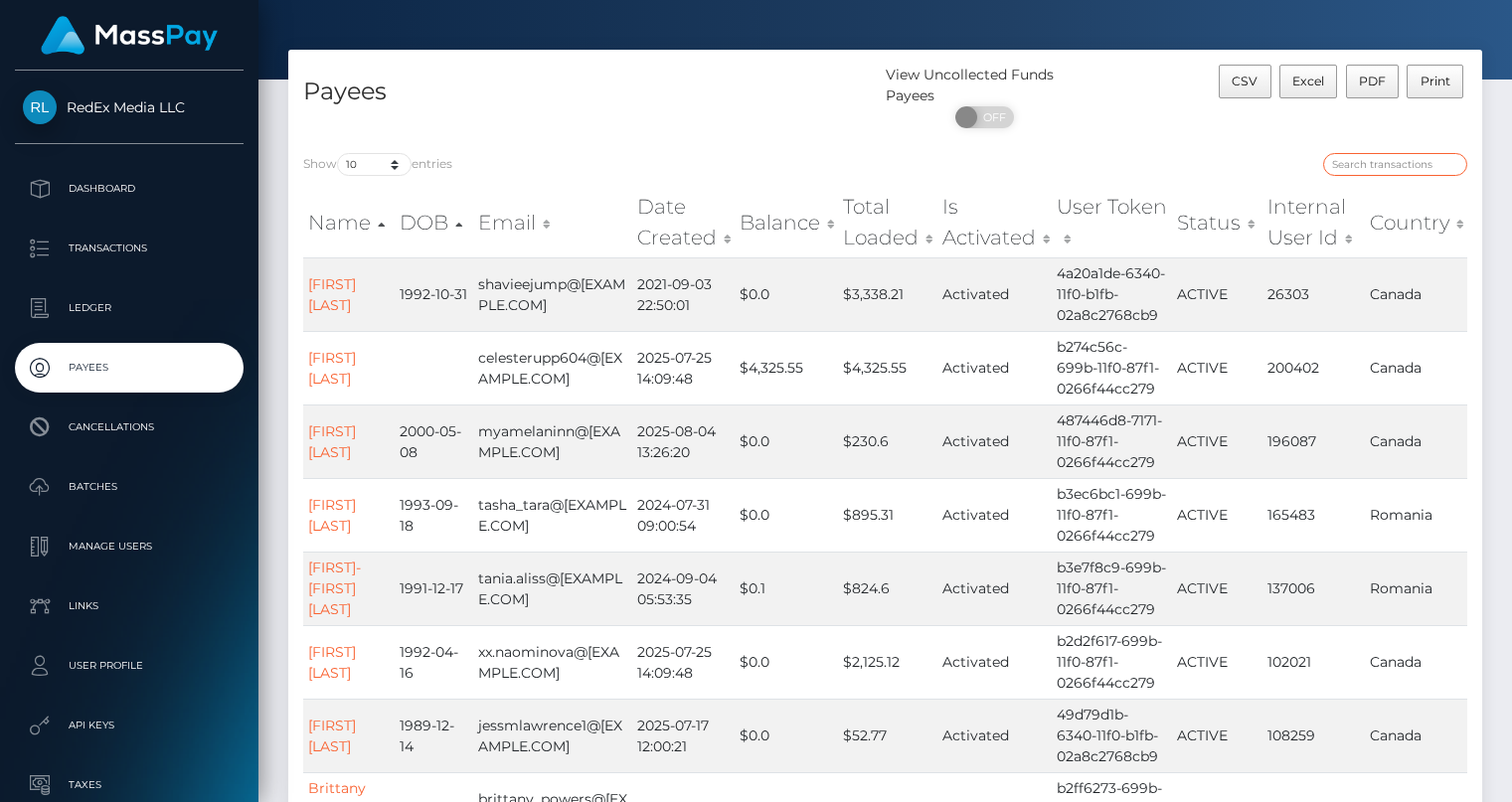 click at bounding box center (1395, 164) 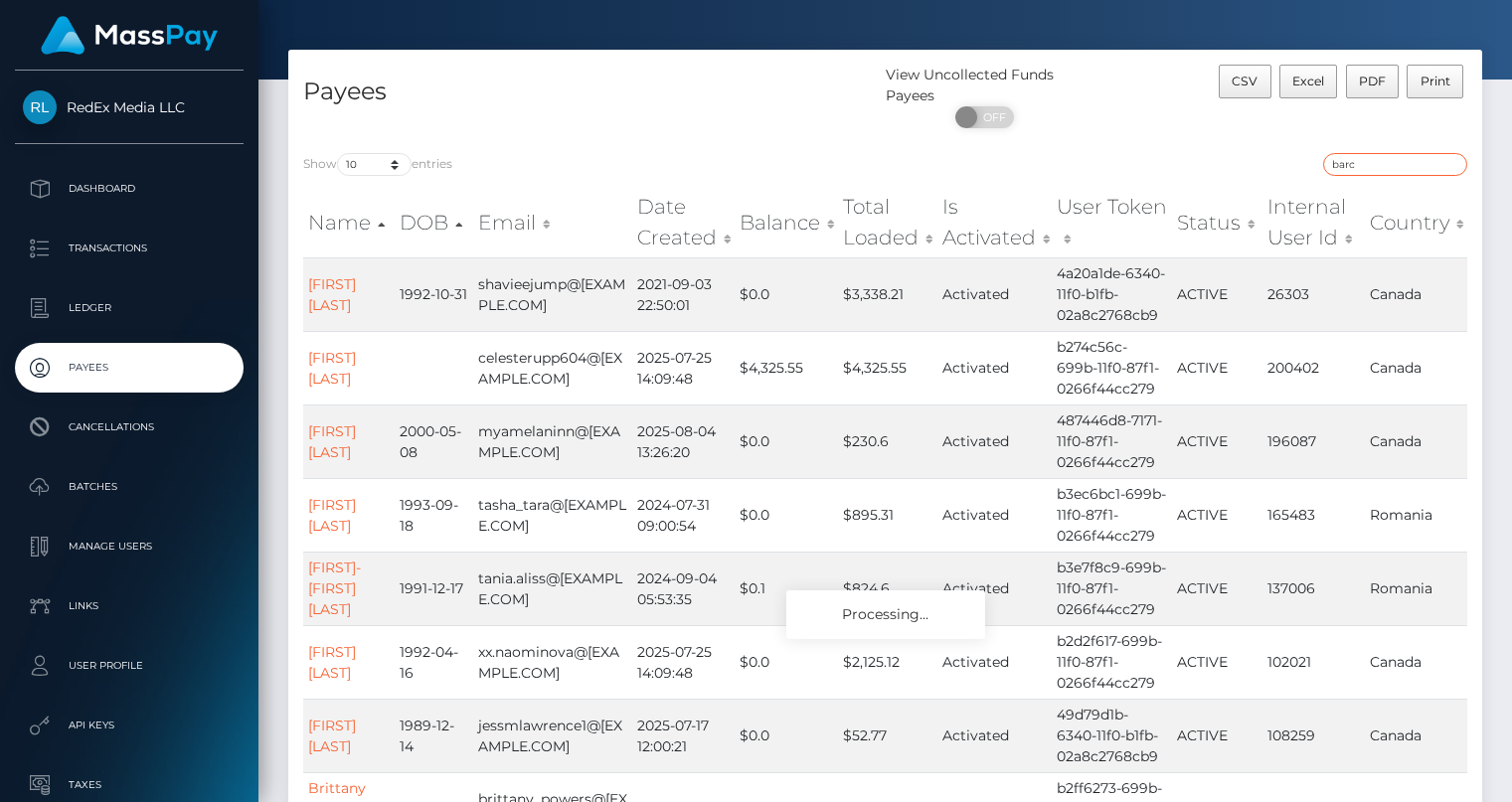 scroll, scrollTop: 51, scrollLeft: 0, axis: vertical 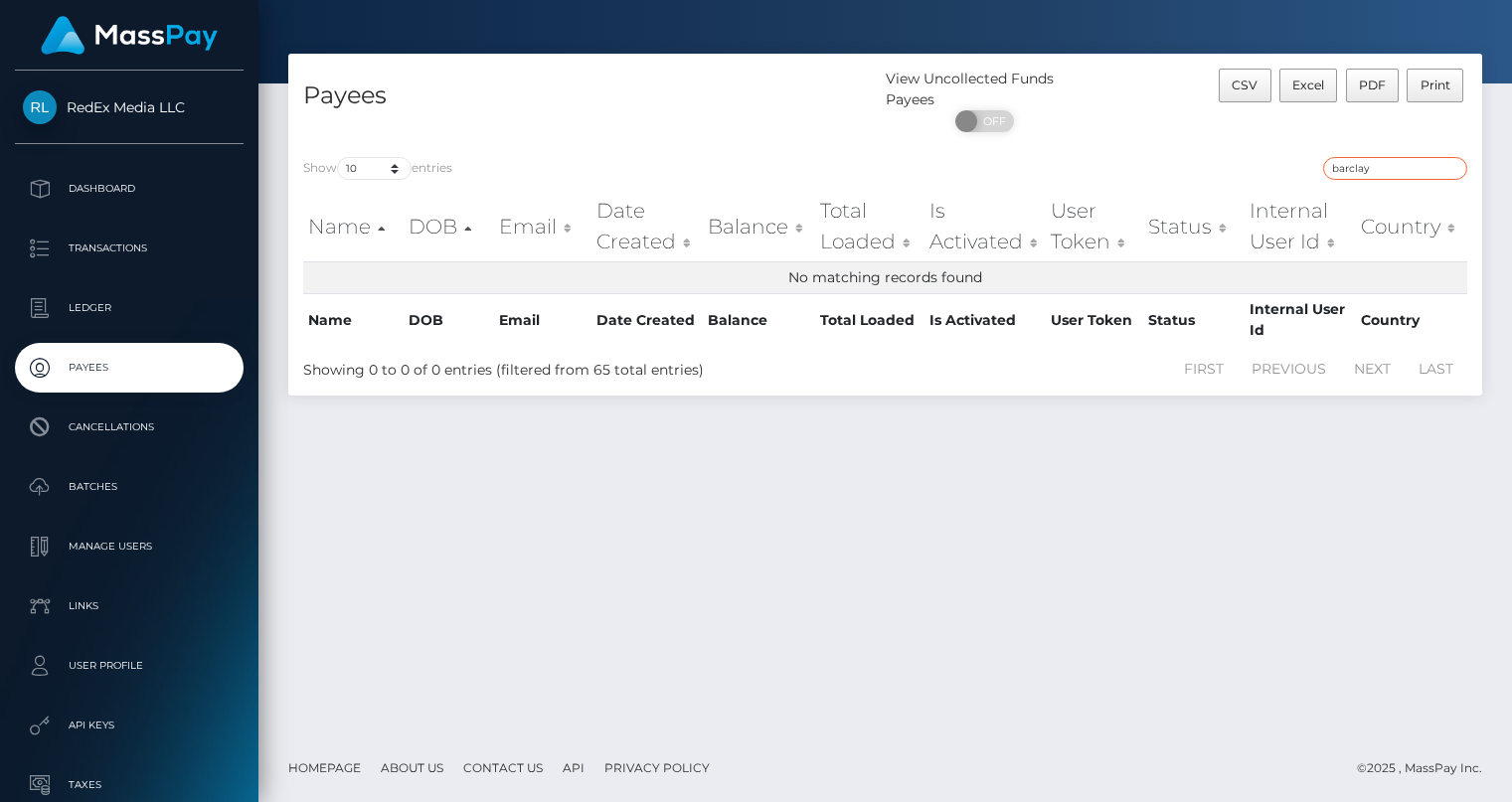 type on "barclay" 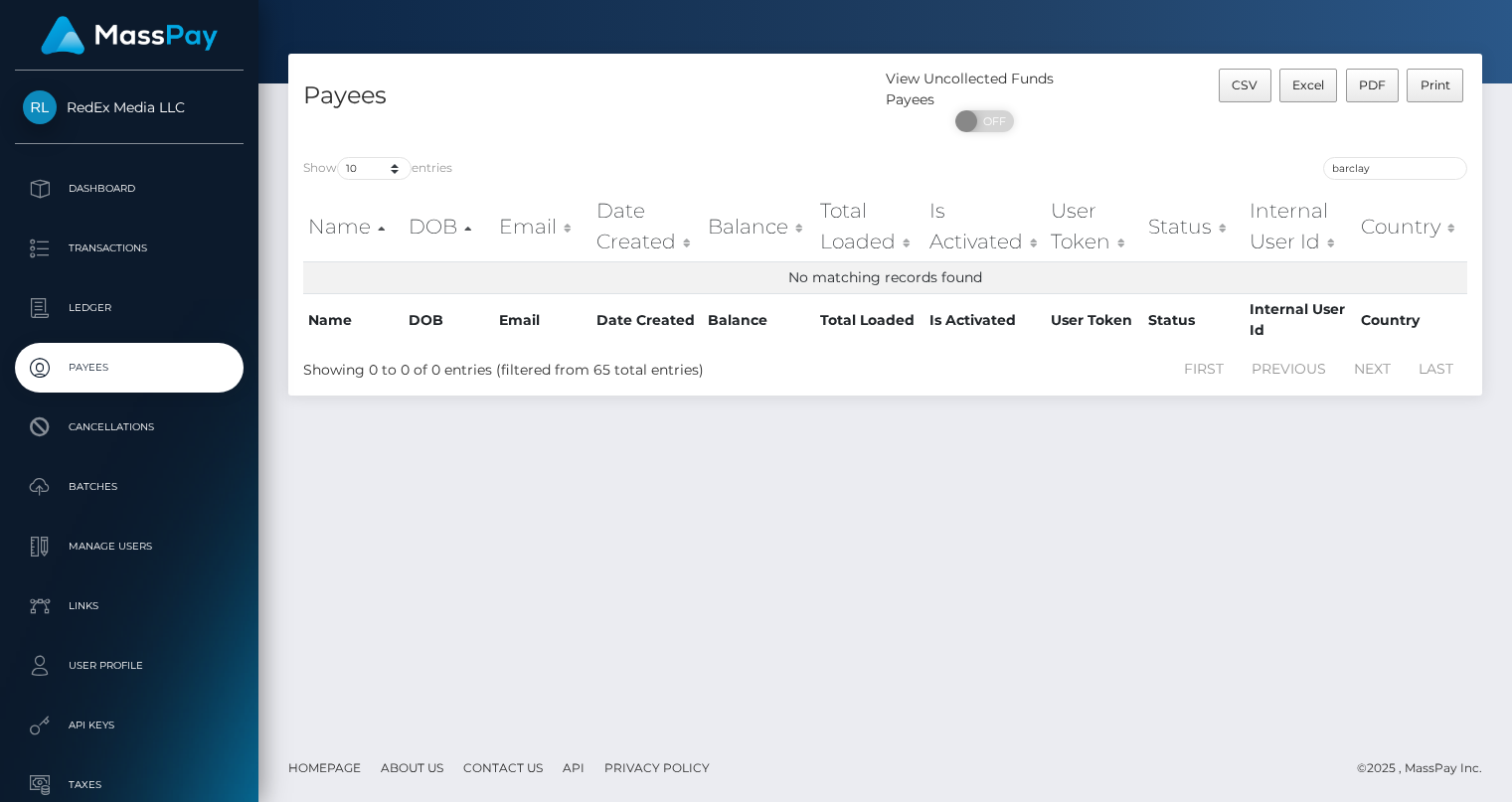 click on "Payees" at bounding box center (587, 105) 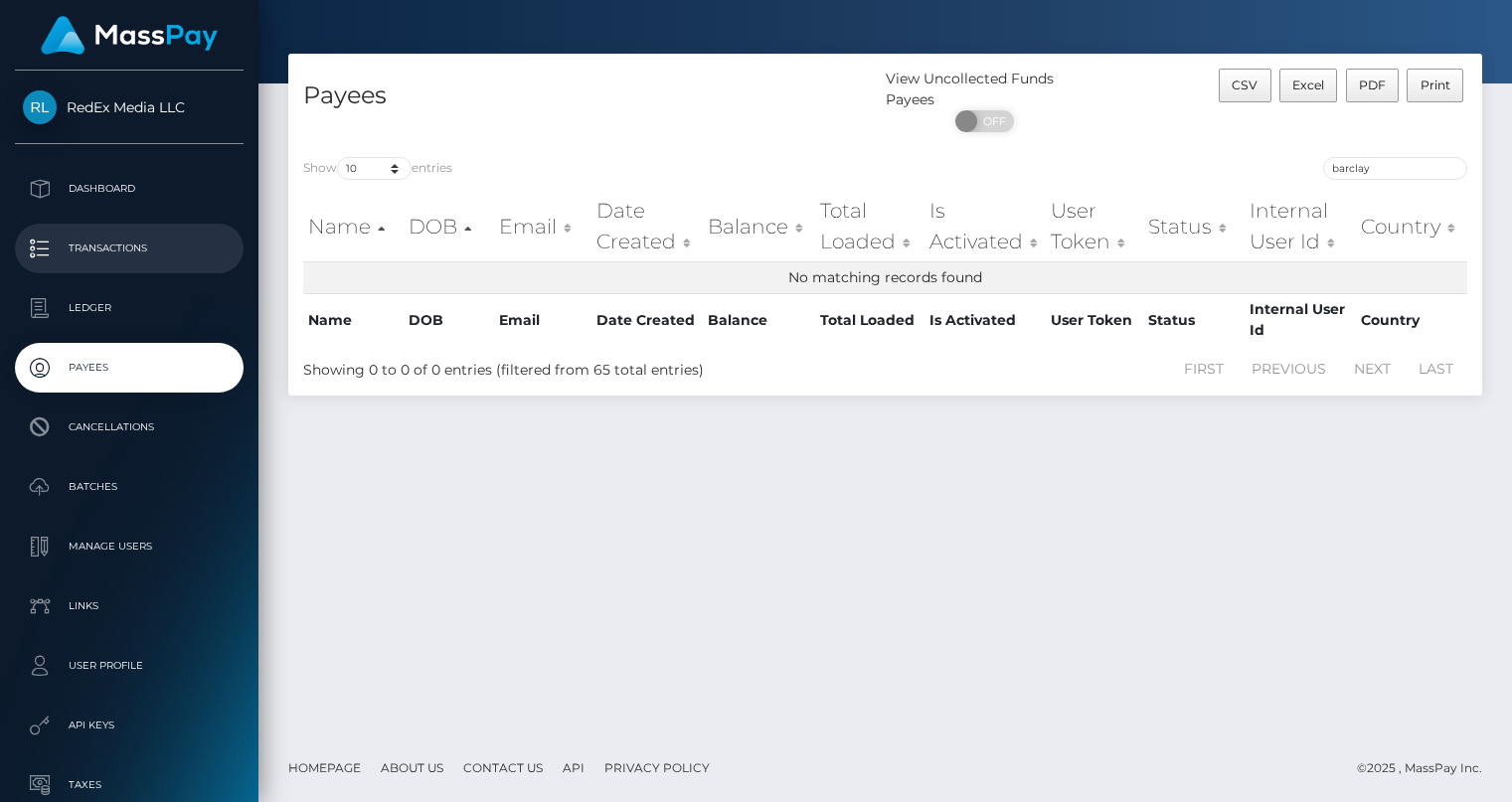 click on "Transactions" at bounding box center (129, 248) 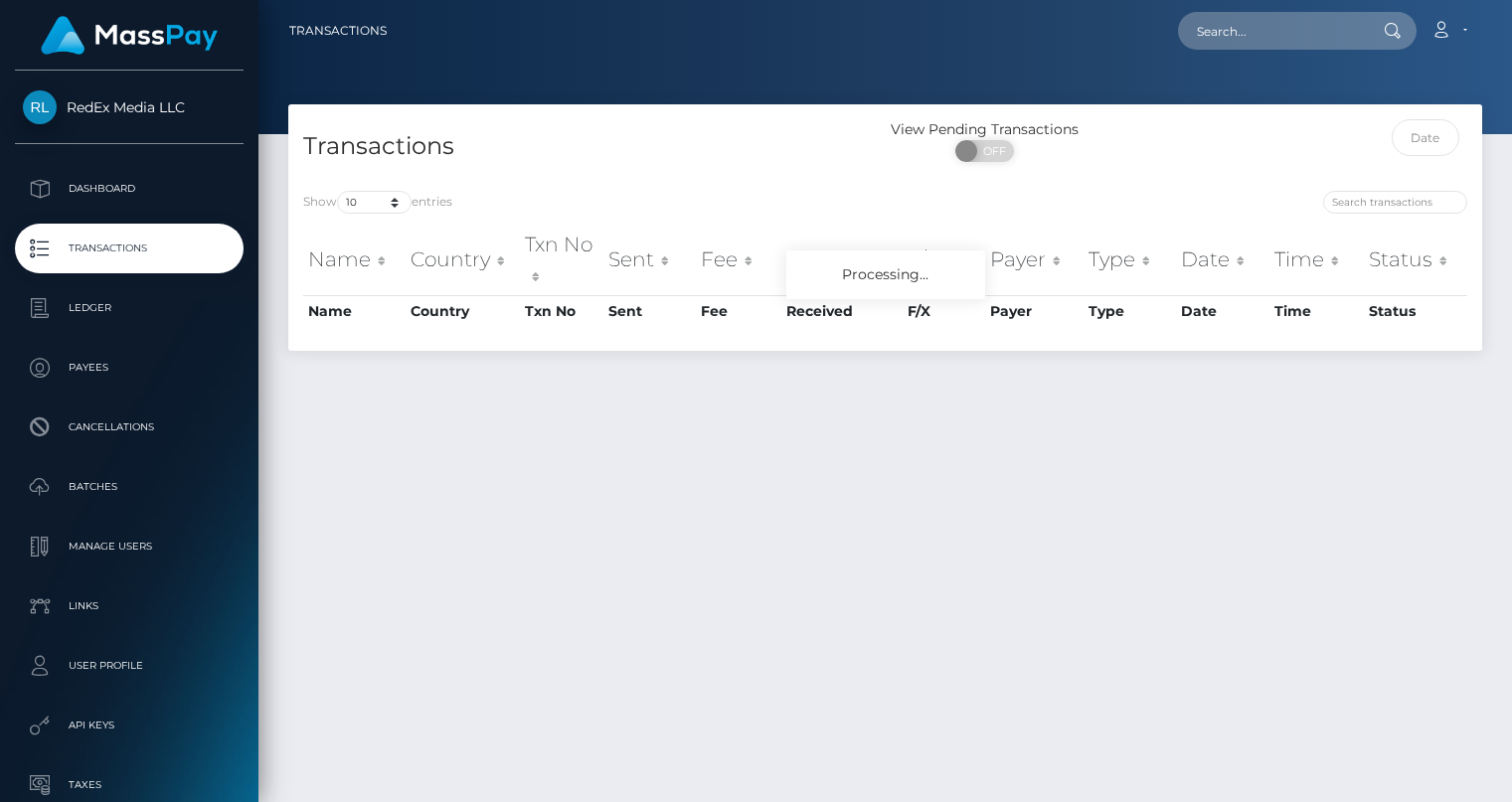 scroll, scrollTop: 0, scrollLeft: 0, axis: both 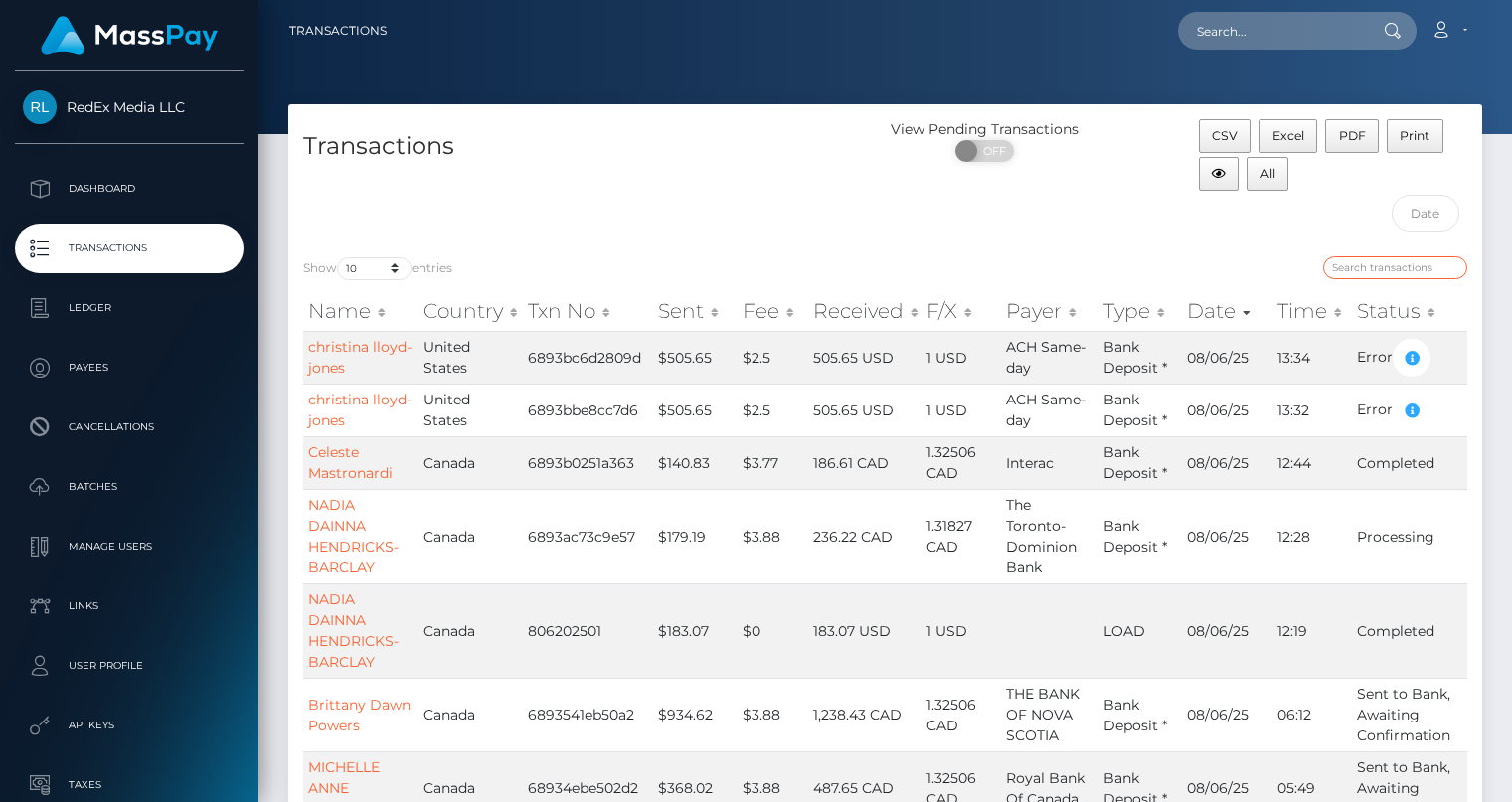 click at bounding box center (1395, 267) 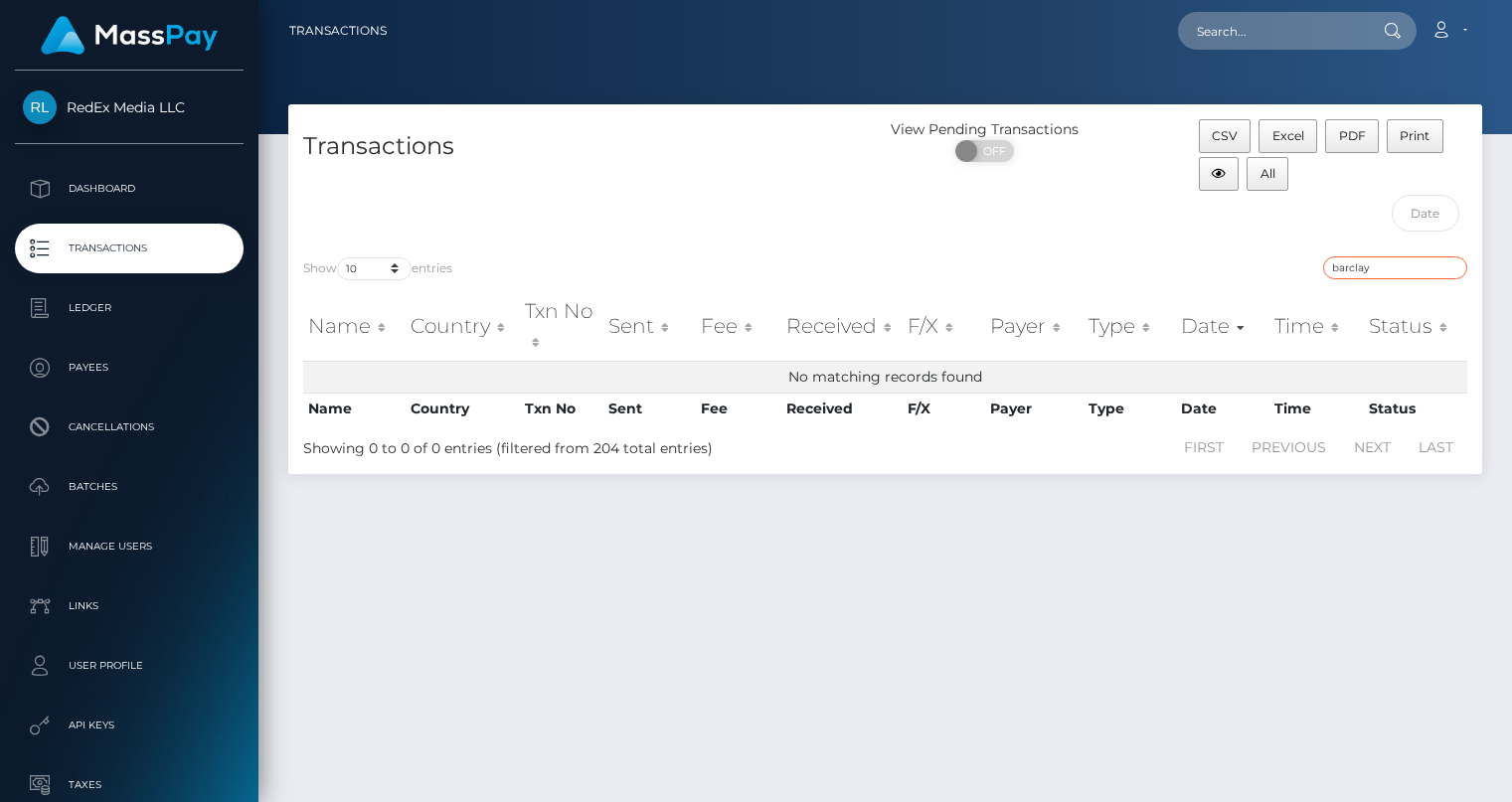 type on "barclay" 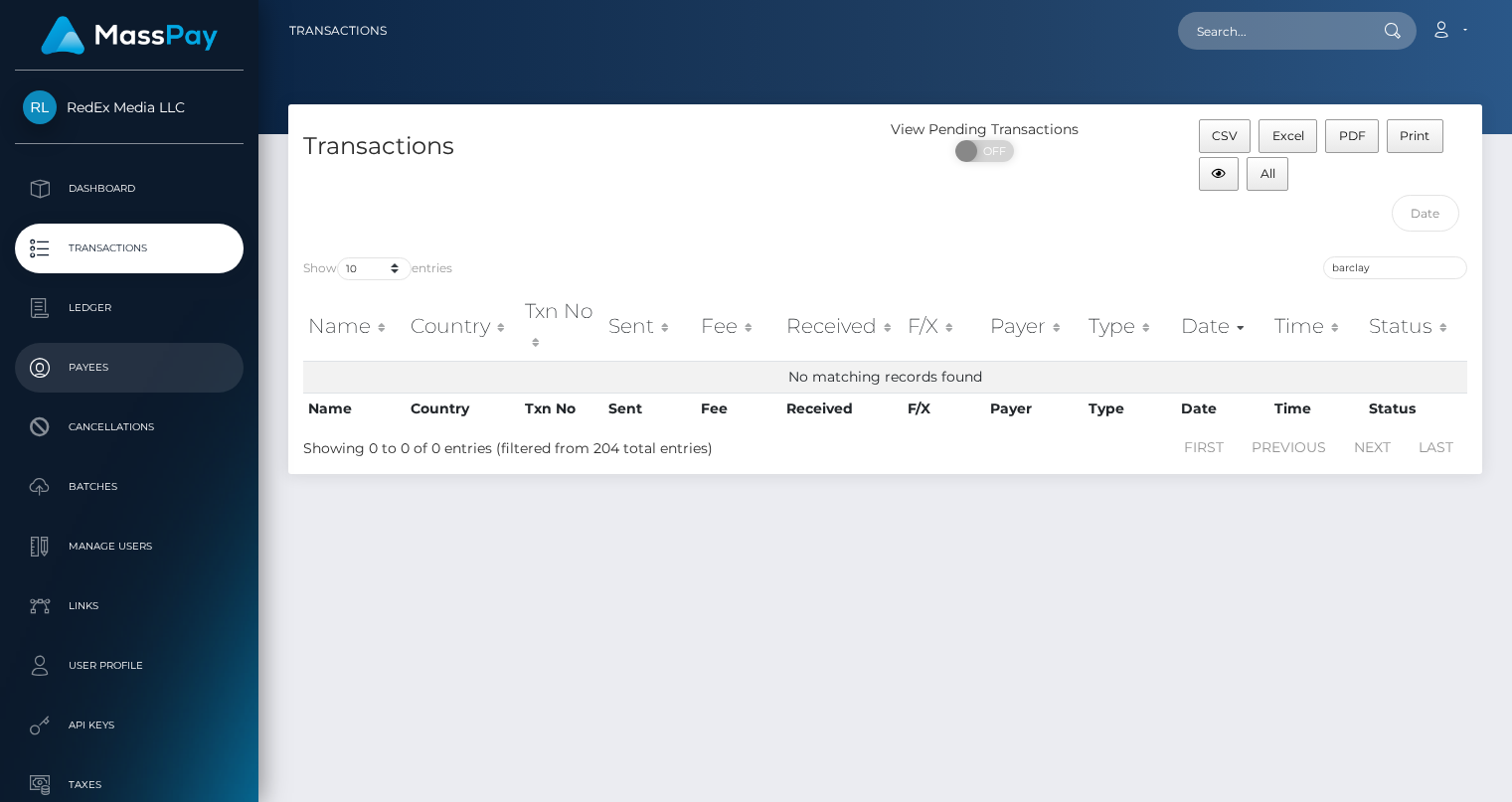 click on "Payees" at bounding box center [129, 368] 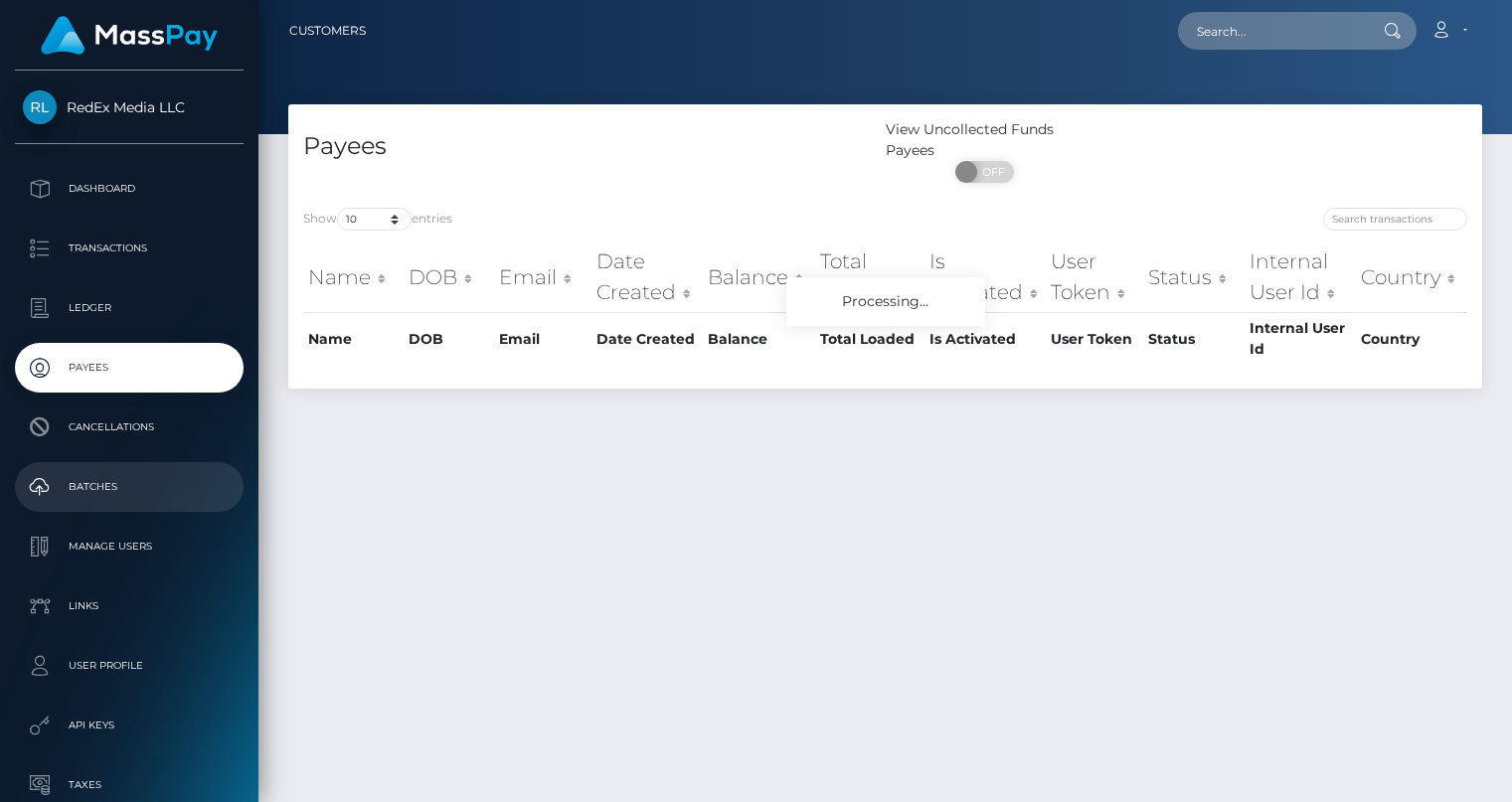 click on "Batches" at bounding box center (129, 487) 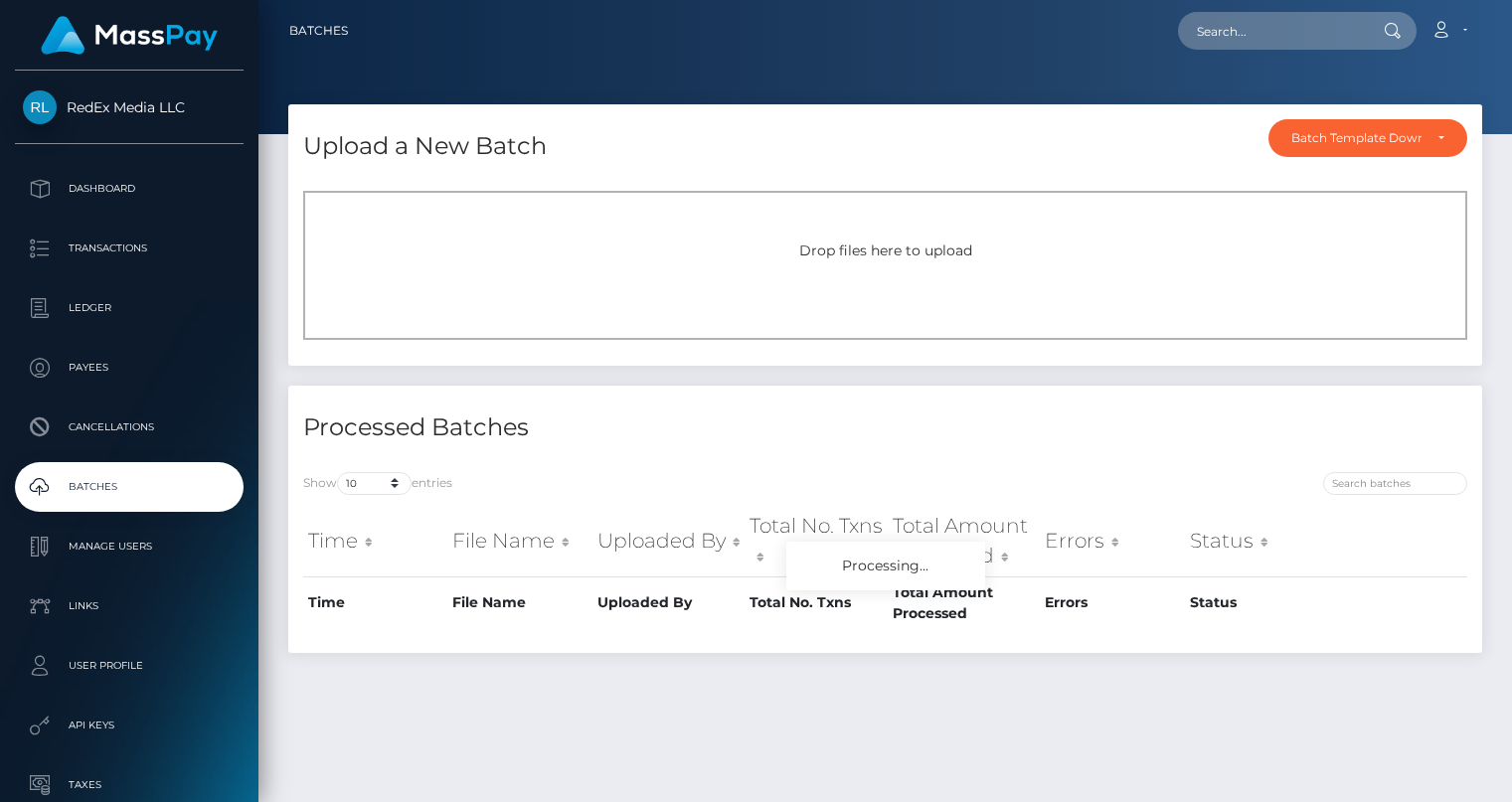 scroll, scrollTop: 0, scrollLeft: 0, axis: both 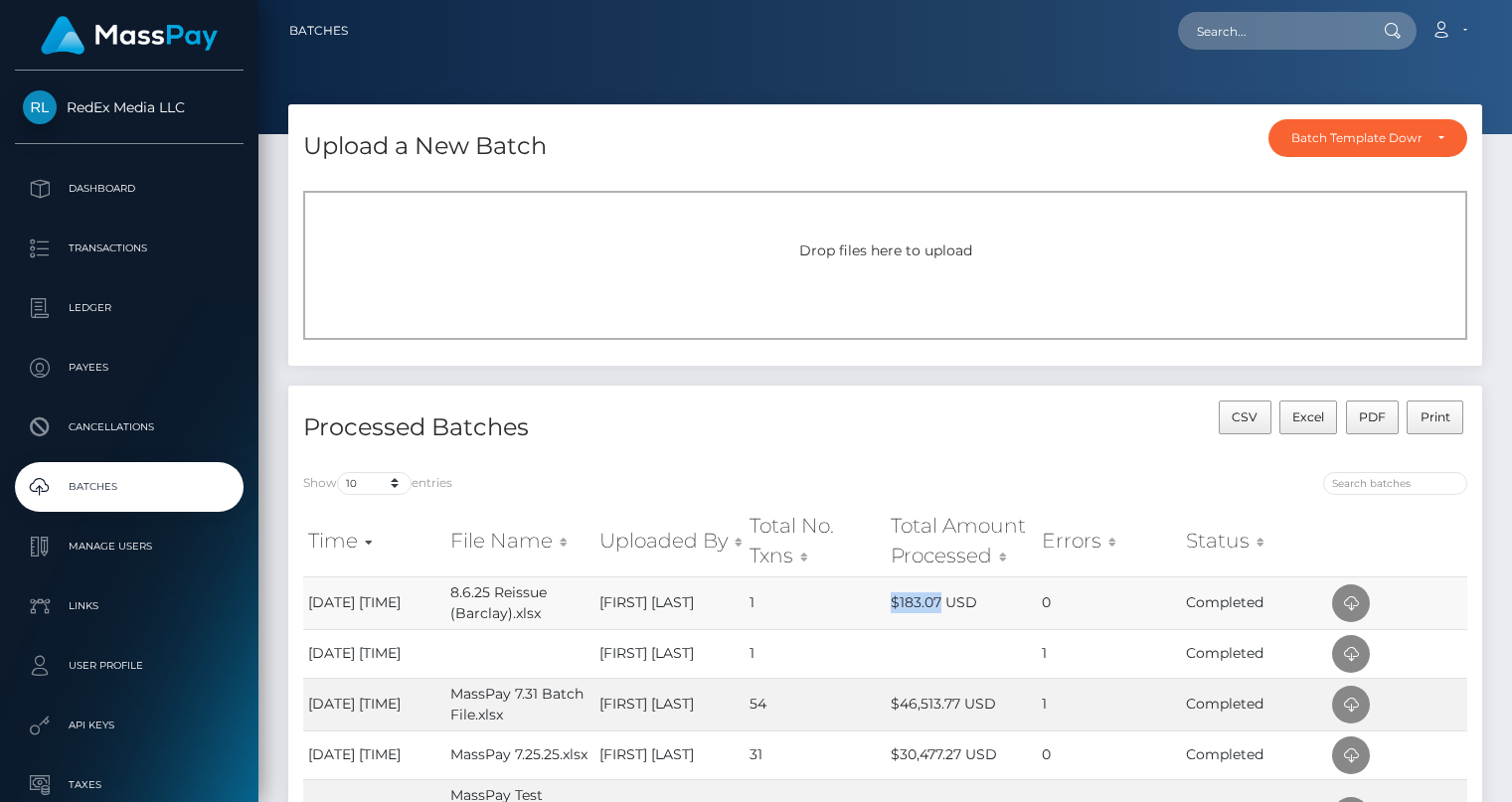 drag, startPoint x: 942, startPoint y: 602, endPoint x: 889, endPoint y: 599, distance: 53.08484 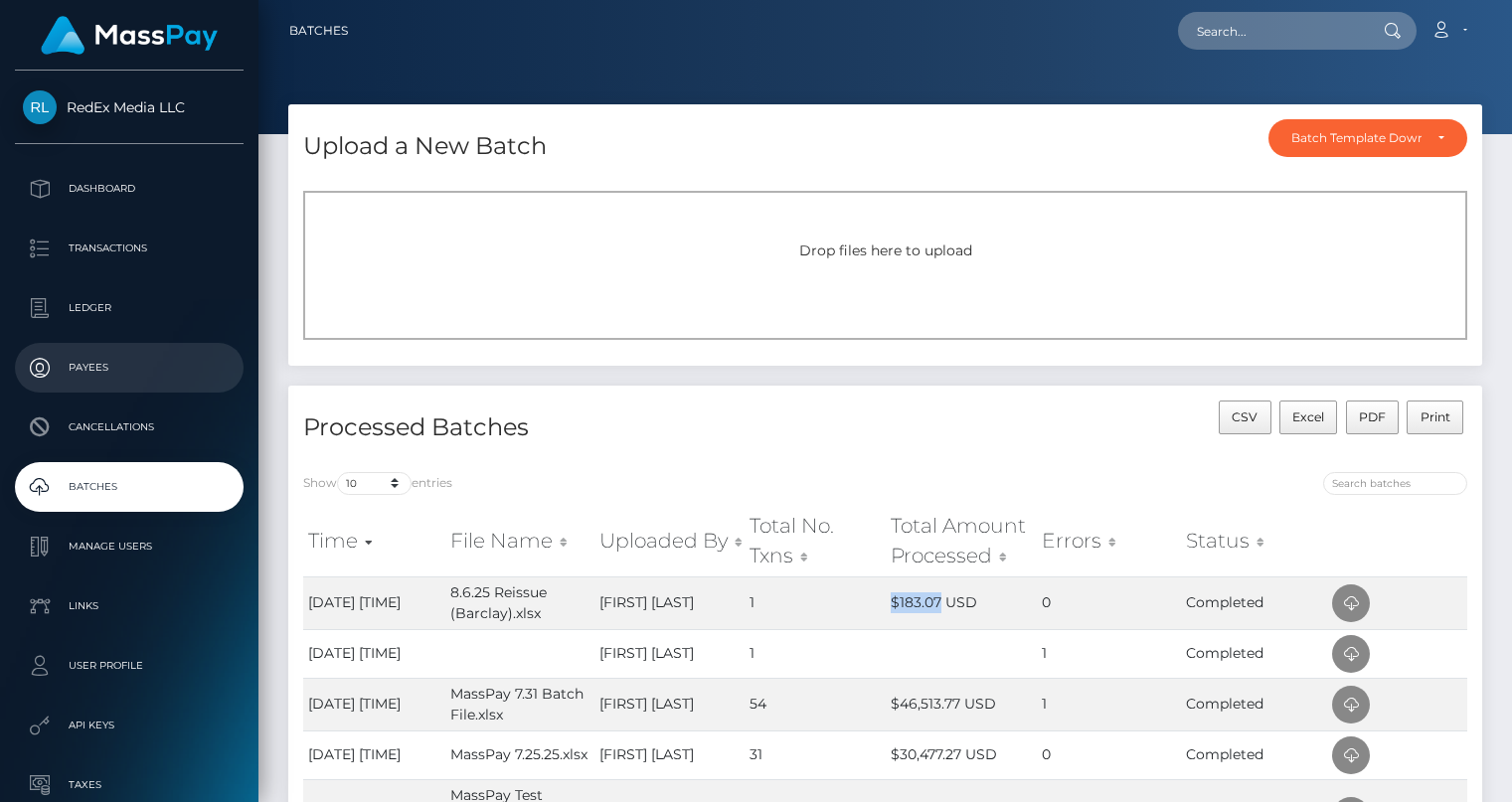 click on "Payees" at bounding box center (129, 368) 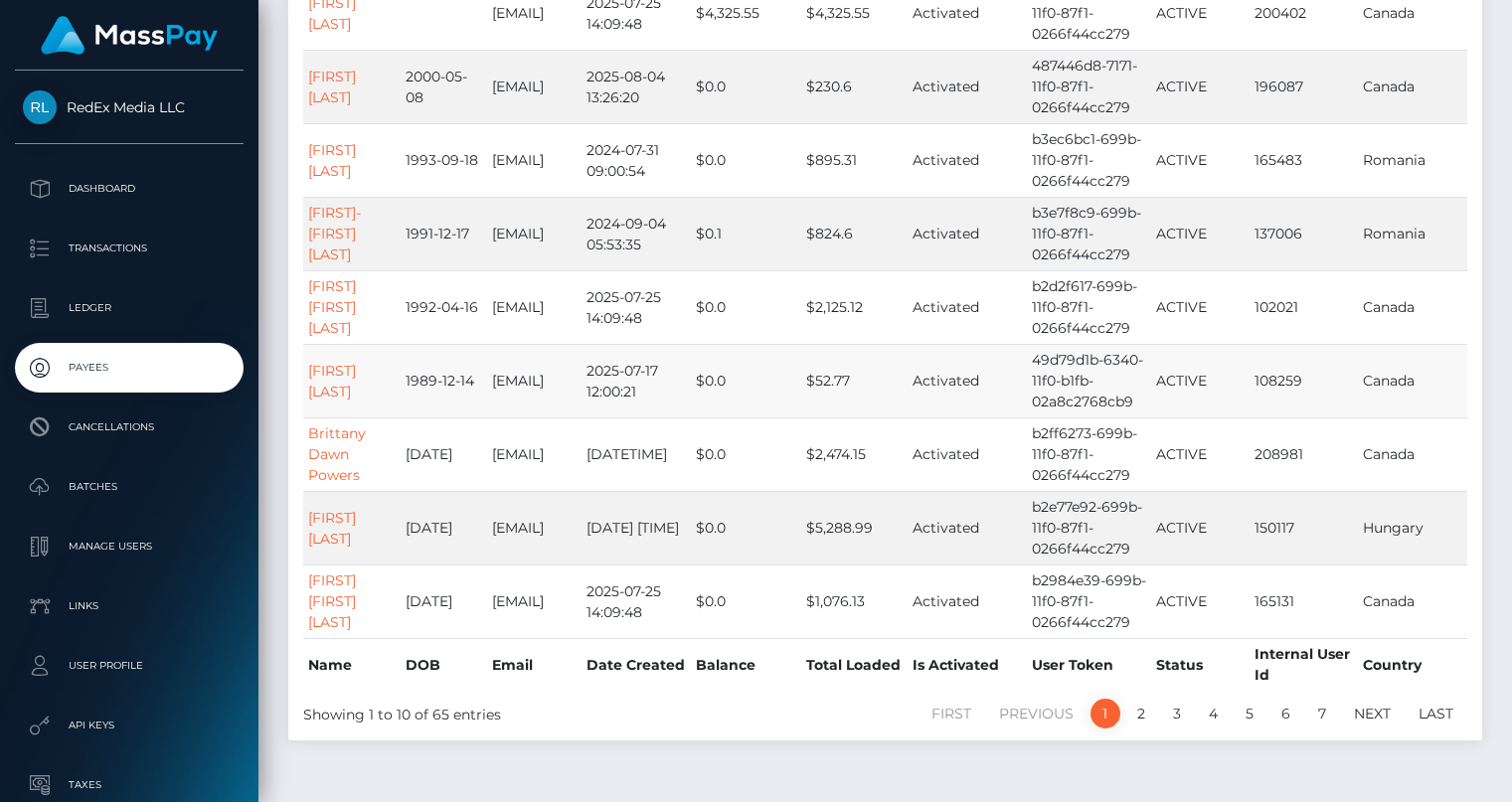 scroll, scrollTop: 467, scrollLeft: 0, axis: vertical 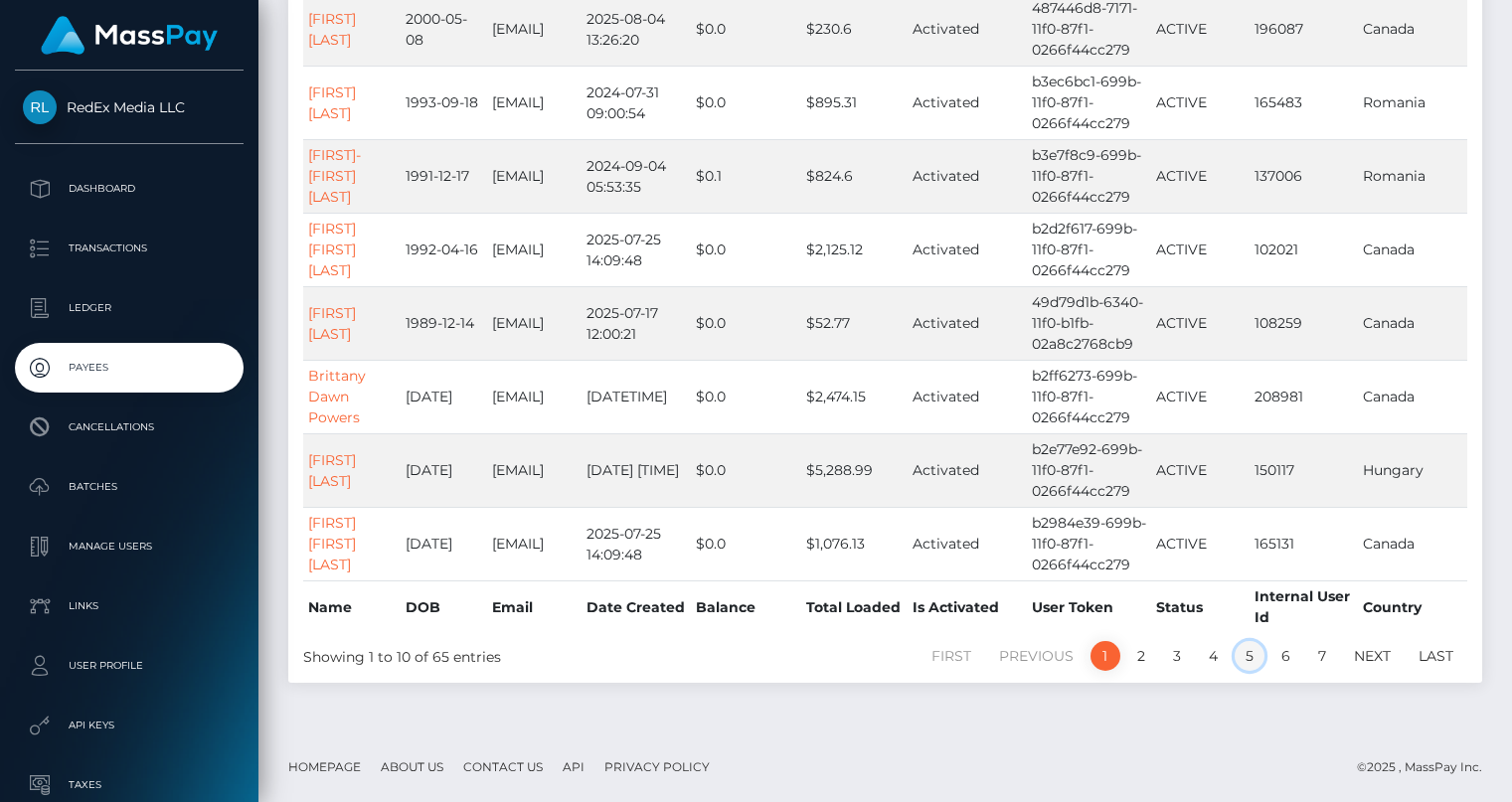 click on "5" at bounding box center (1250, 656) 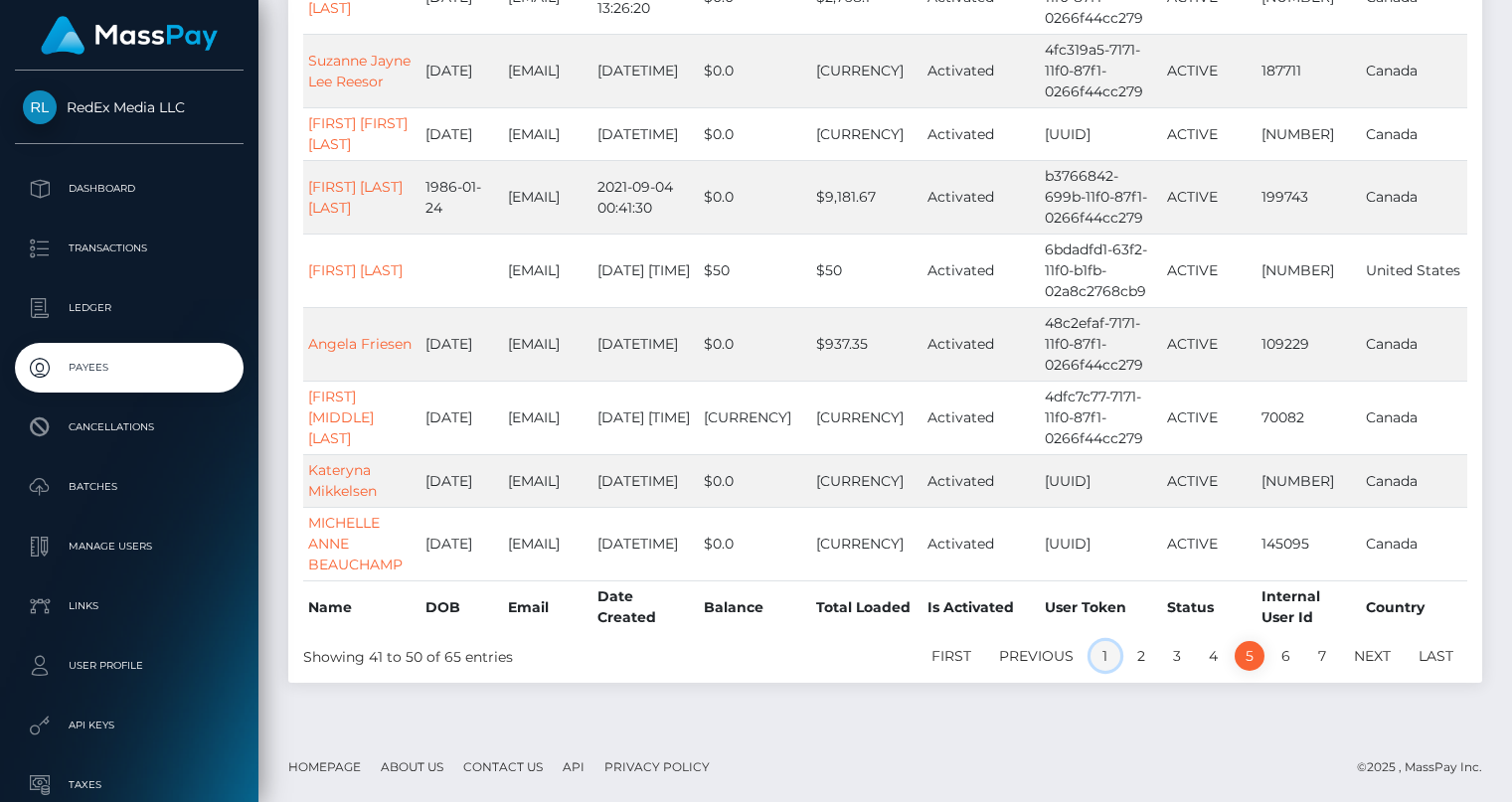 click on "1" at bounding box center (1105, 656) 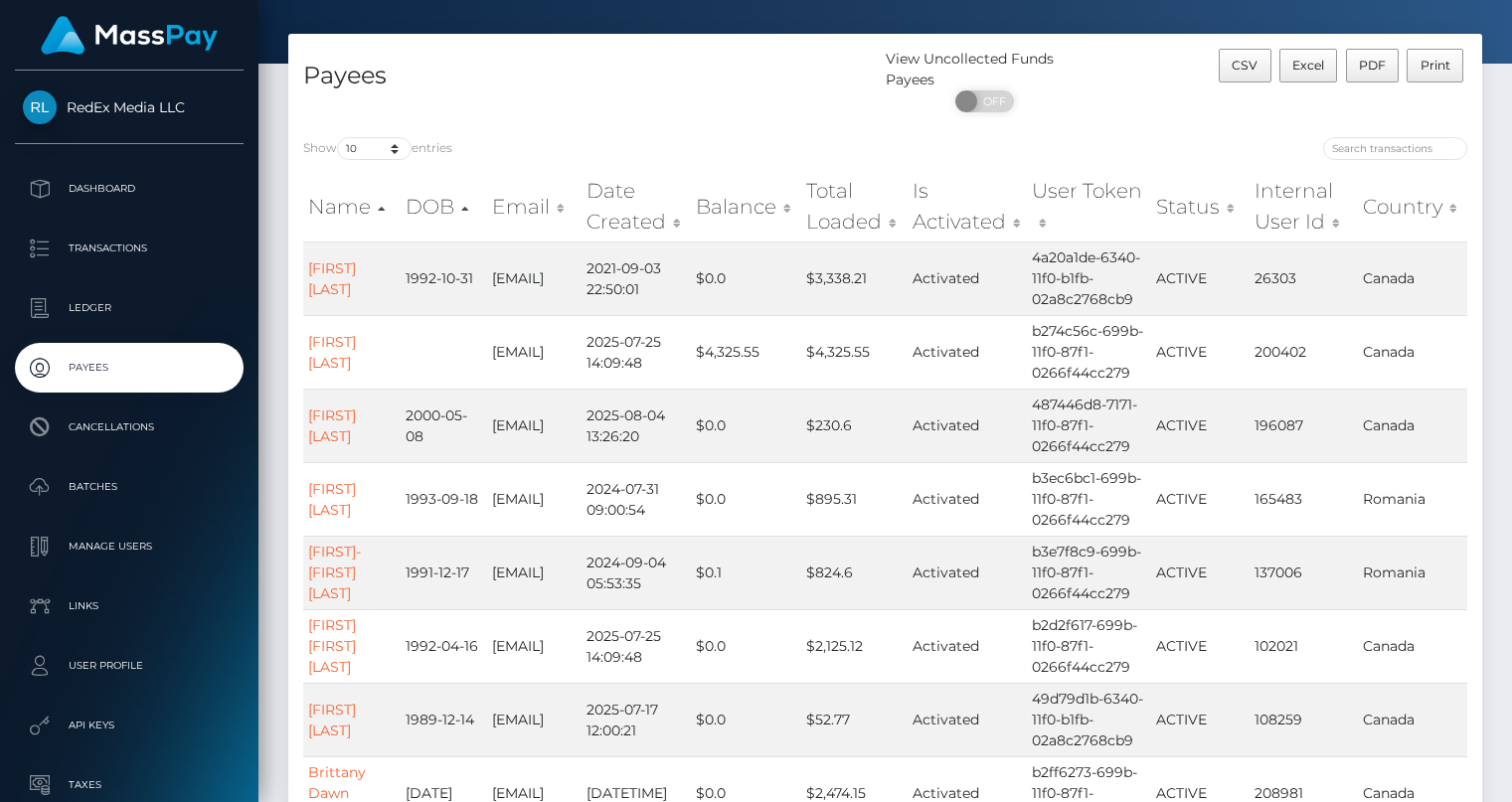 scroll, scrollTop: 0, scrollLeft: 0, axis: both 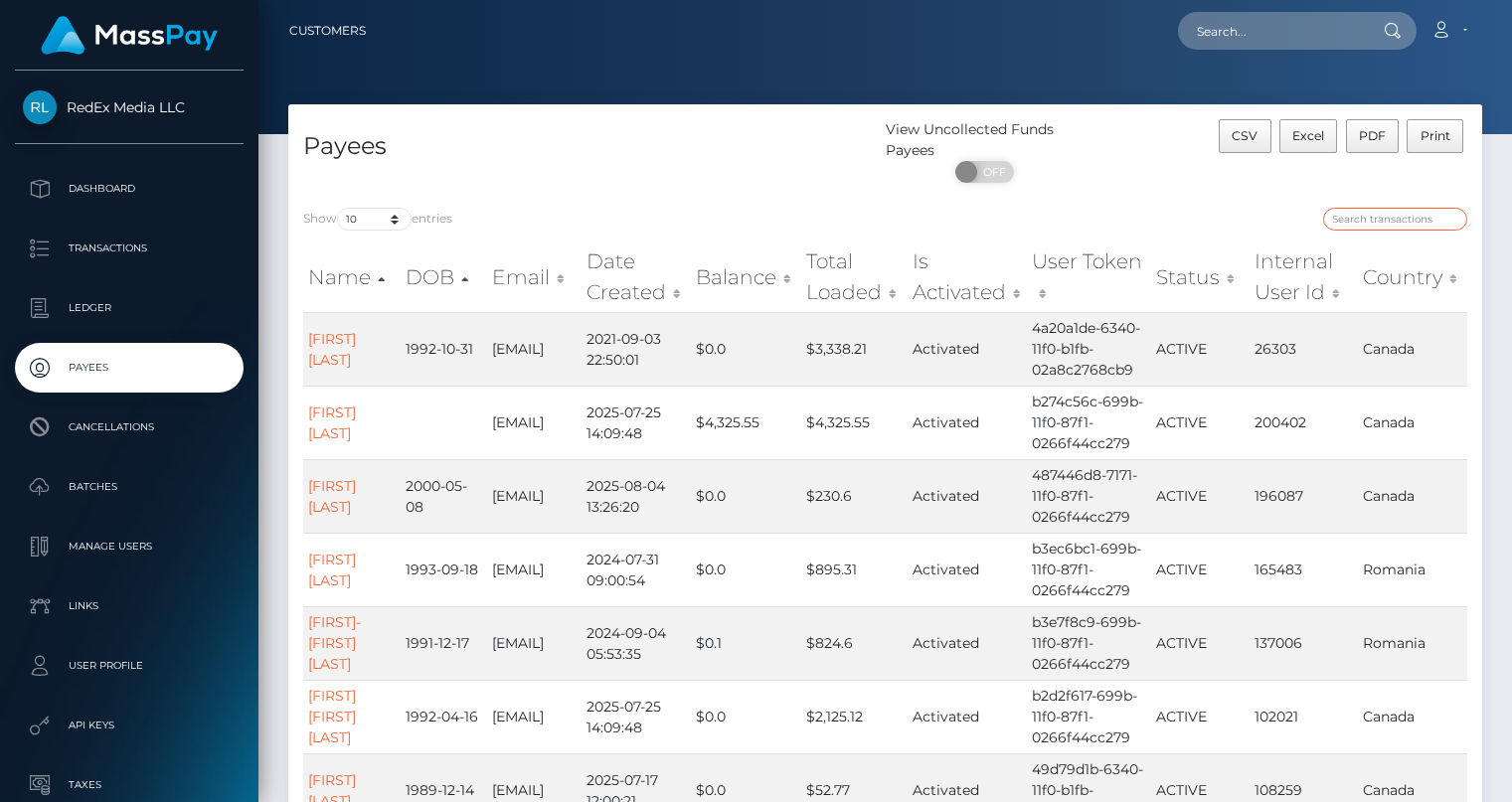 click at bounding box center (1395, 219) 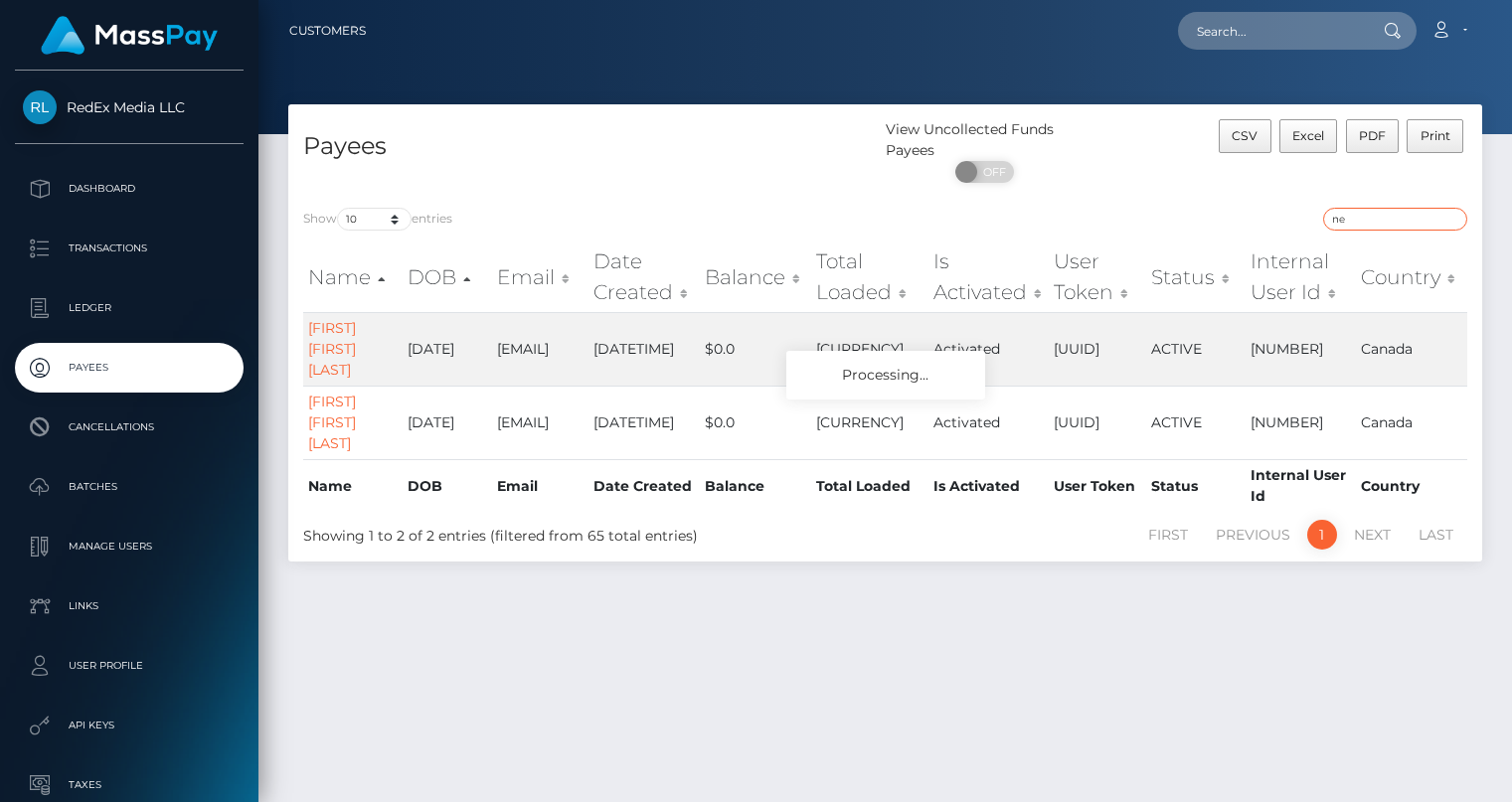 type on "n" 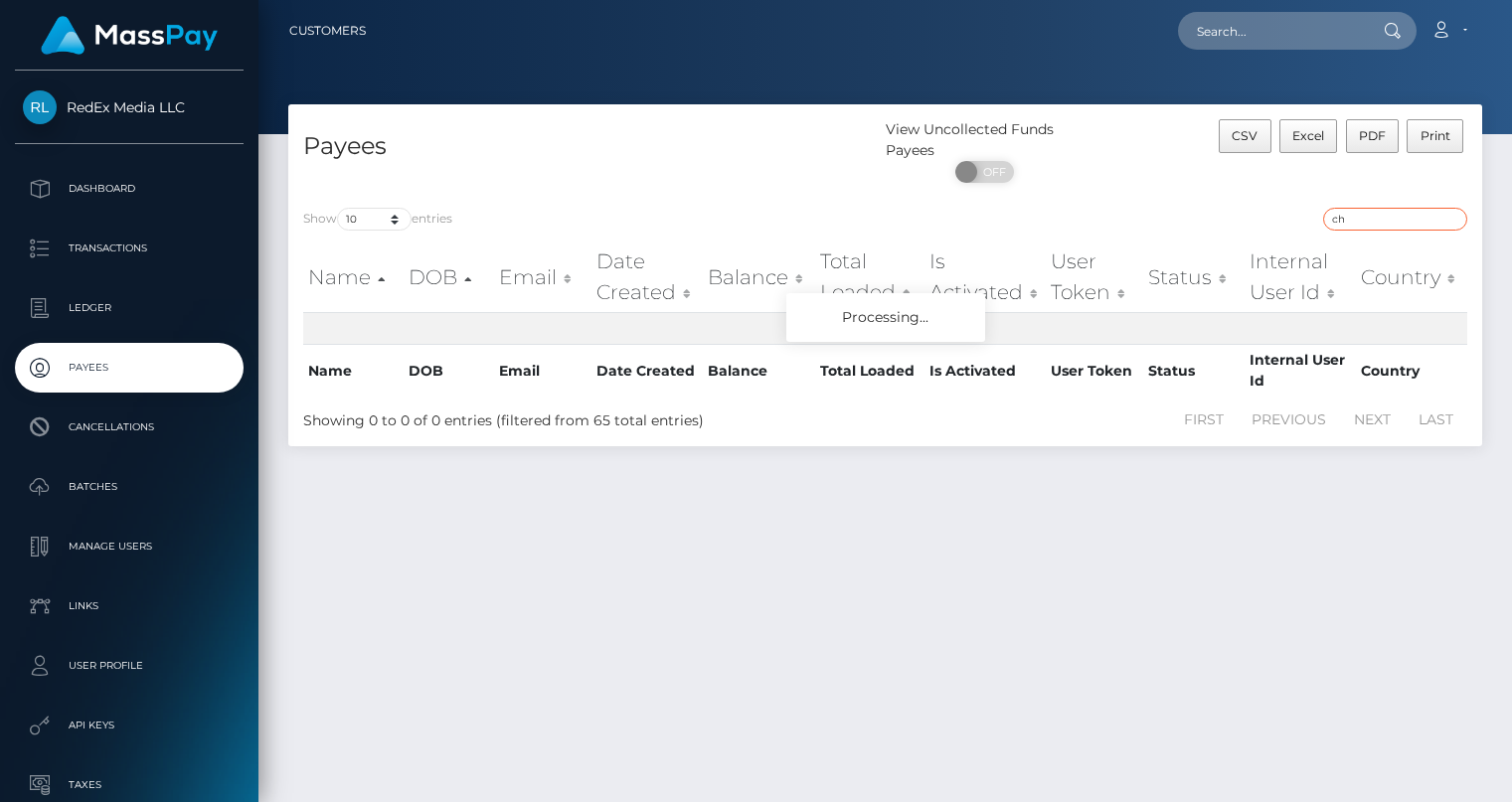 type on "c" 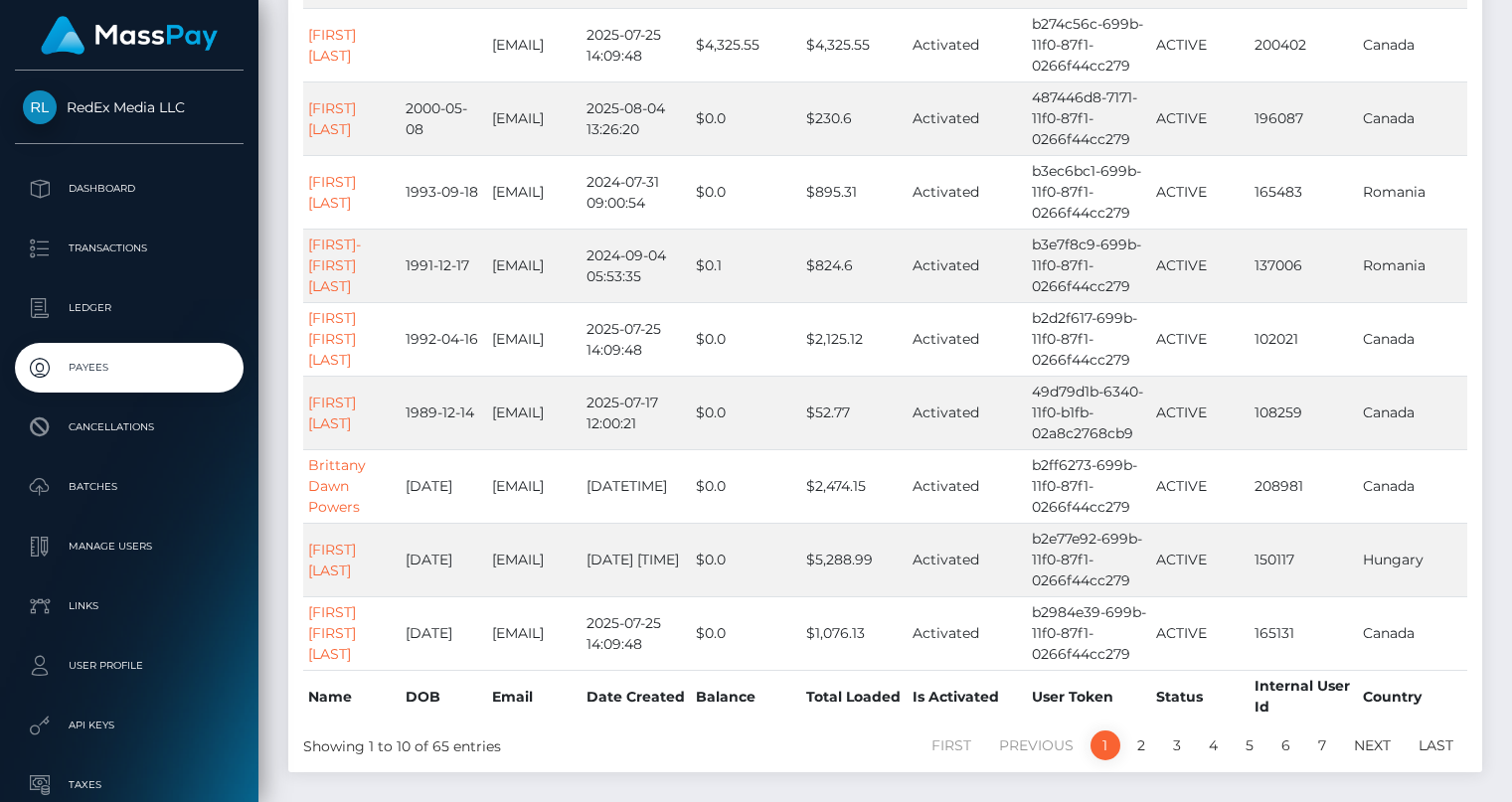 scroll, scrollTop: 467, scrollLeft: 0, axis: vertical 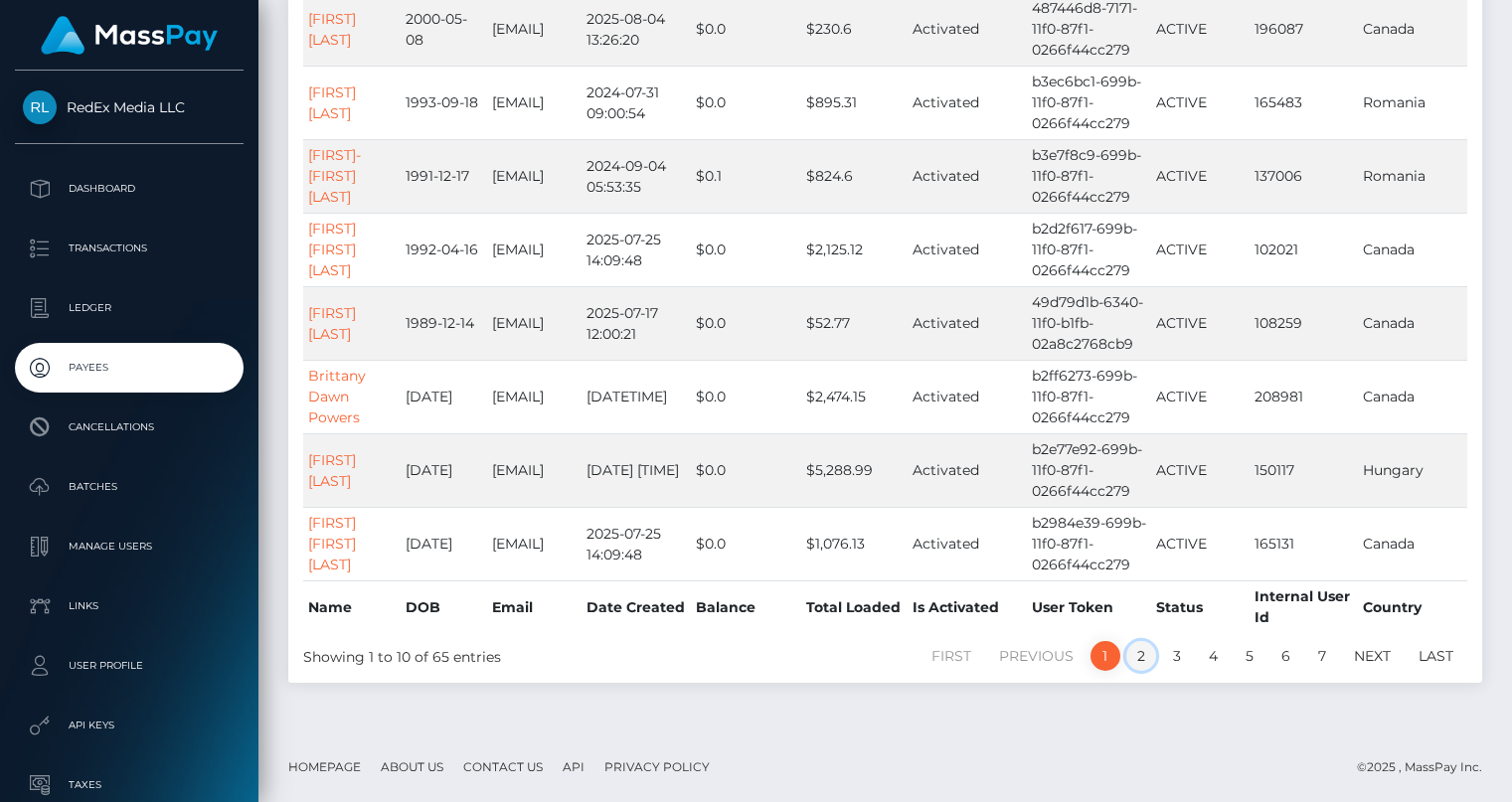 click on "2" at bounding box center [1141, 656] 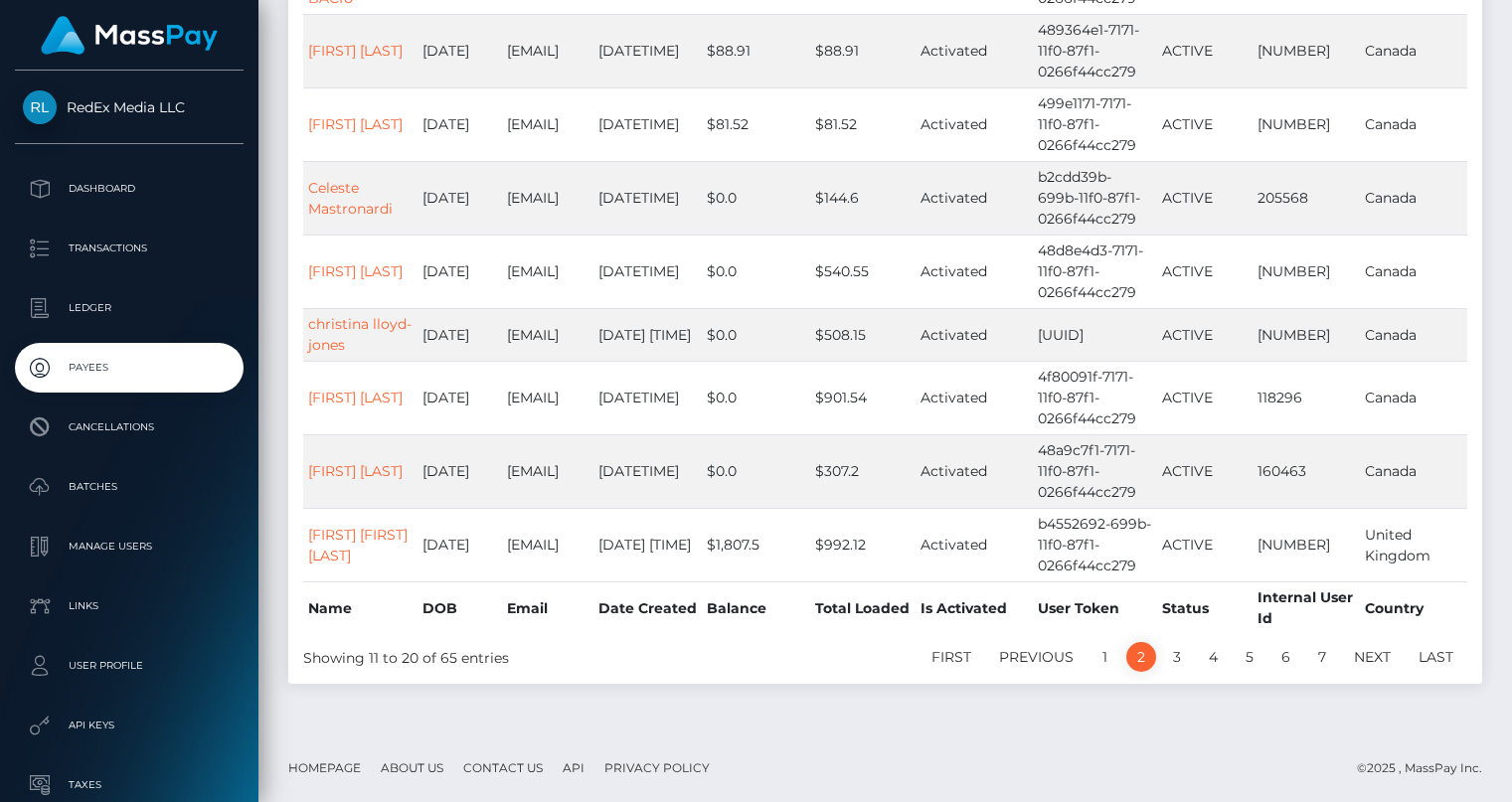 scroll, scrollTop: 467, scrollLeft: 0, axis: vertical 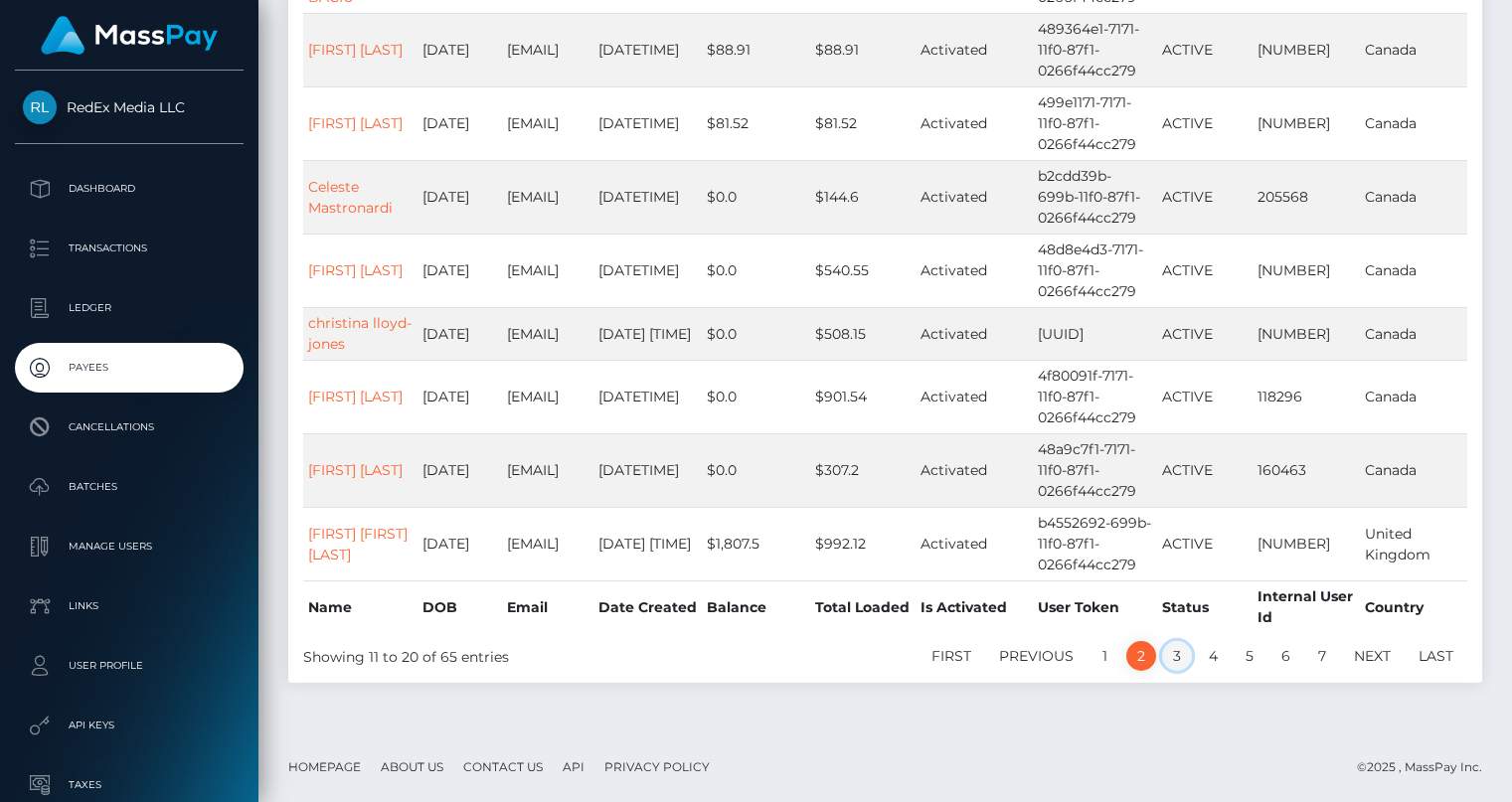 click on "3" at bounding box center [1177, 656] 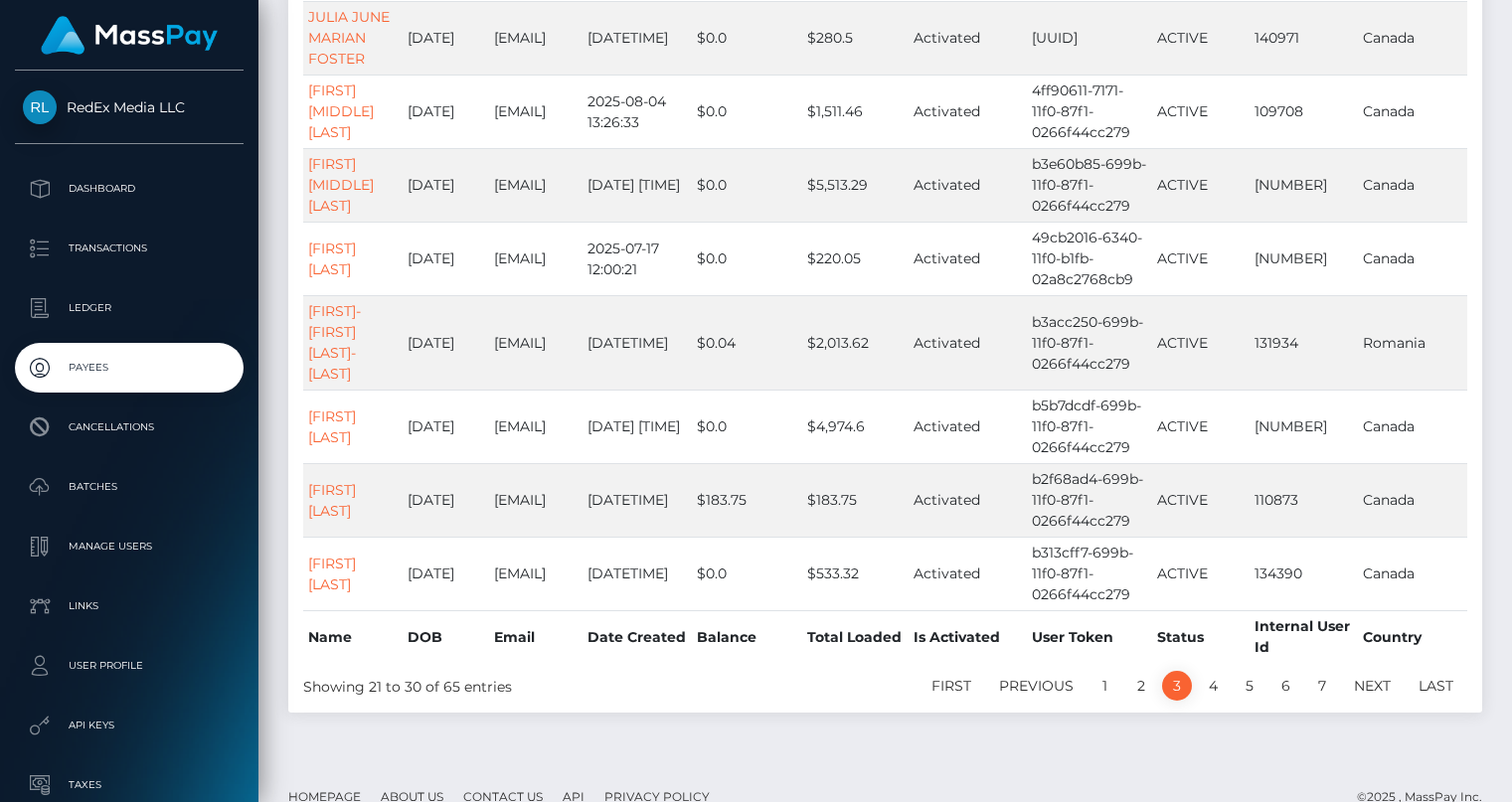 scroll, scrollTop: 488, scrollLeft: 0, axis: vertical 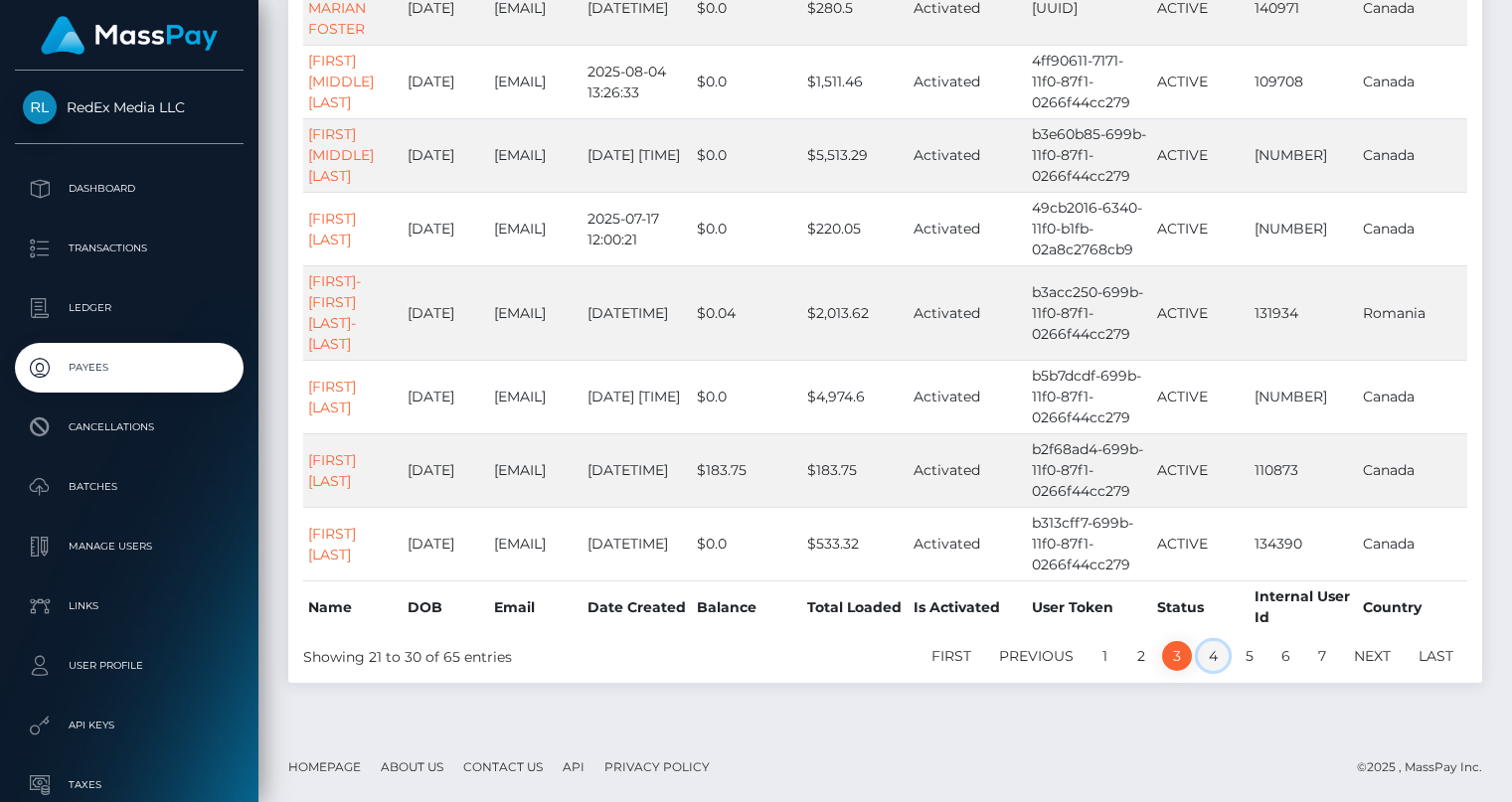 click on "4" at bounding box center (1213, 656) 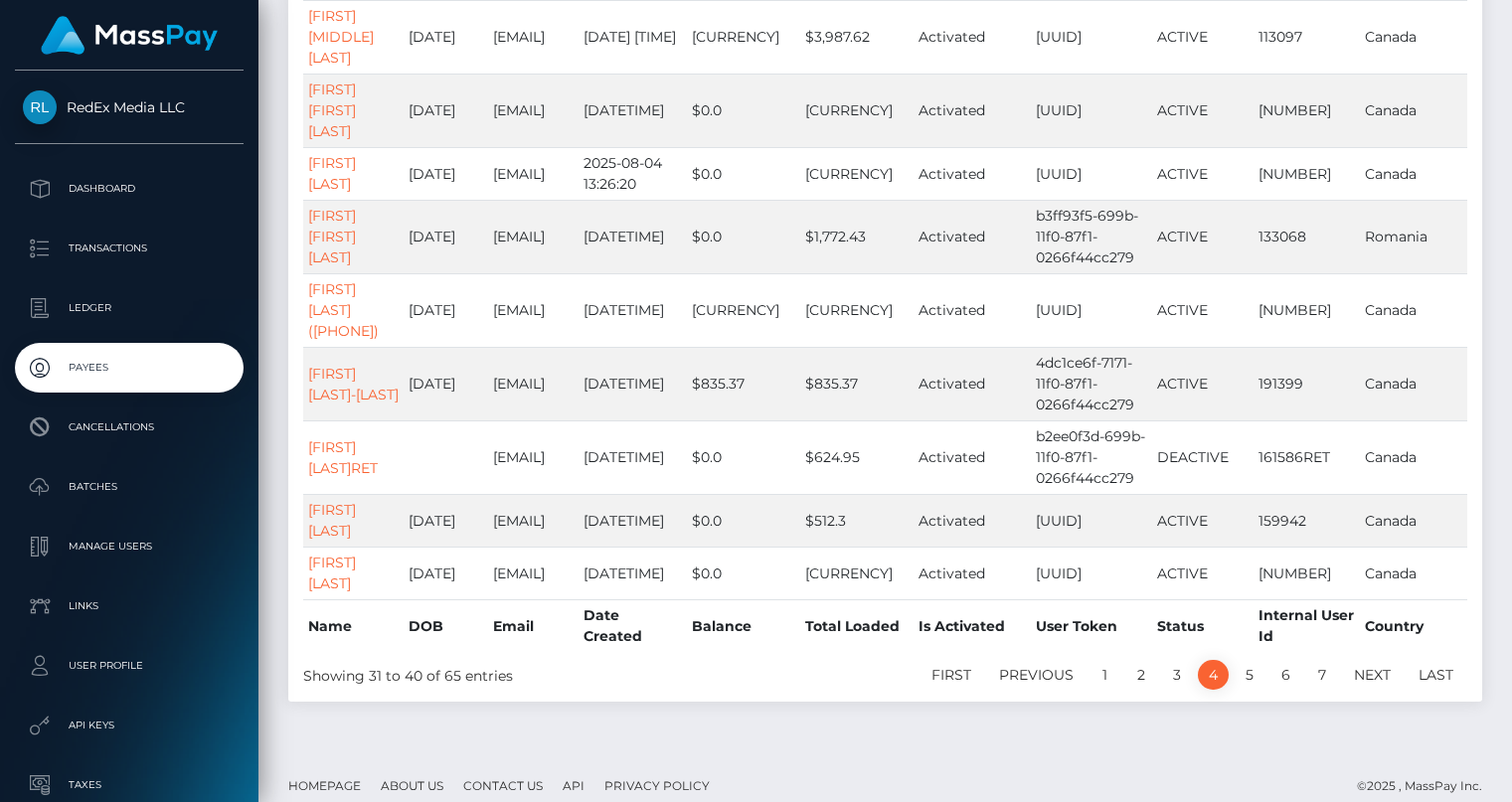 scroll, scrollTop: 488, scrollLeft: 0, axis: vertical 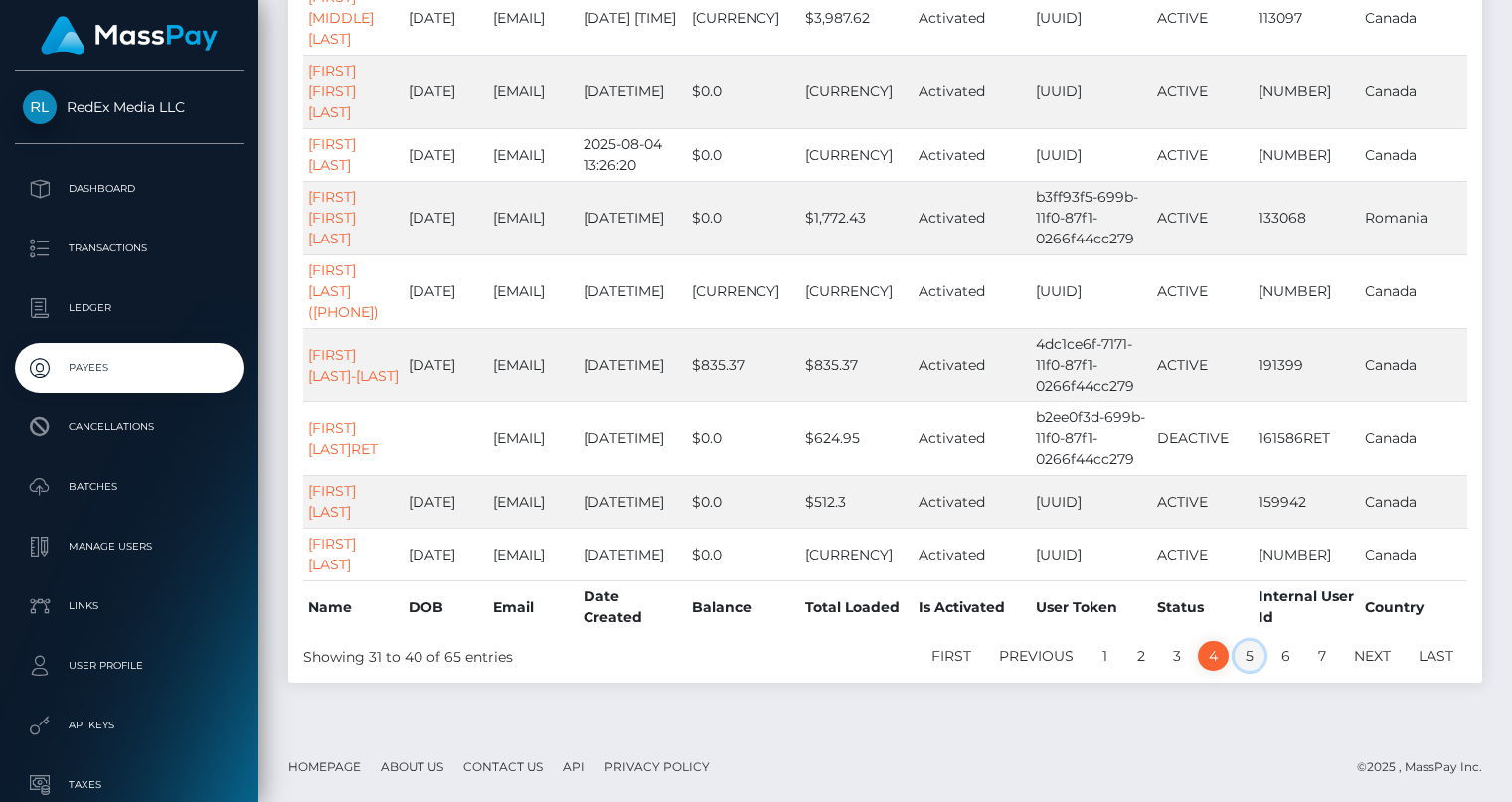 drag, startPoint x: 1252, startPoint y: 650, endPoint x: 1240, endPoint y: 643, distance: 13.892444 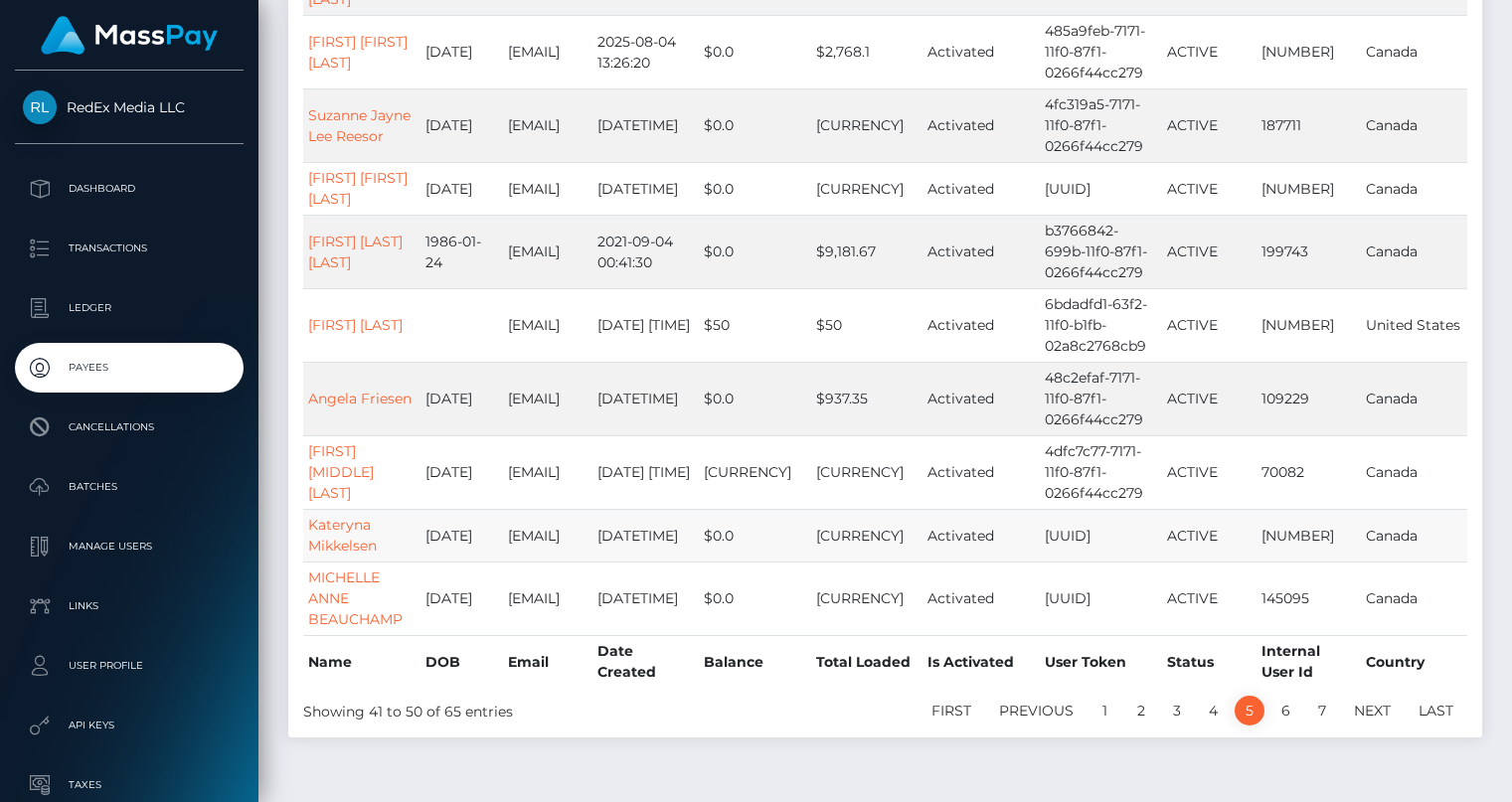 scroll, scrollTop: 467, scrollLeft: 0, axis: vertical 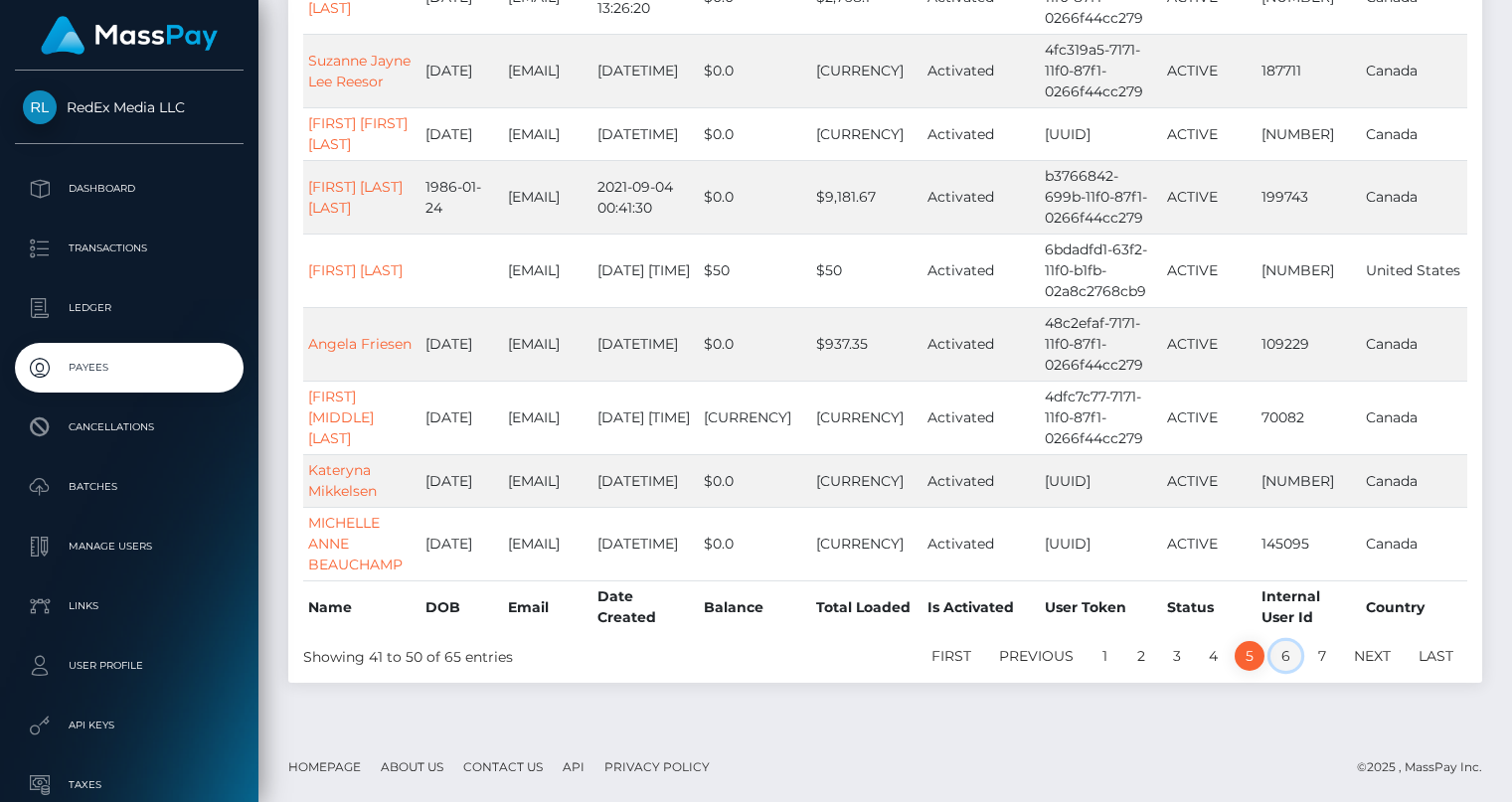 click on "6" at bounding box center (1285, 656) 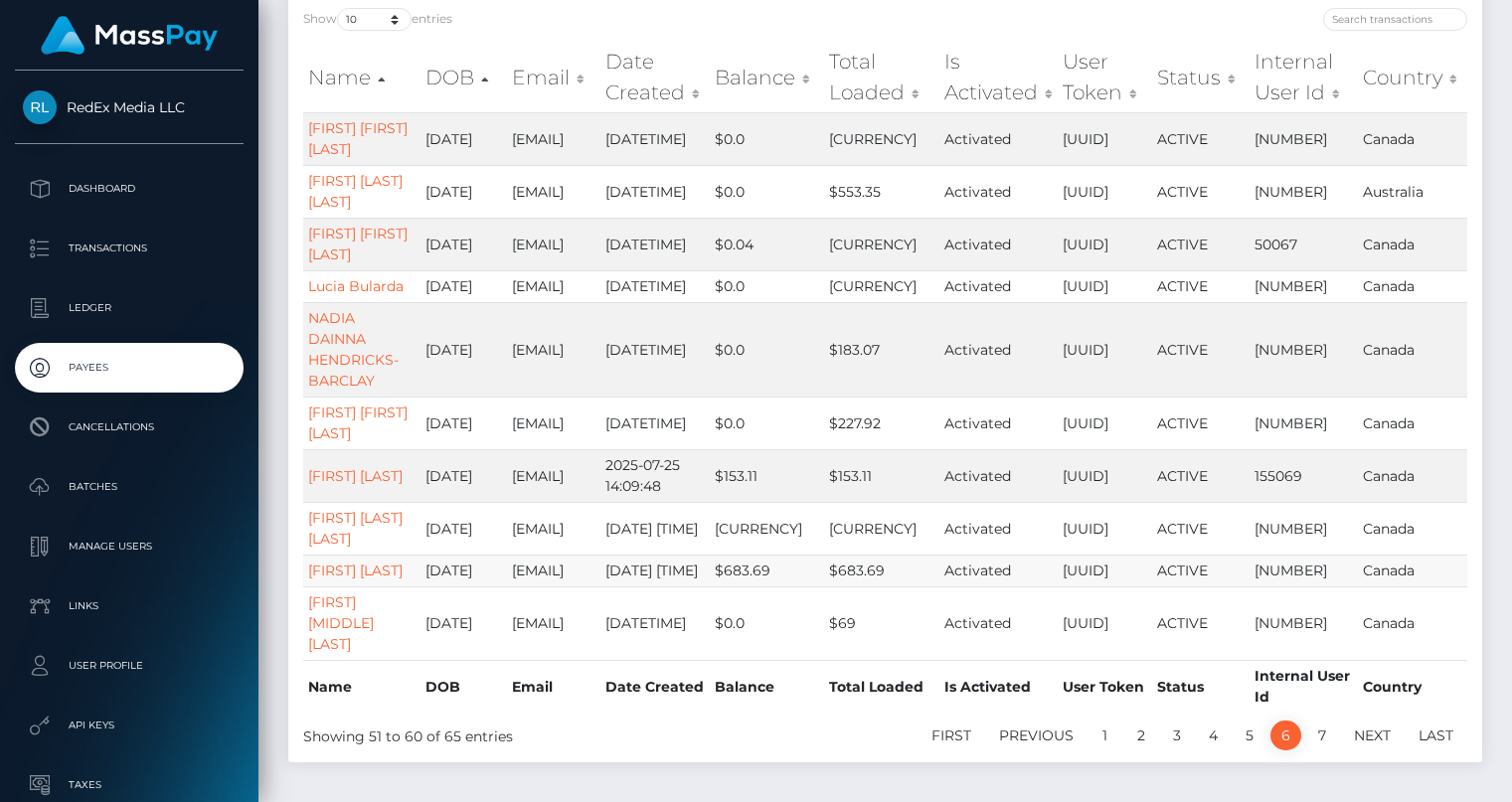 scroll, scrollTop: 488, scrollLeft: 0, axis: vertical 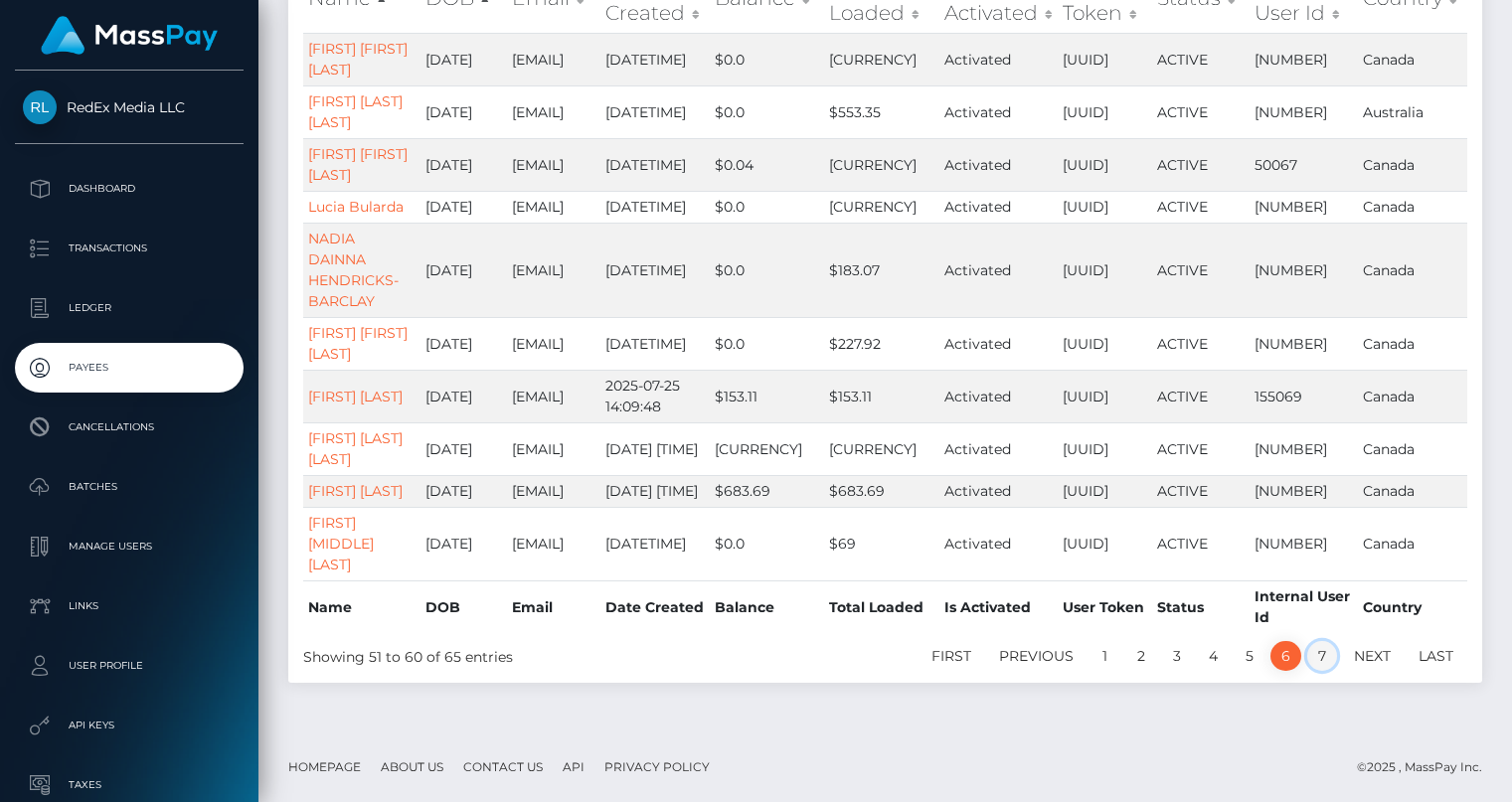 drag, startPoint x: 1327, startPoint y: 655, endPoint x: 1277, endPoint y: 635, distance: 53.851648 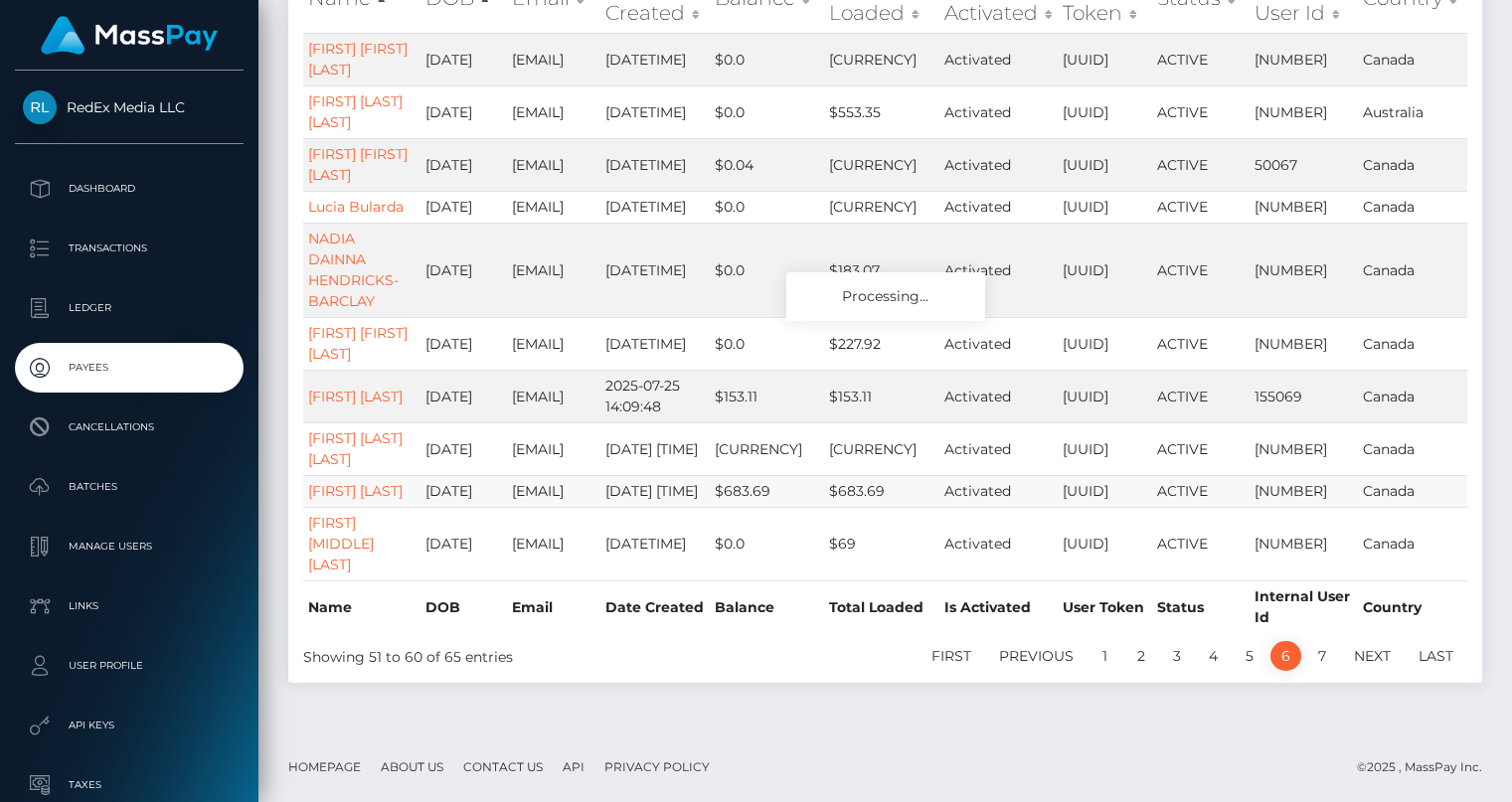 scroll, scrollTop: 99, scrollLeft: 0, axis: vertical 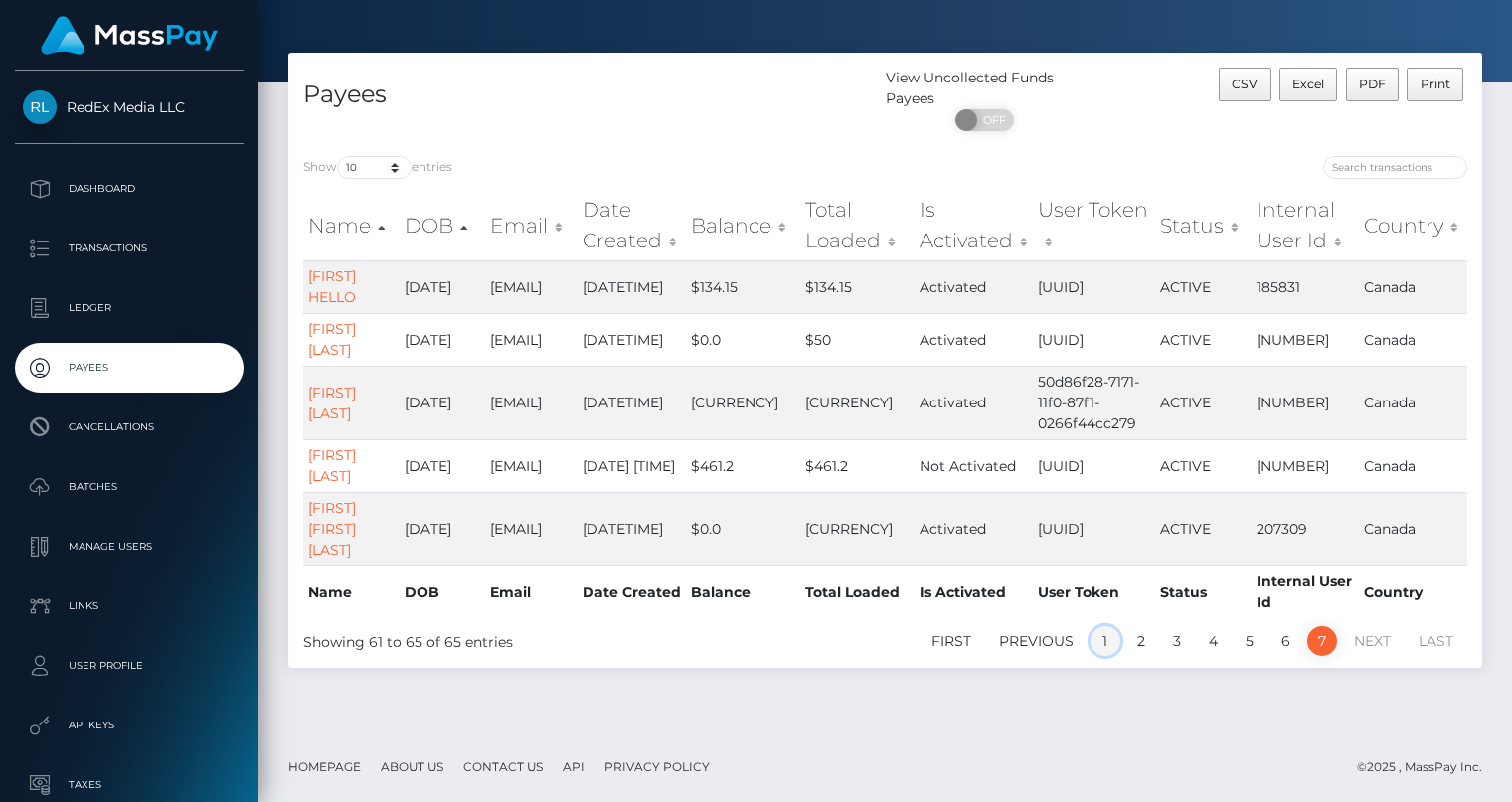 click on "1" at bounding box center [1105, 641] 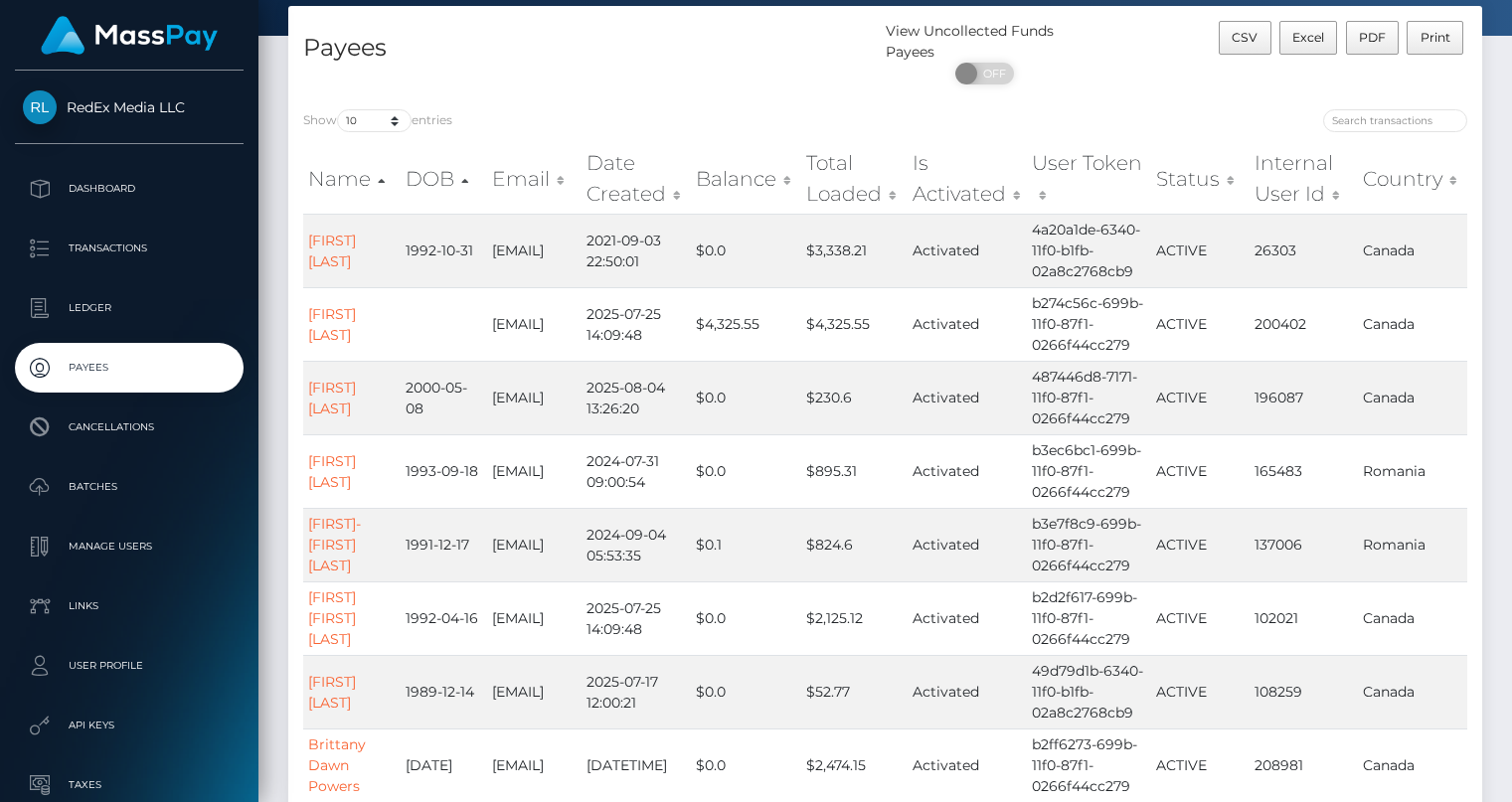 scroll, scrollTop: 0, scrollLeft: 0, axis: both 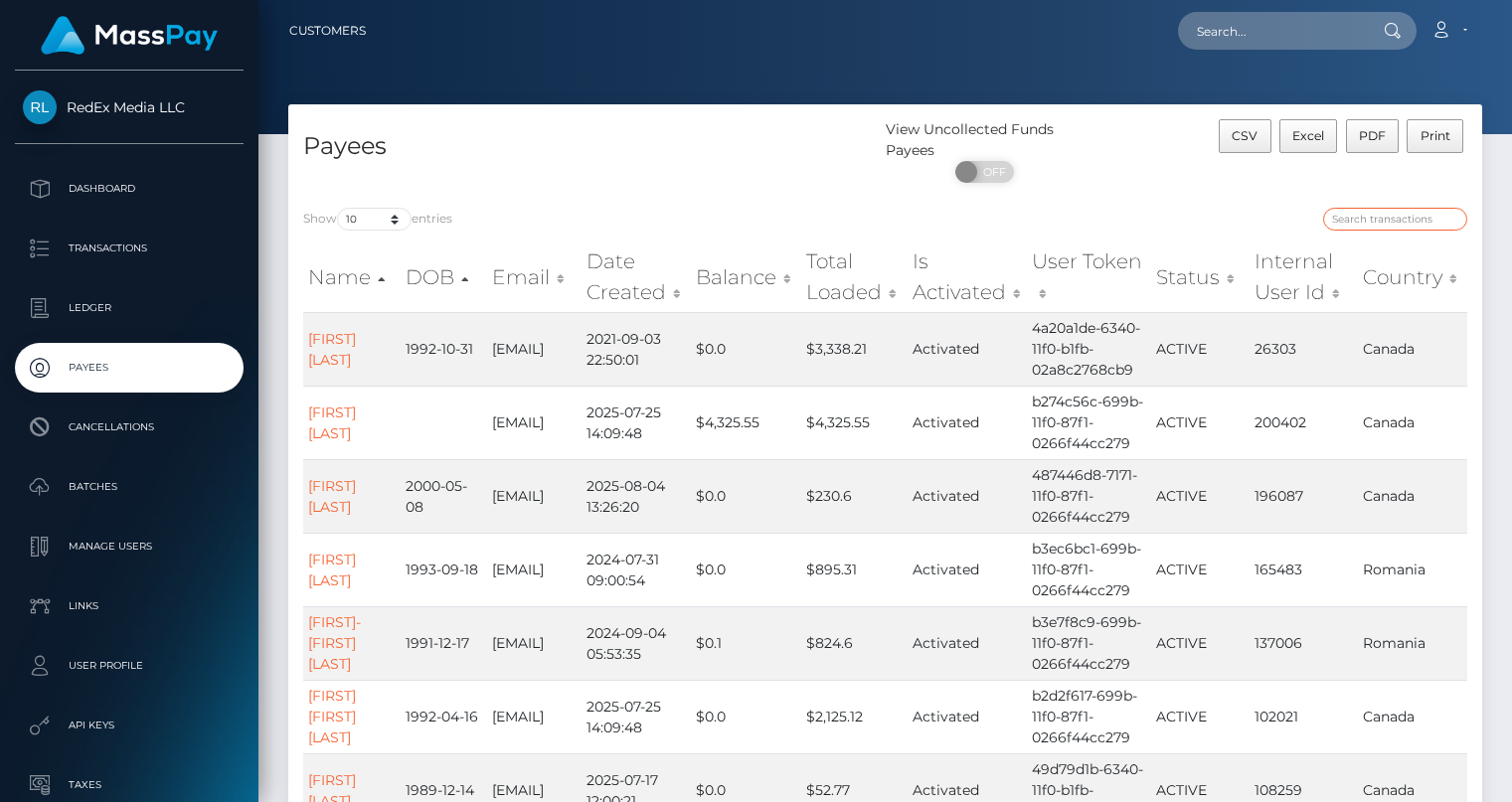 click at bounding box center [1395, 219] 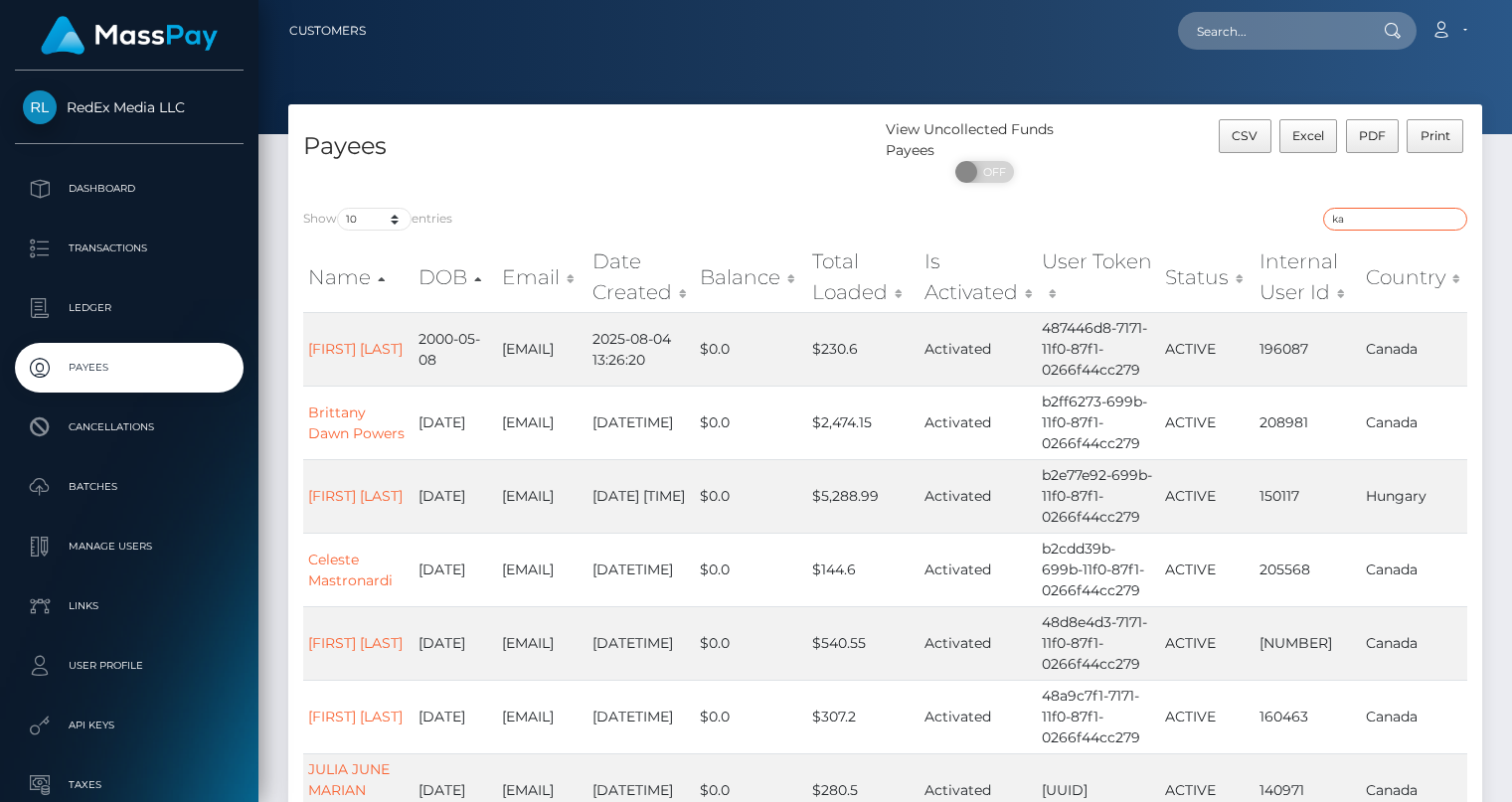 type on "k" 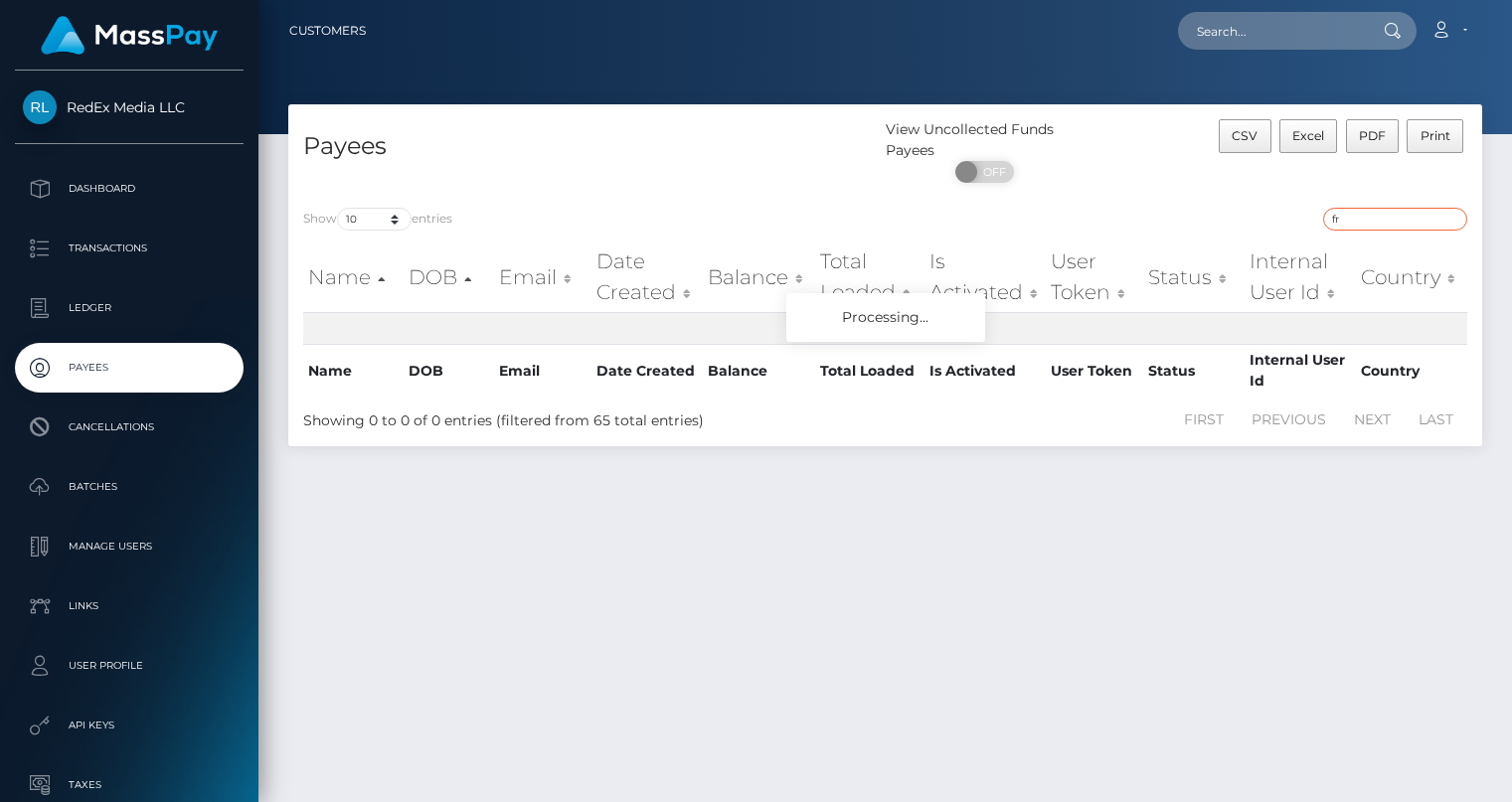 type on "f" 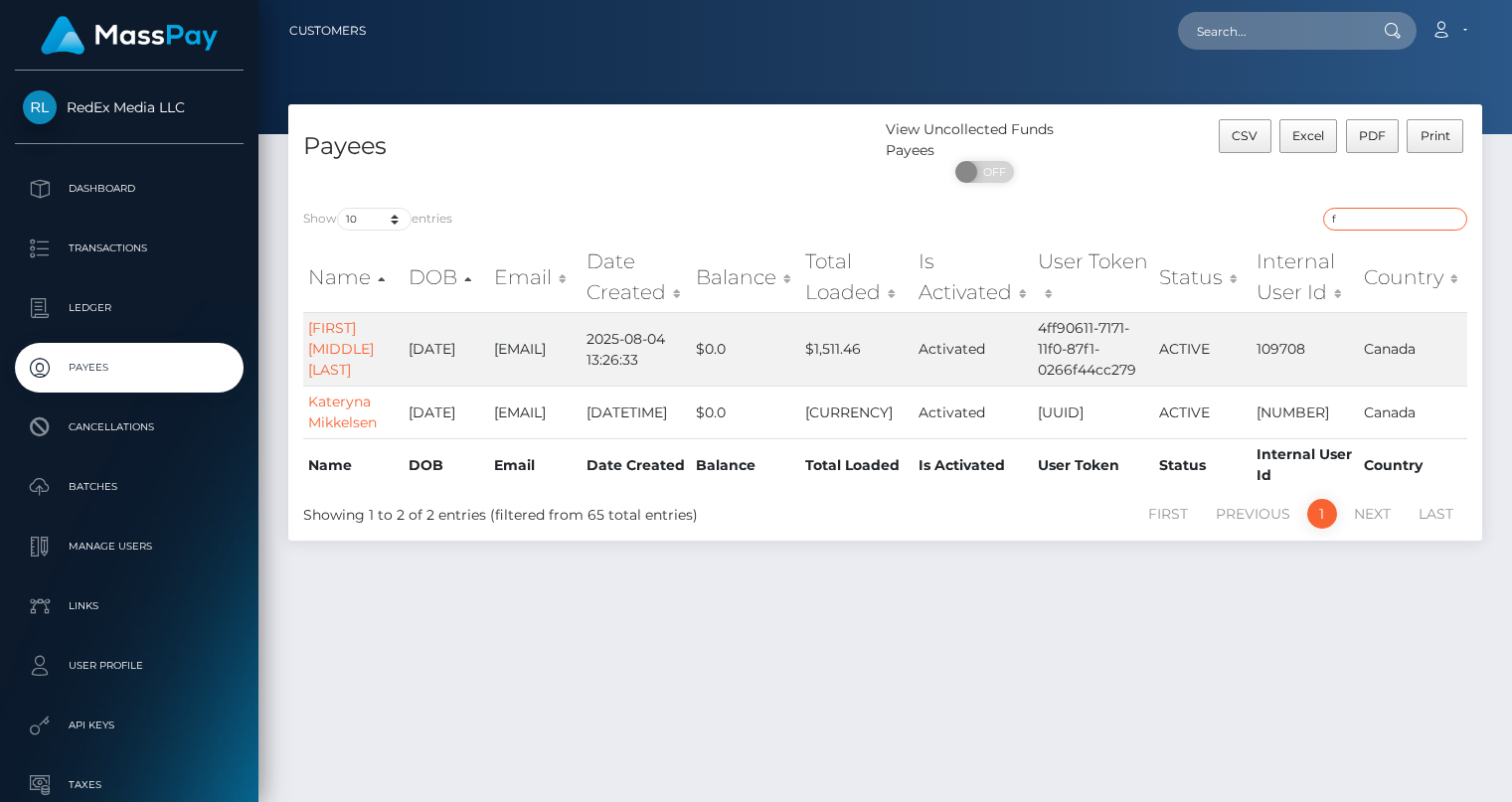 type 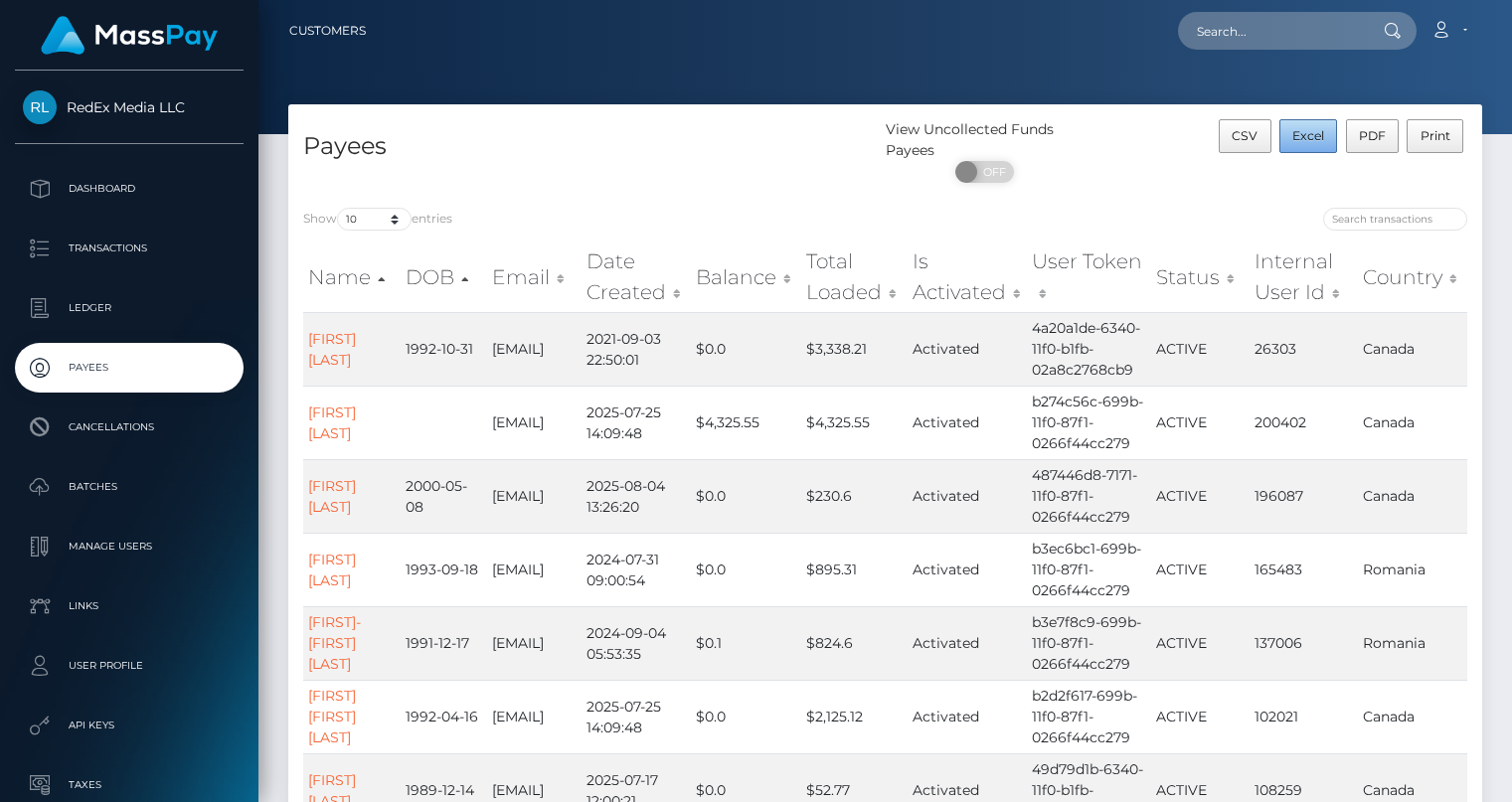 click on "Excel" at bounding box center [1308, 135] 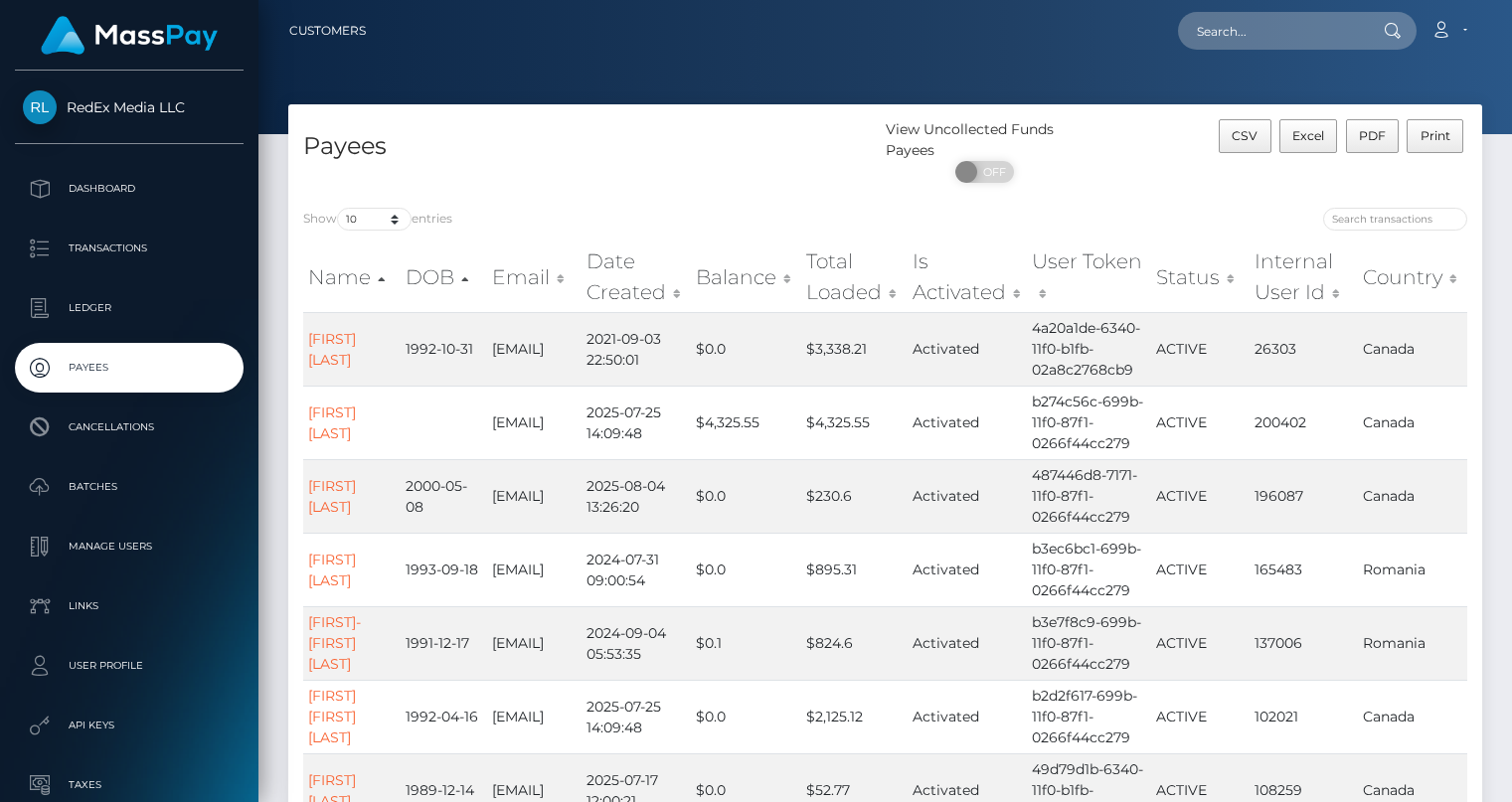 click on "CSV   Excel   PDF   Print" at bounding box center (1333, 156) 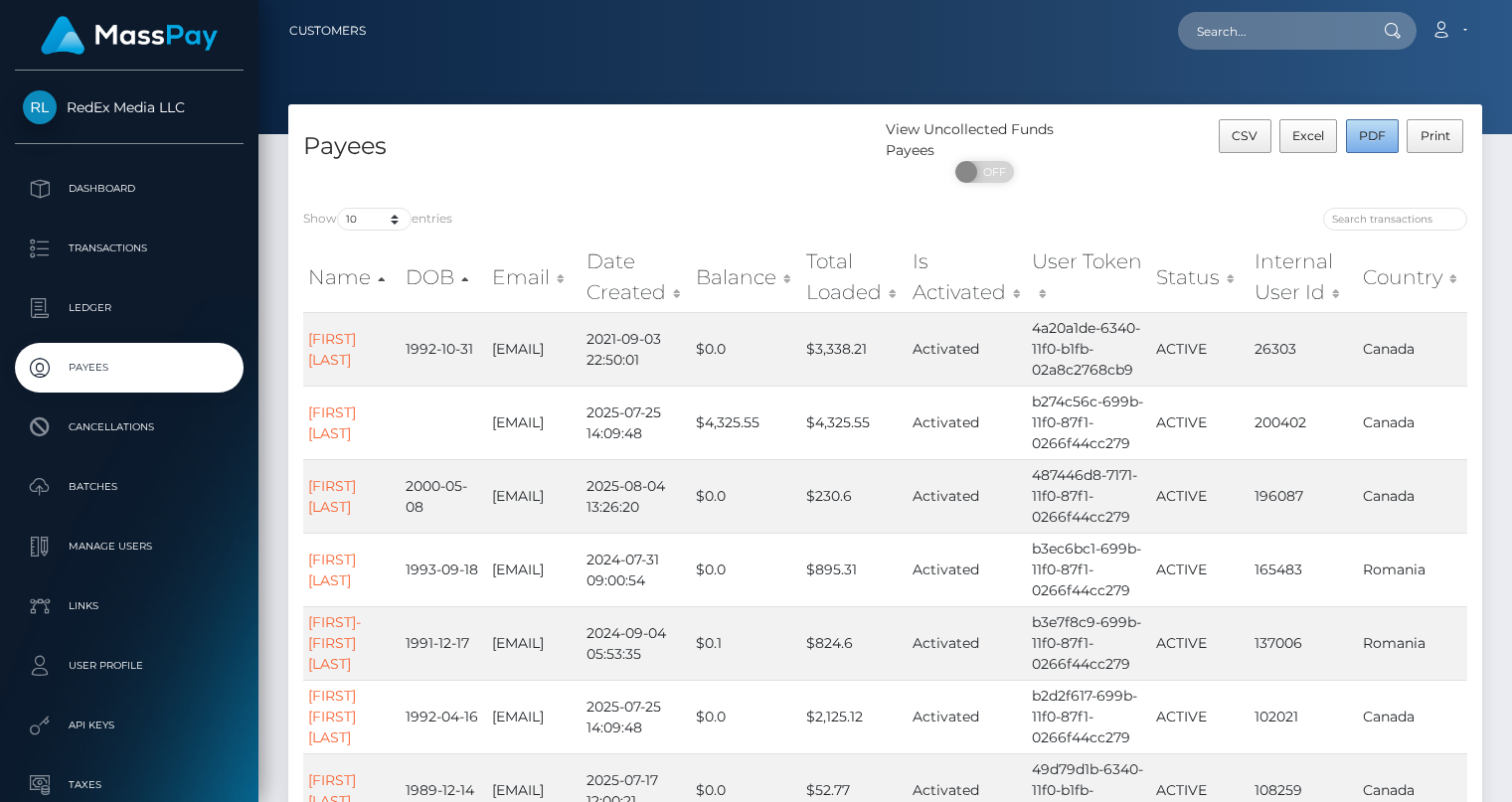 click on "PDF" at bounding box center [1372, 135] 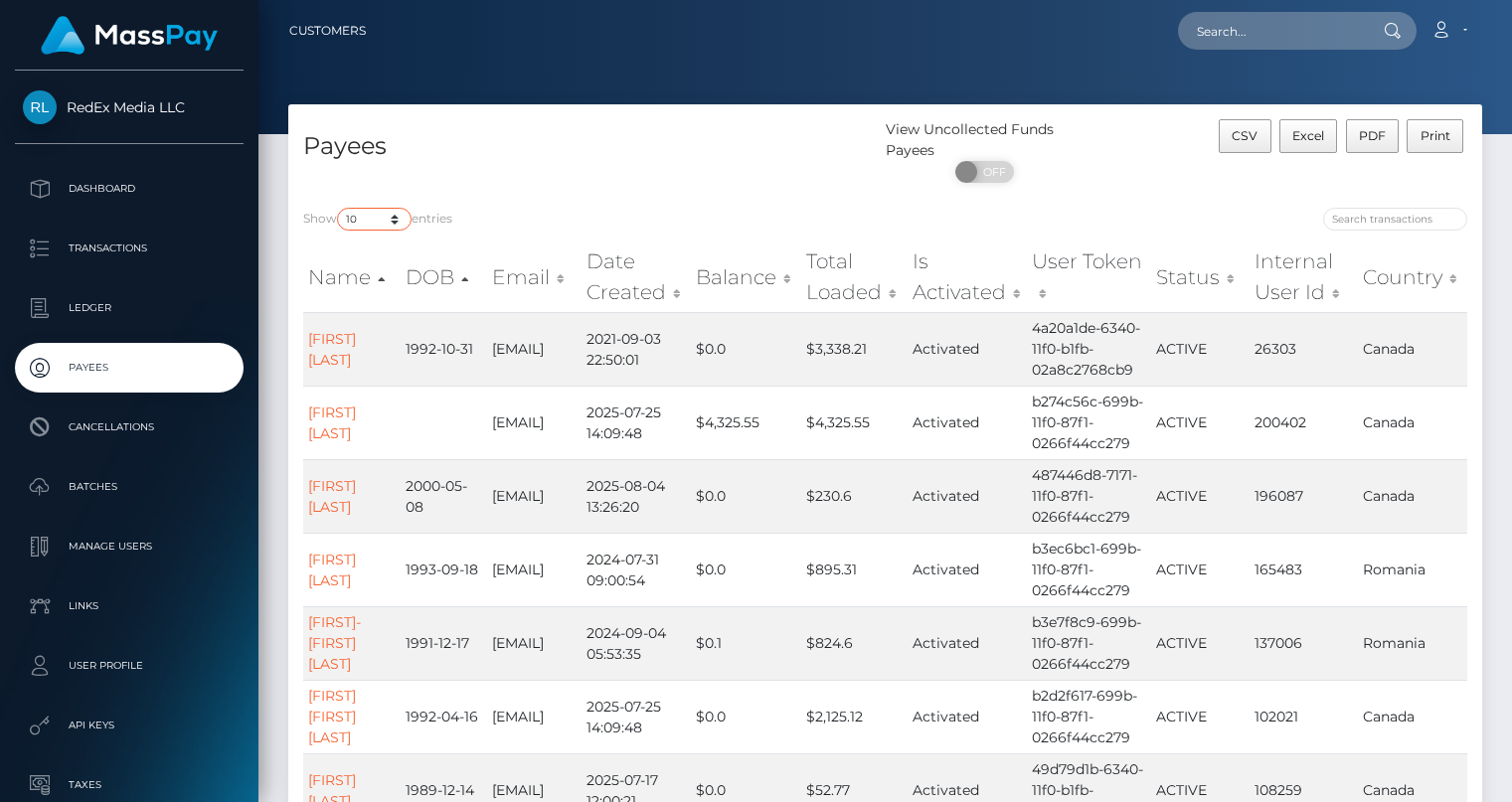 click on "10 25 50 100 250" at bounding box center (374, 219) 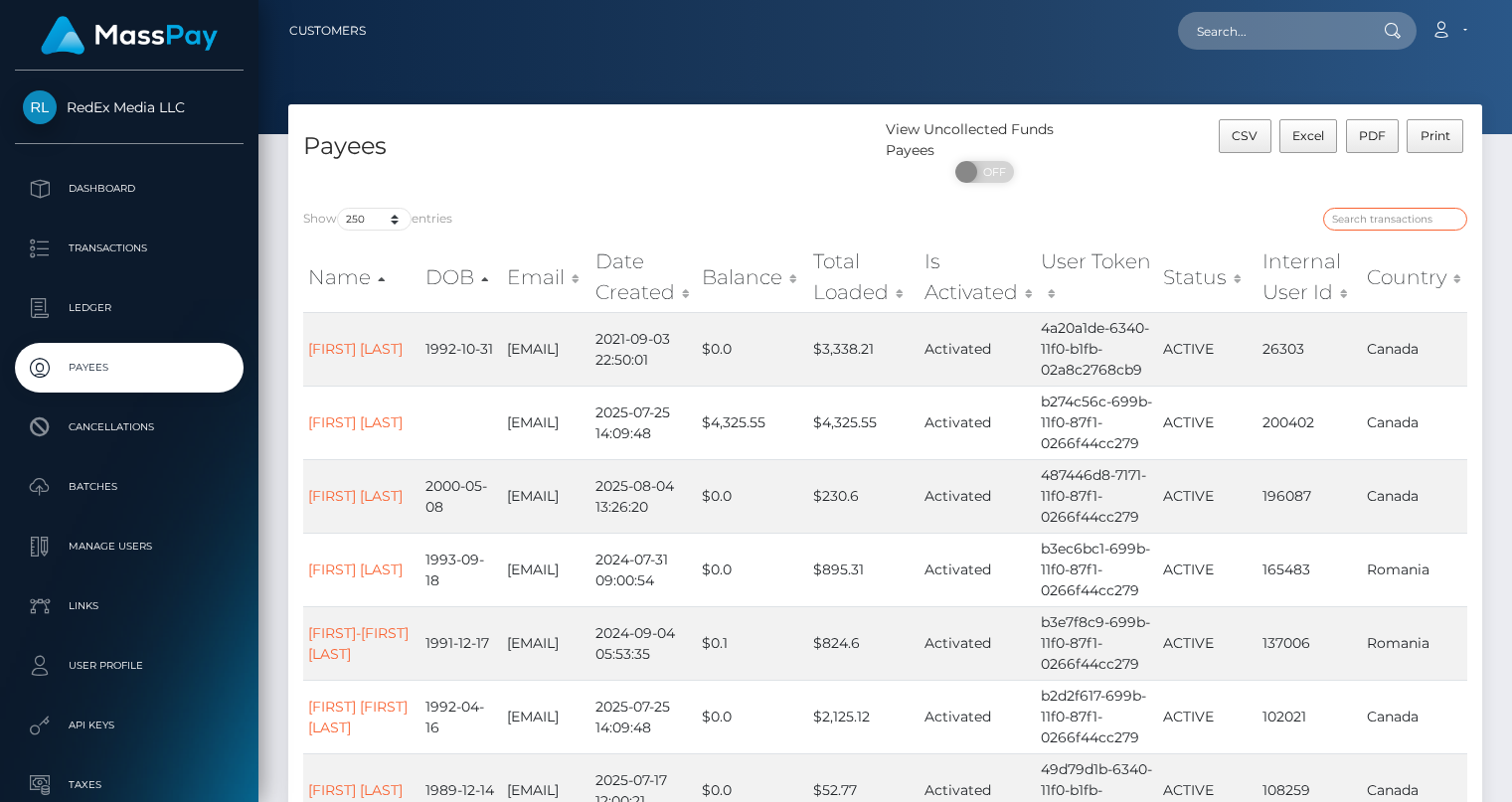 click at bounding box center (1395, 219) 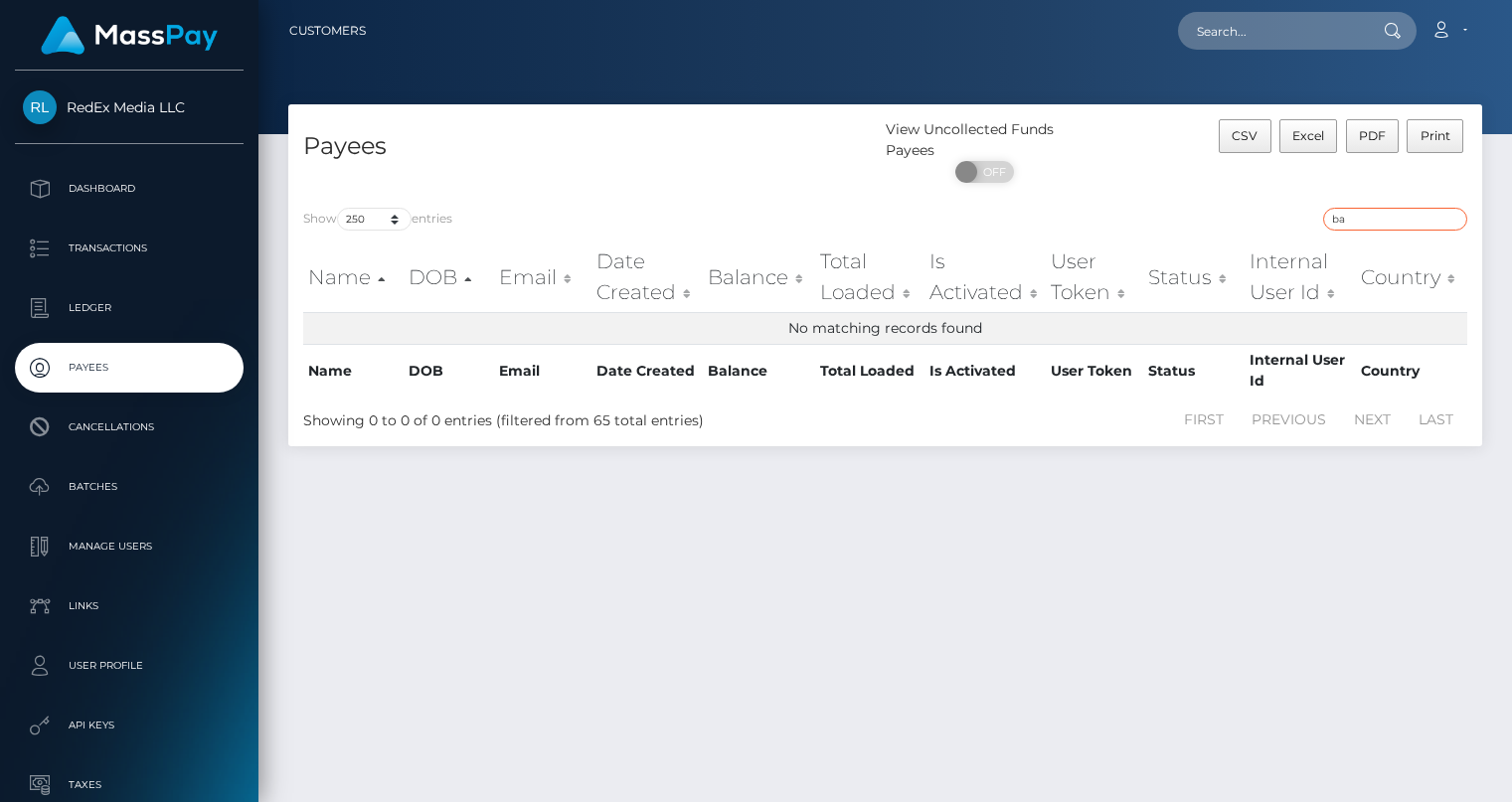 type on "b" 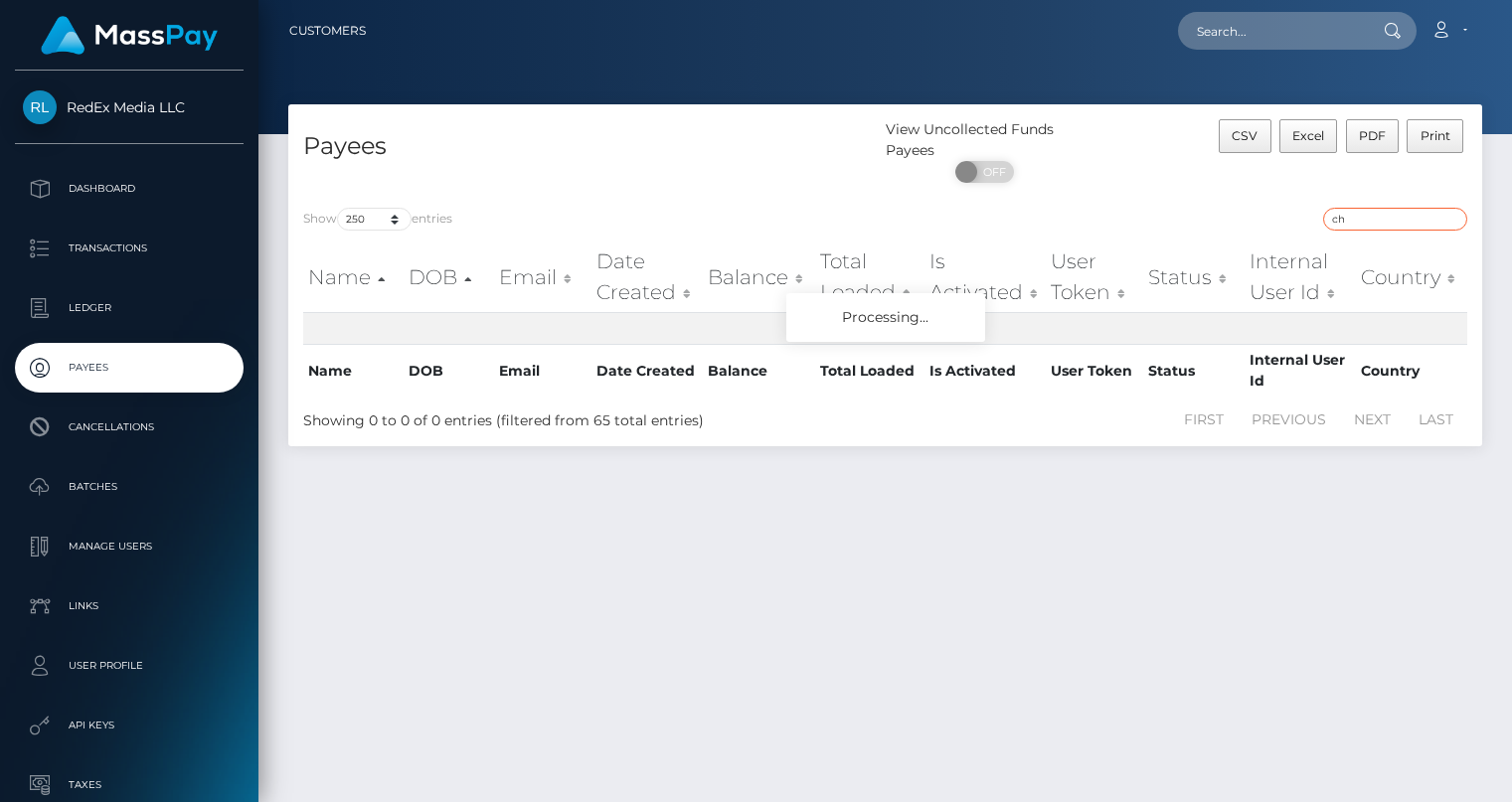 type on "c" 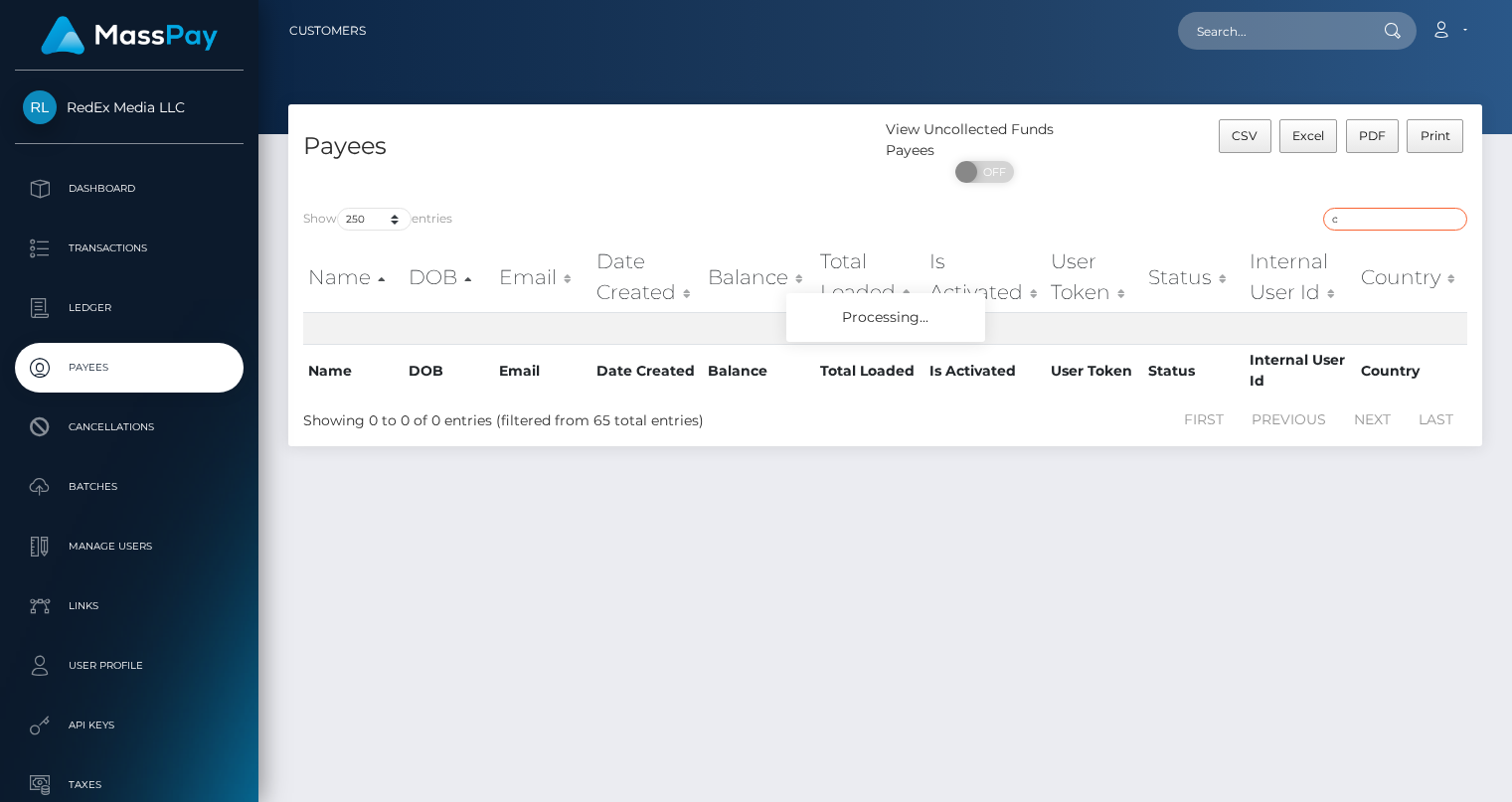 type 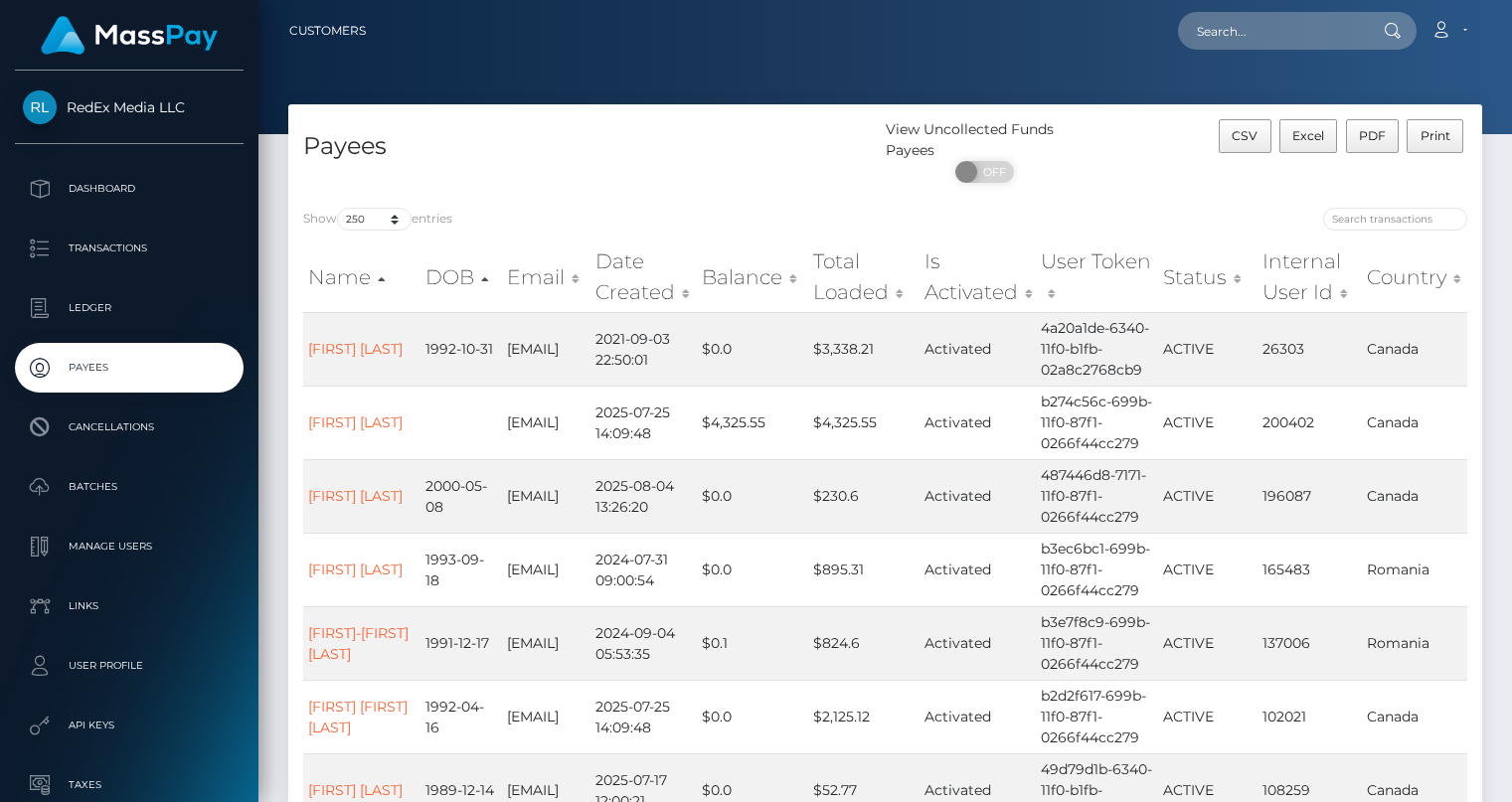 click on "Payees" at bounding box center [587, 156] 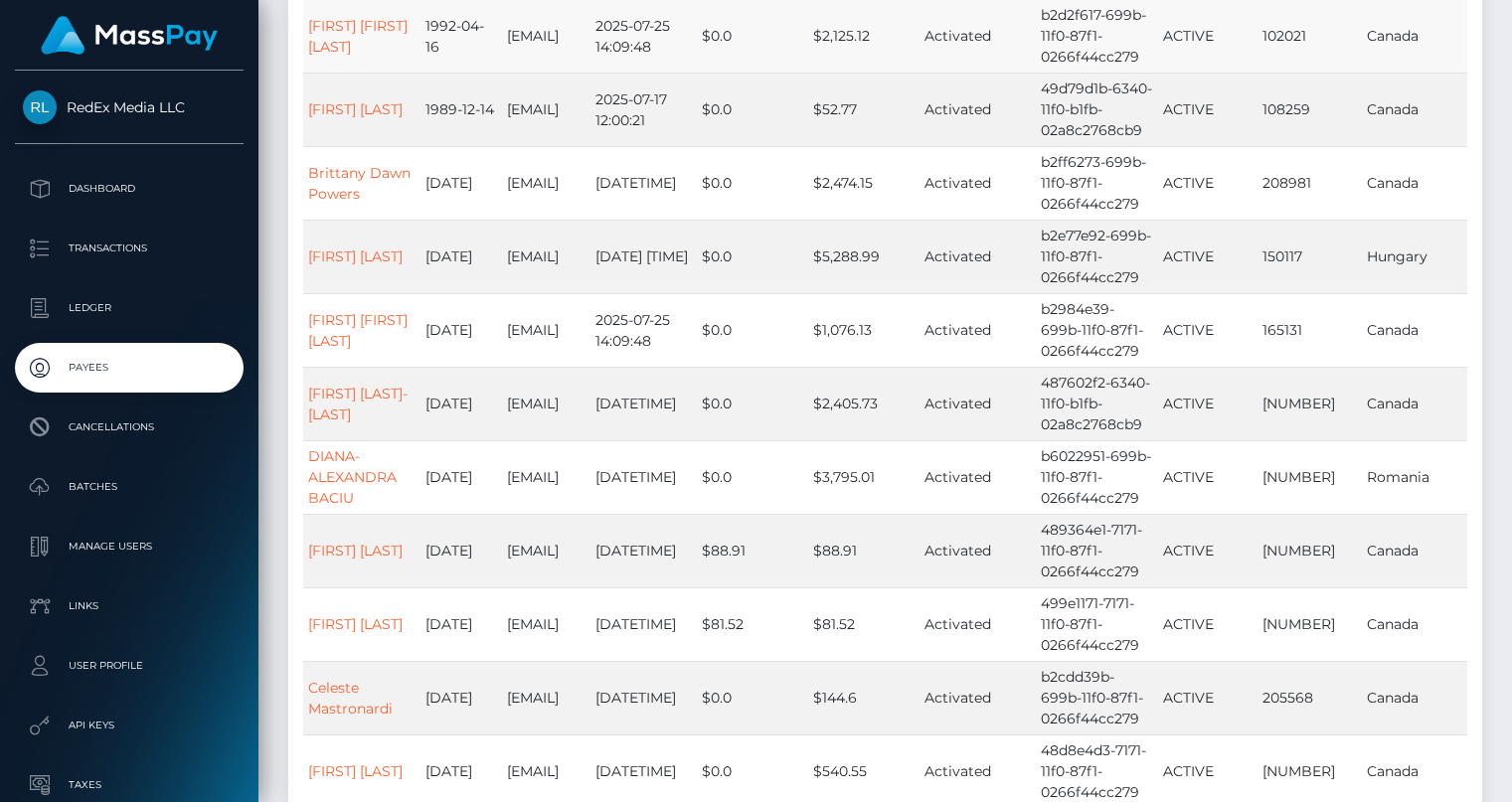 scroll, scrollTop: 3972, scrollLeft: 0, axis: vertical 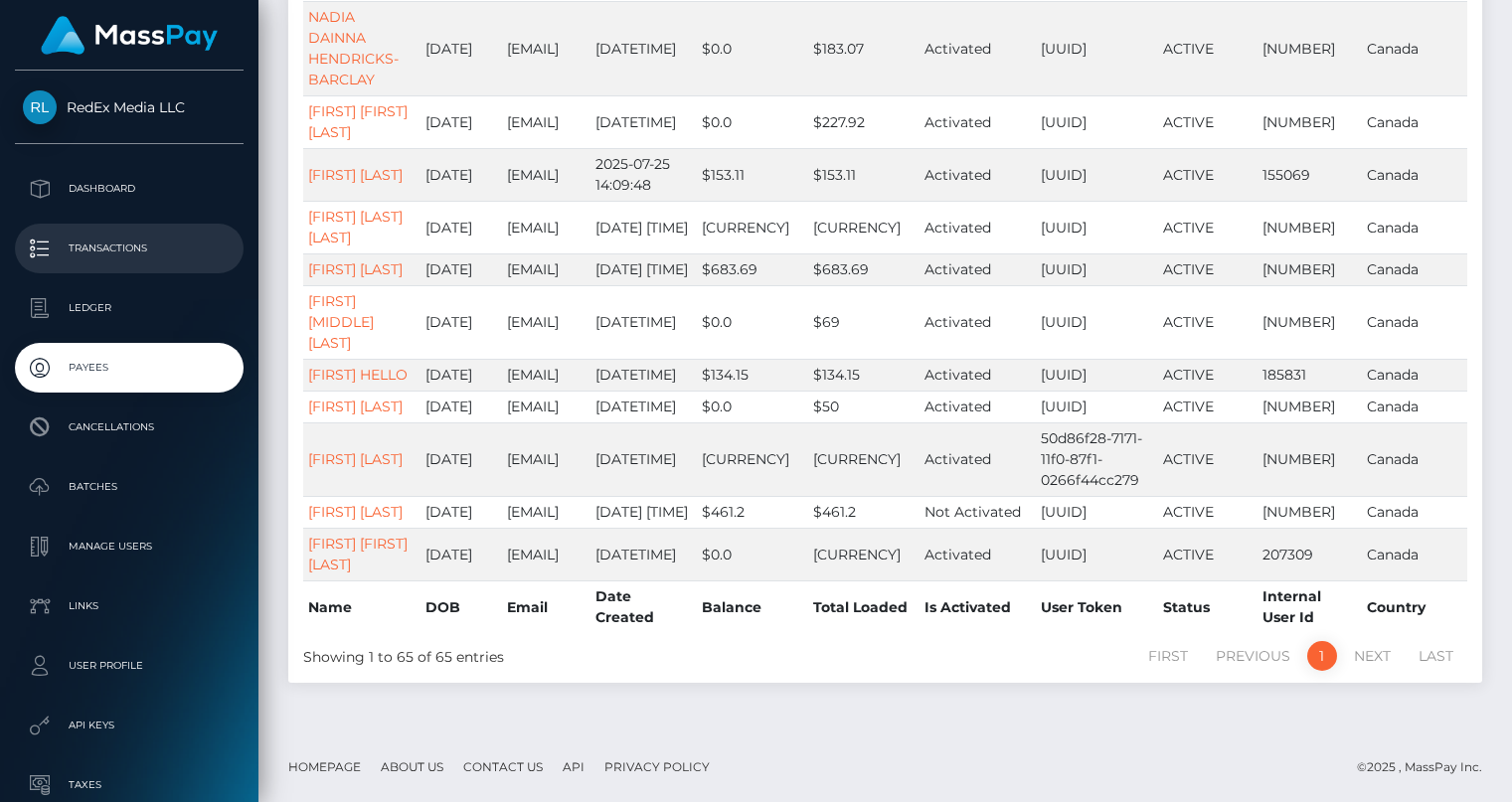 click on "Transactions" at bounding box center [129, 248] 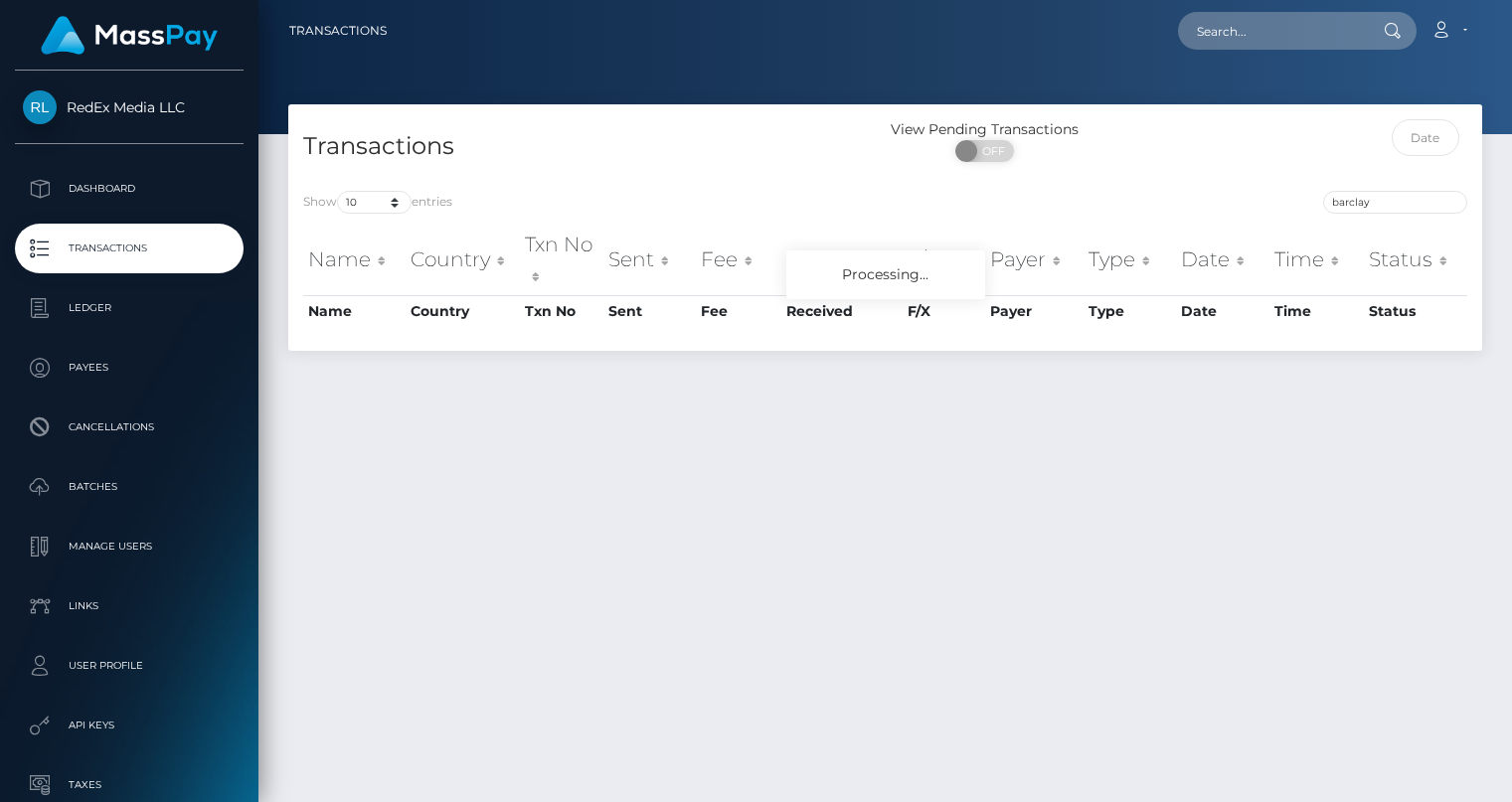 scroll, scrollTop: 0, scrollLeft: 0, axis: both 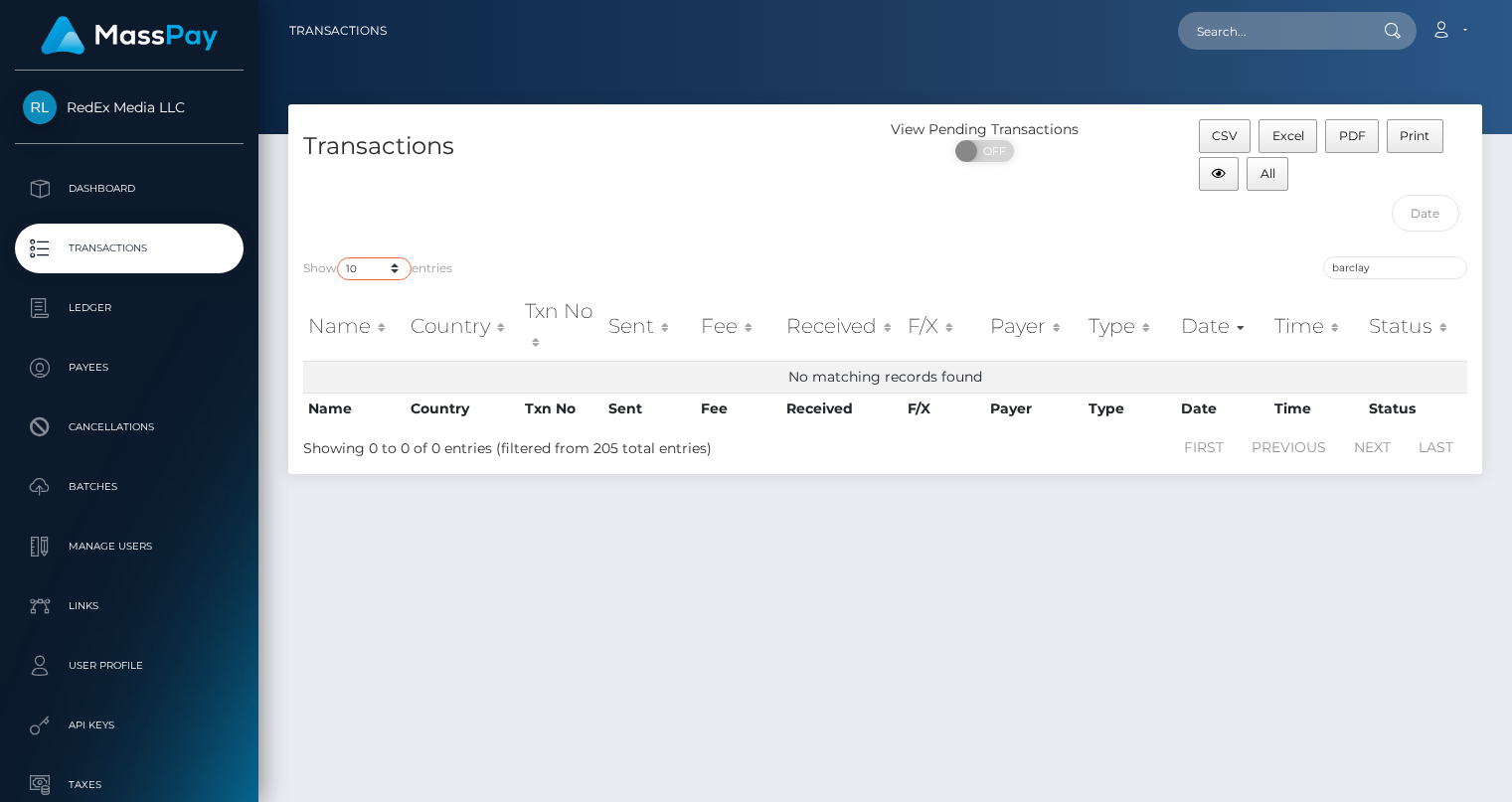 click on "10 25 50 100 250 500 1,000 3,500" at bounding box center (374, 268) 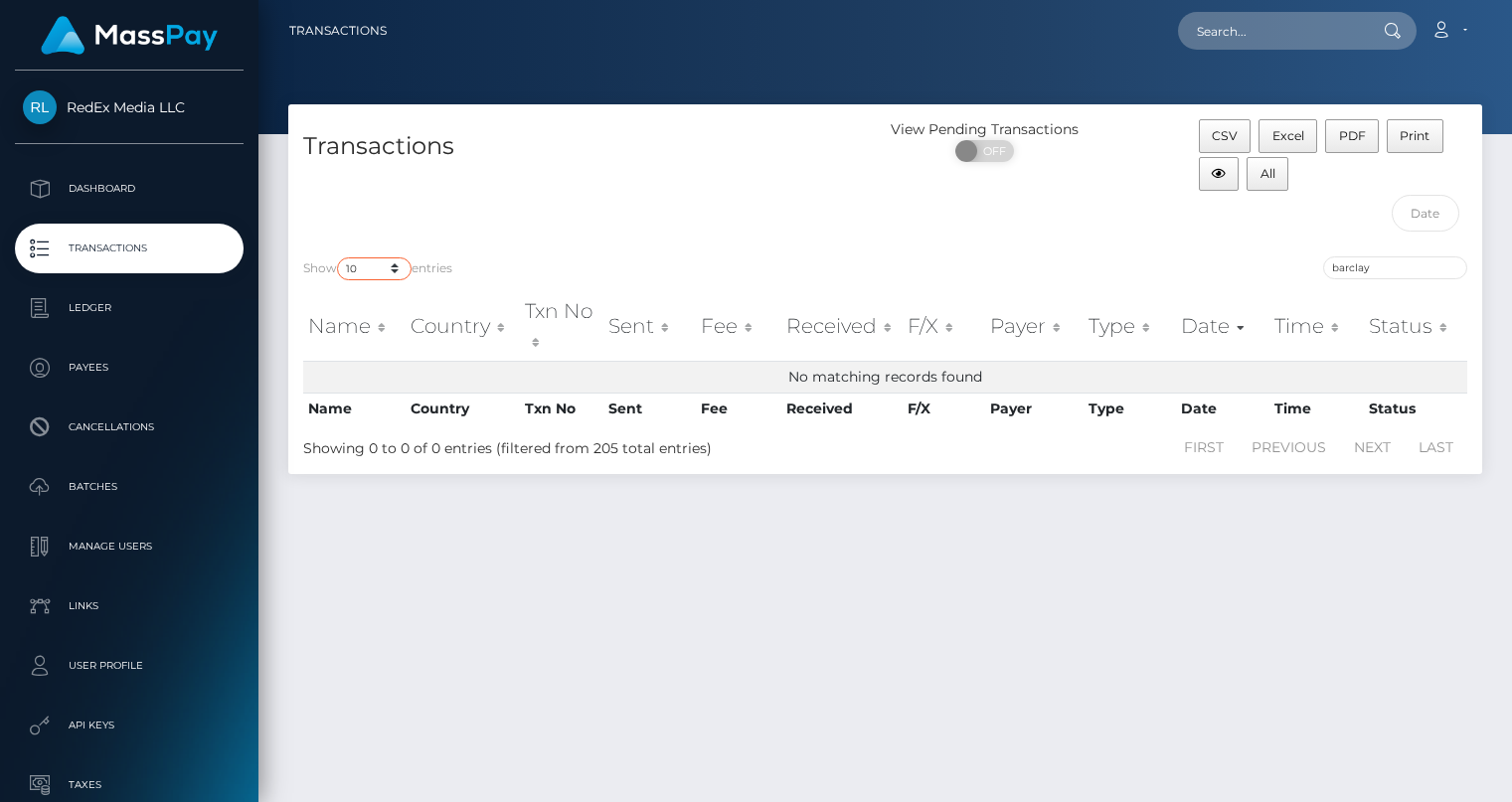 select on "1000" 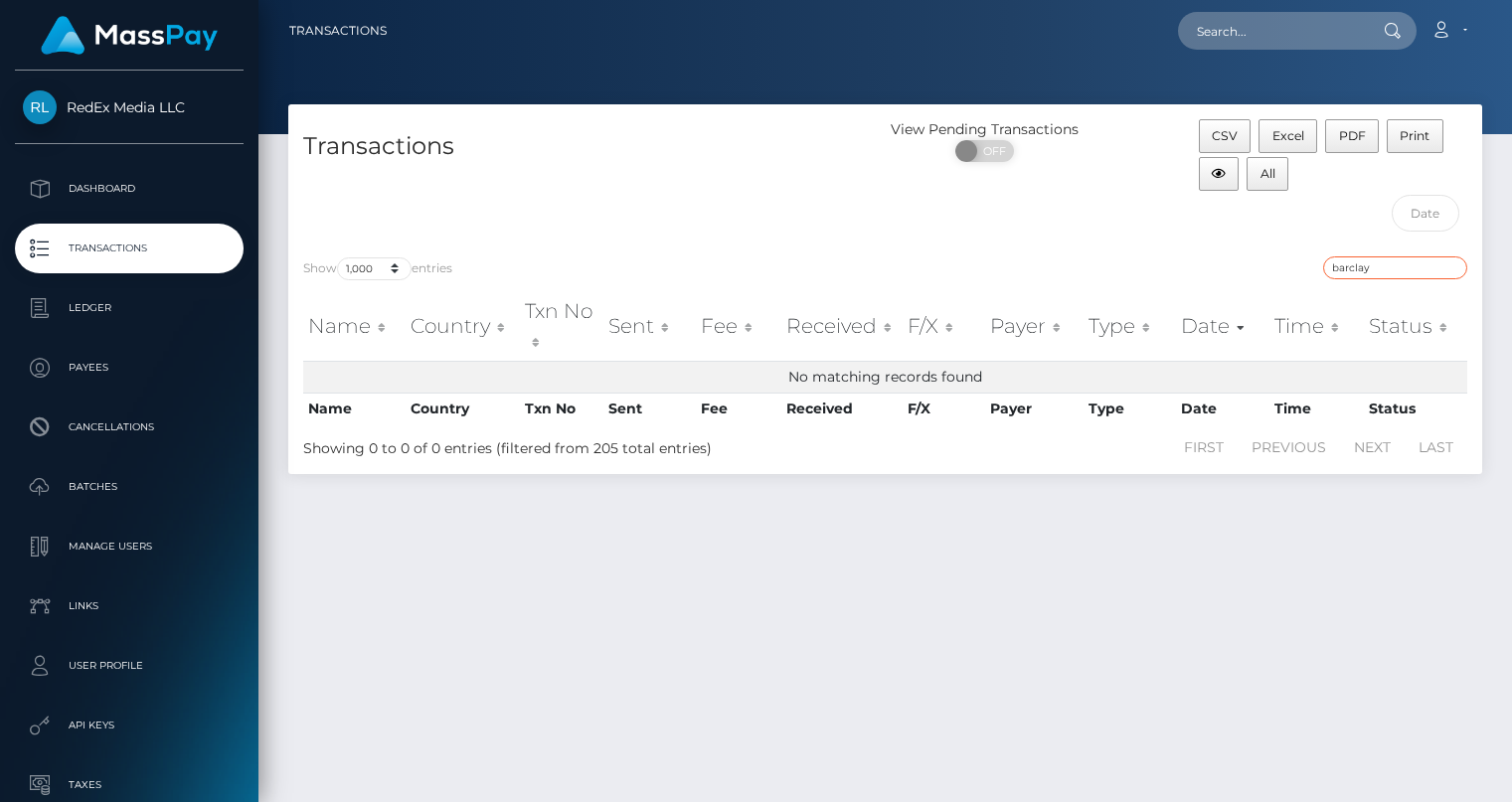 drag, startPoint x: 1392, startPoint y: 273, endPoint x: 1295, endPoint y: 272, distance: 97.00515 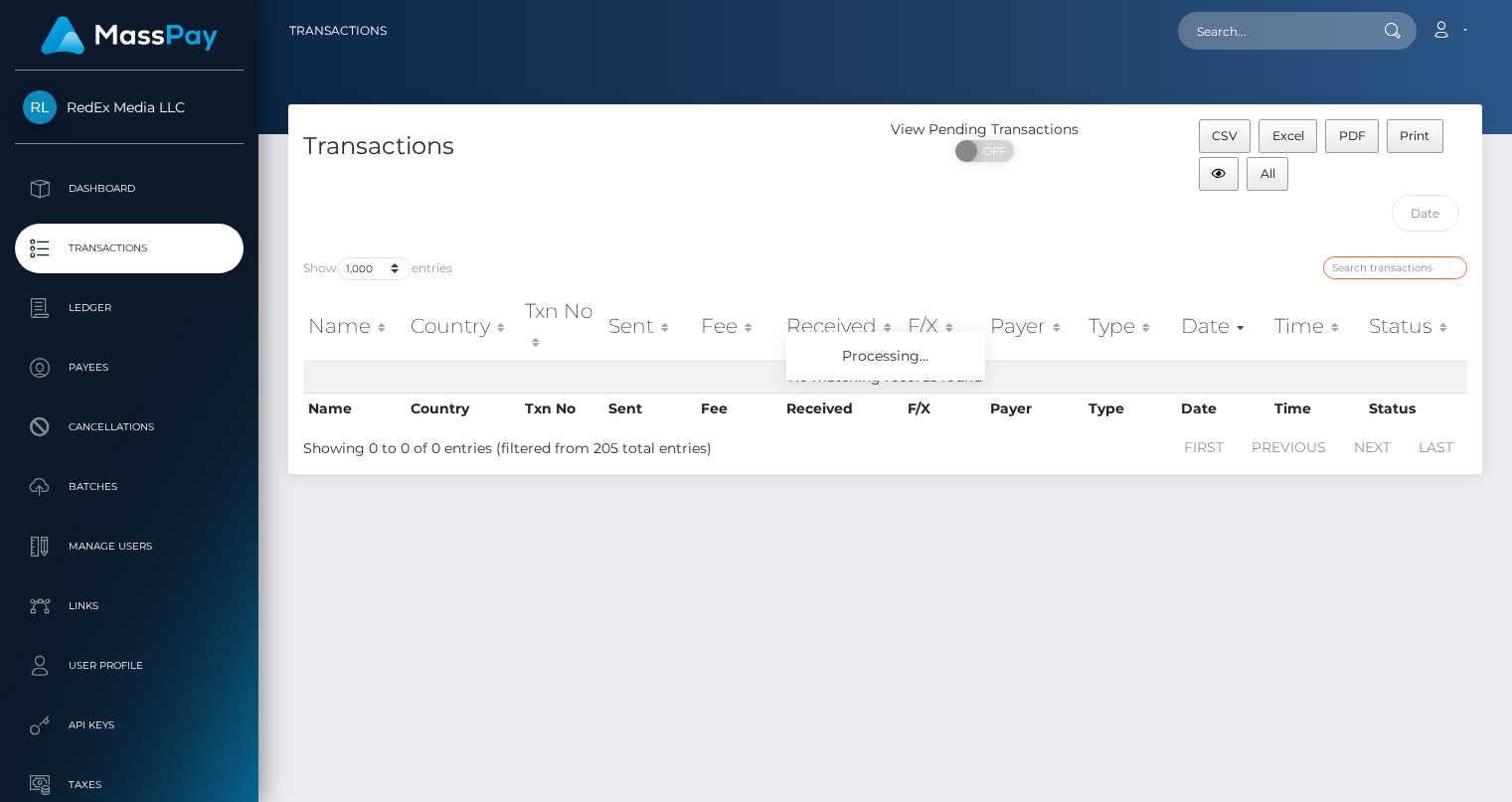 type 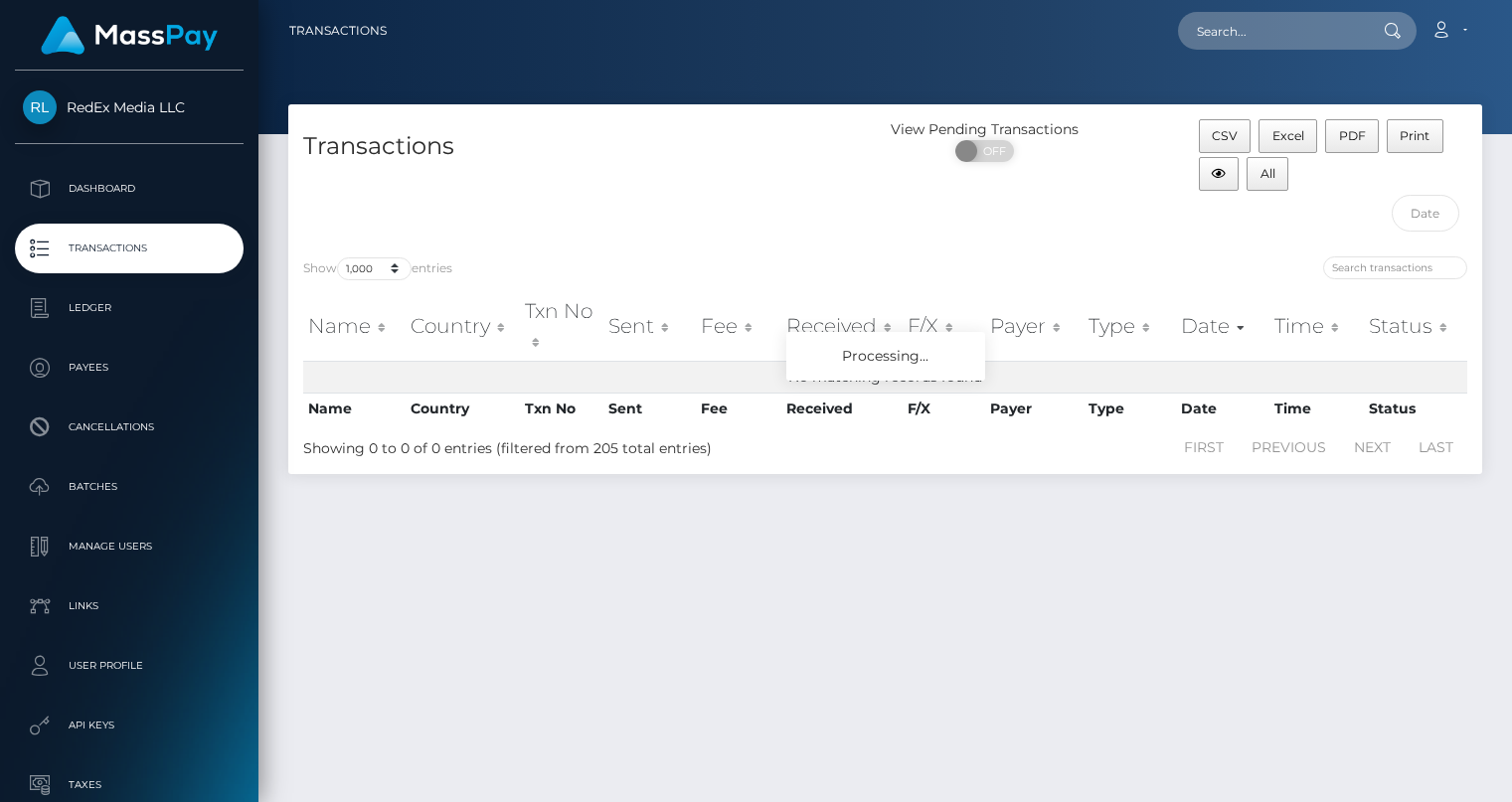drag, startPoint x: 829, startPoint y: 225, endPoint x: 825, endPoint y: 259, distance: 34.23449 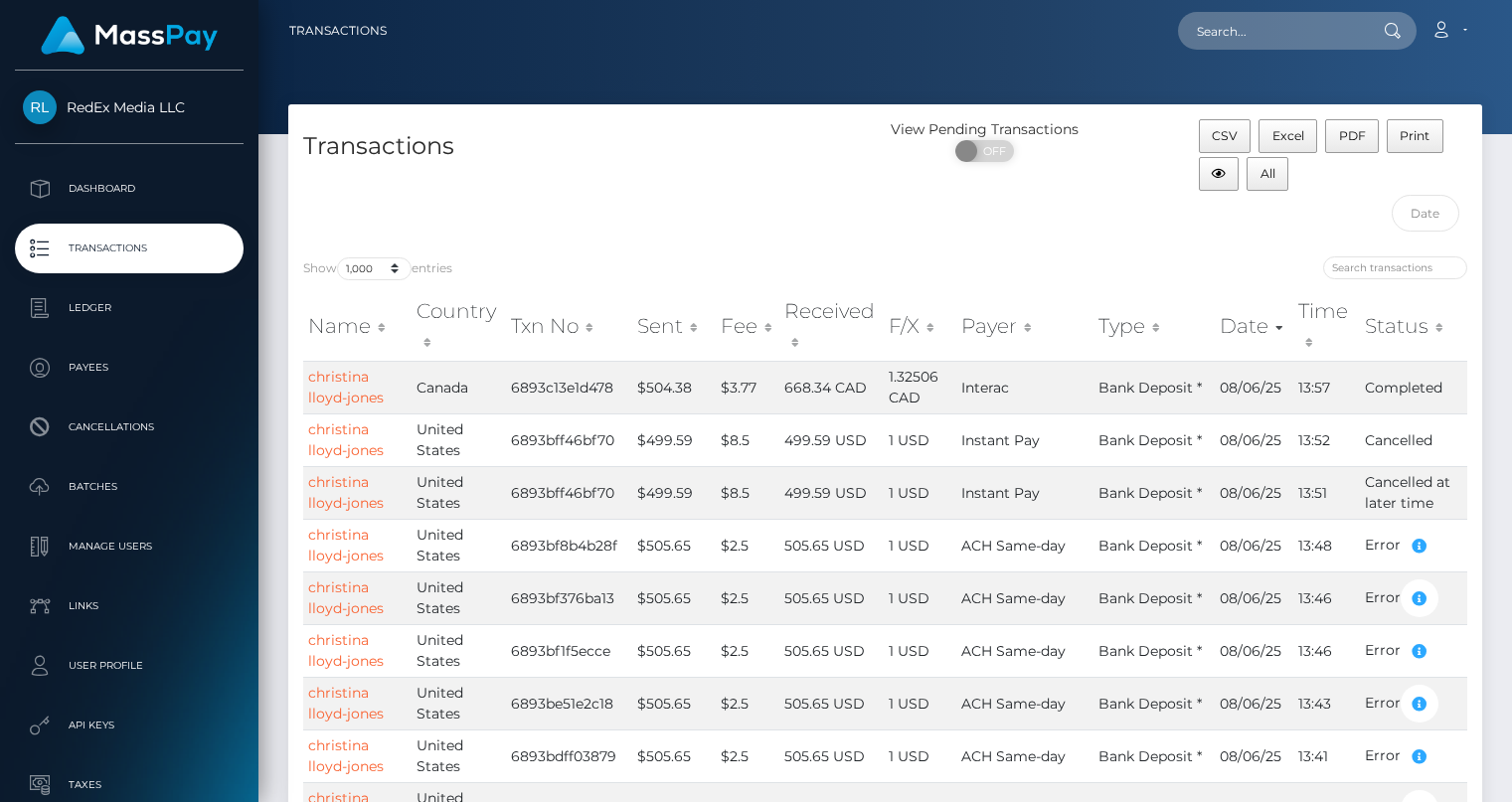 scroll, scrollTop: 776, scrollLeft: 0, axis: vertical 